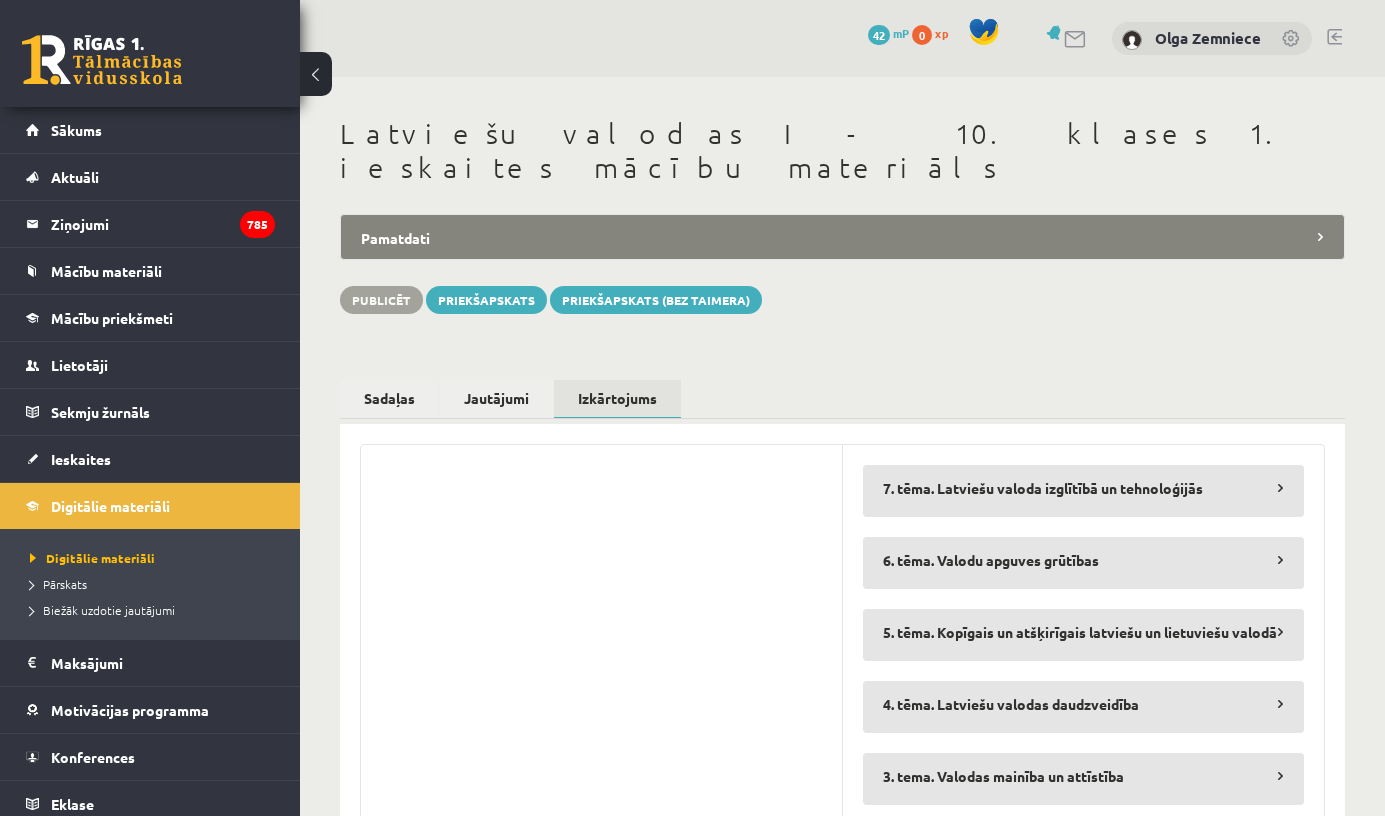 scroll, scrollTop: 0, scrollLeft: 0, axis: both 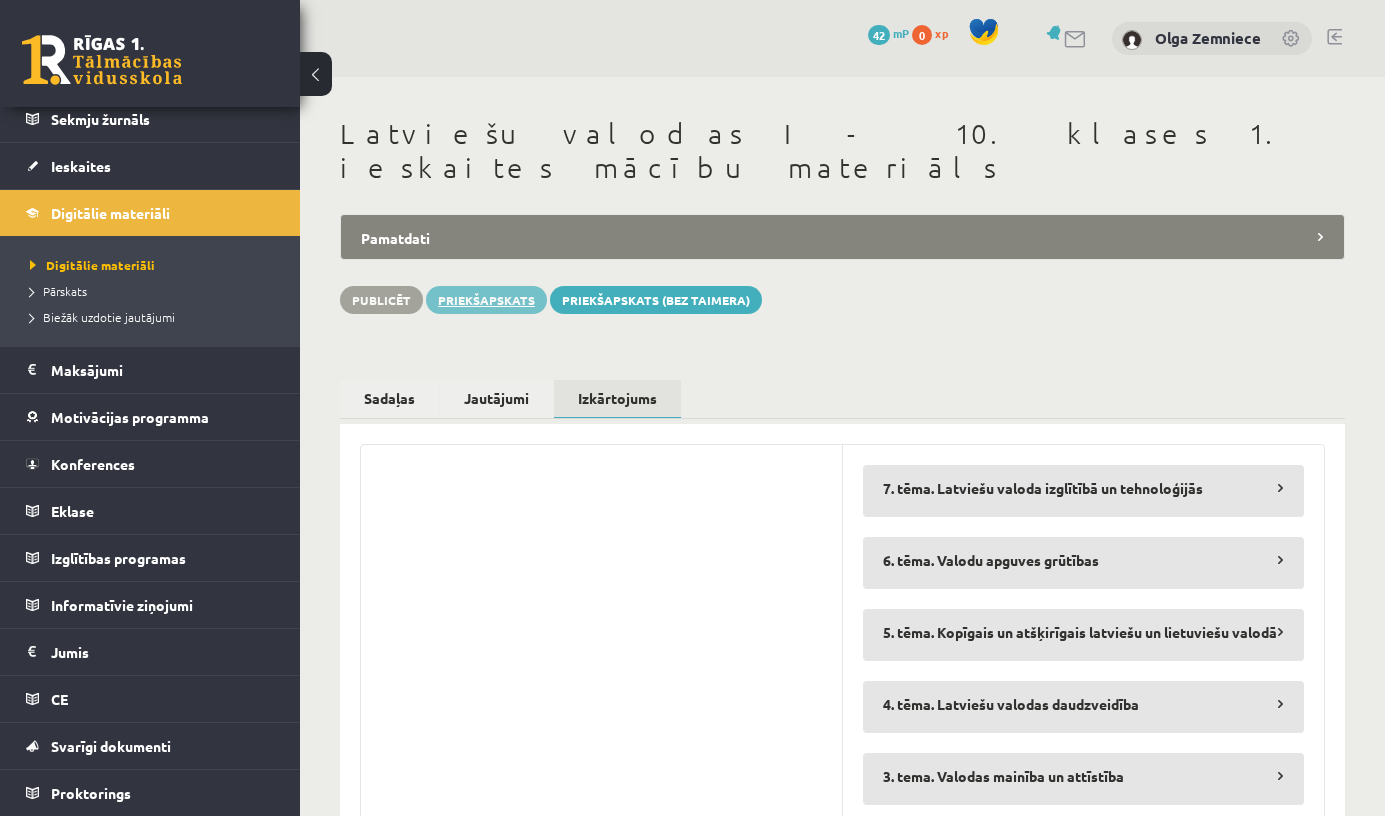 click on "Priekšapskats" at bounding box center (486, 300) 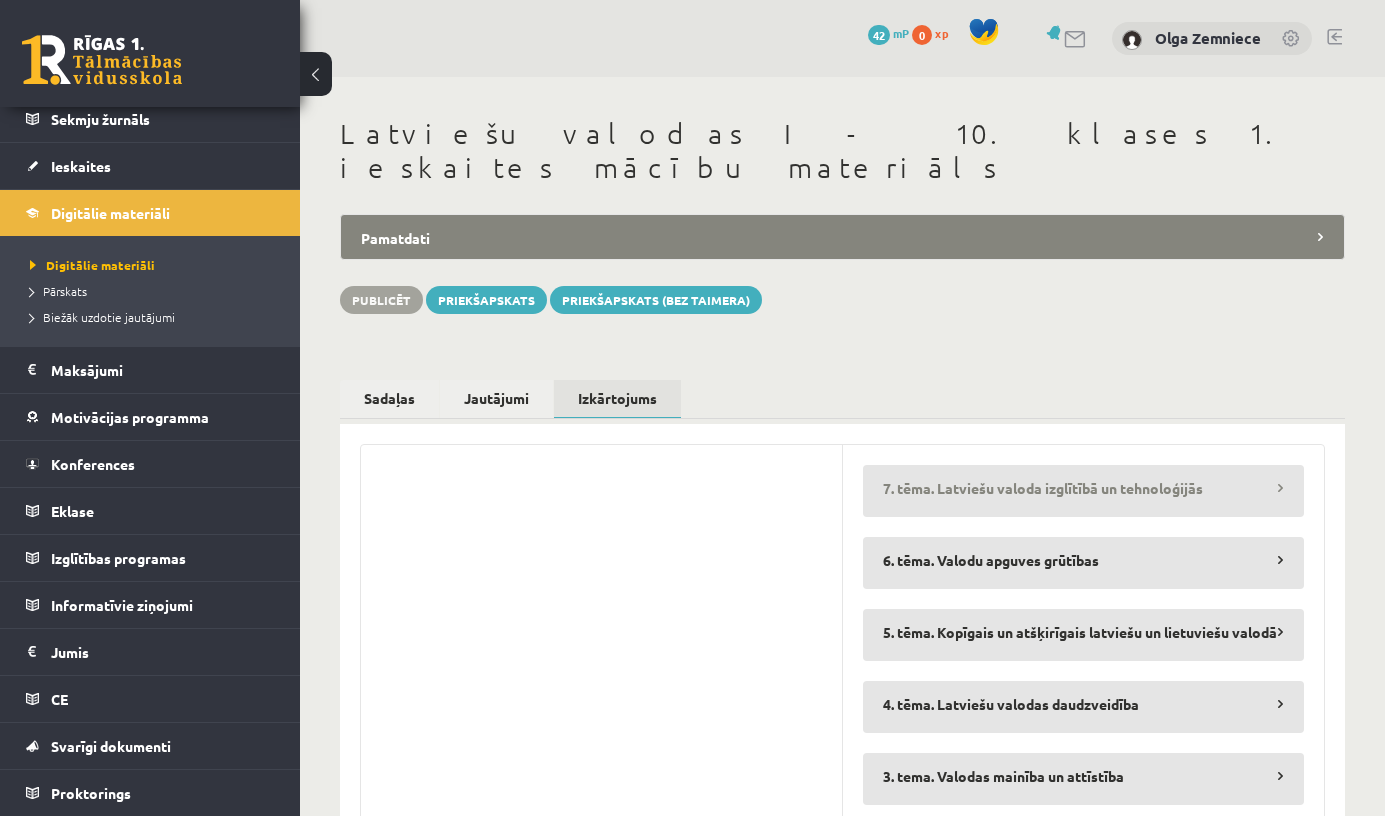 click on "7. tēma. Latviešu valoda izglītībā un tehnoloģijās" at bounding box center (1084, 488) 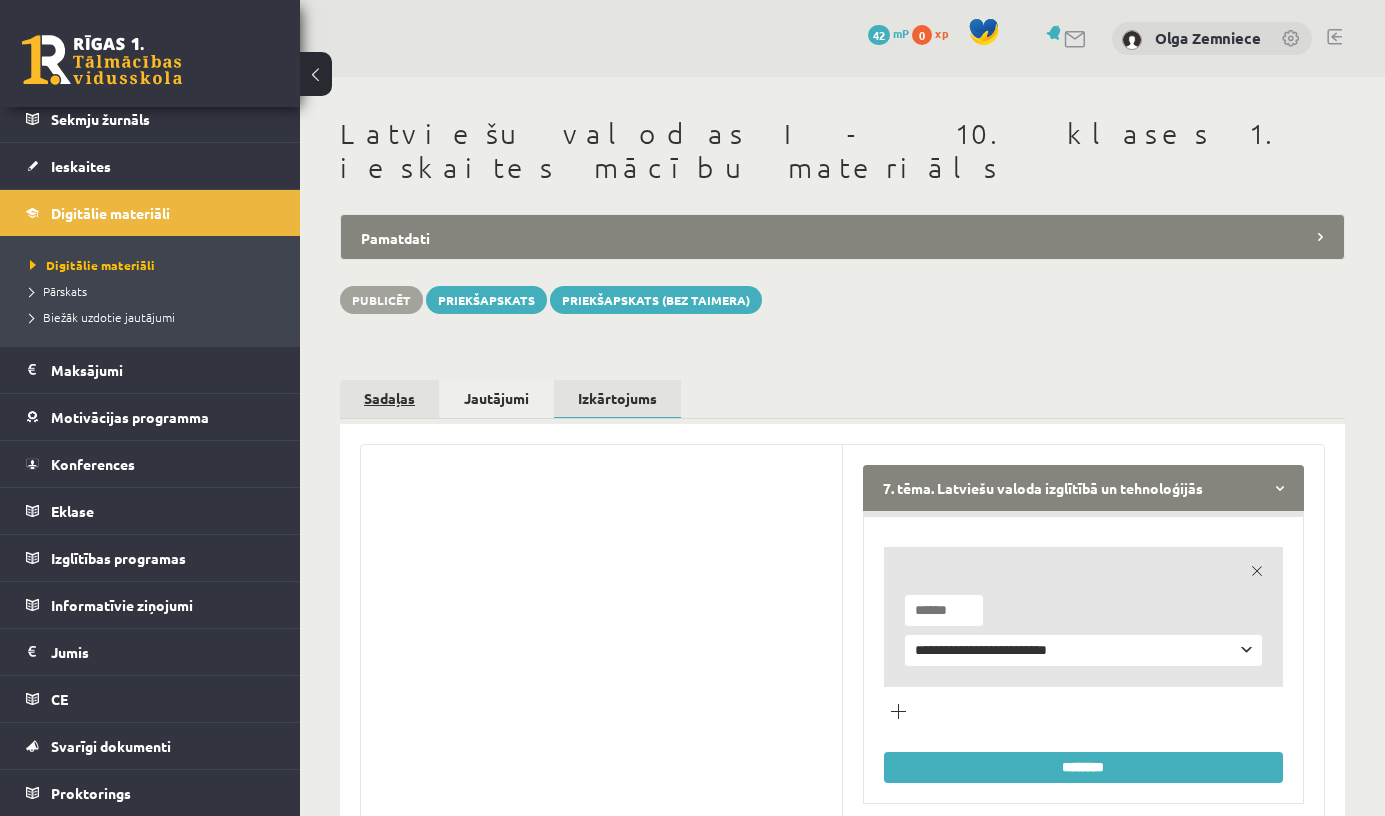 click on "Sadaļas" at bounding box center (389, 398) 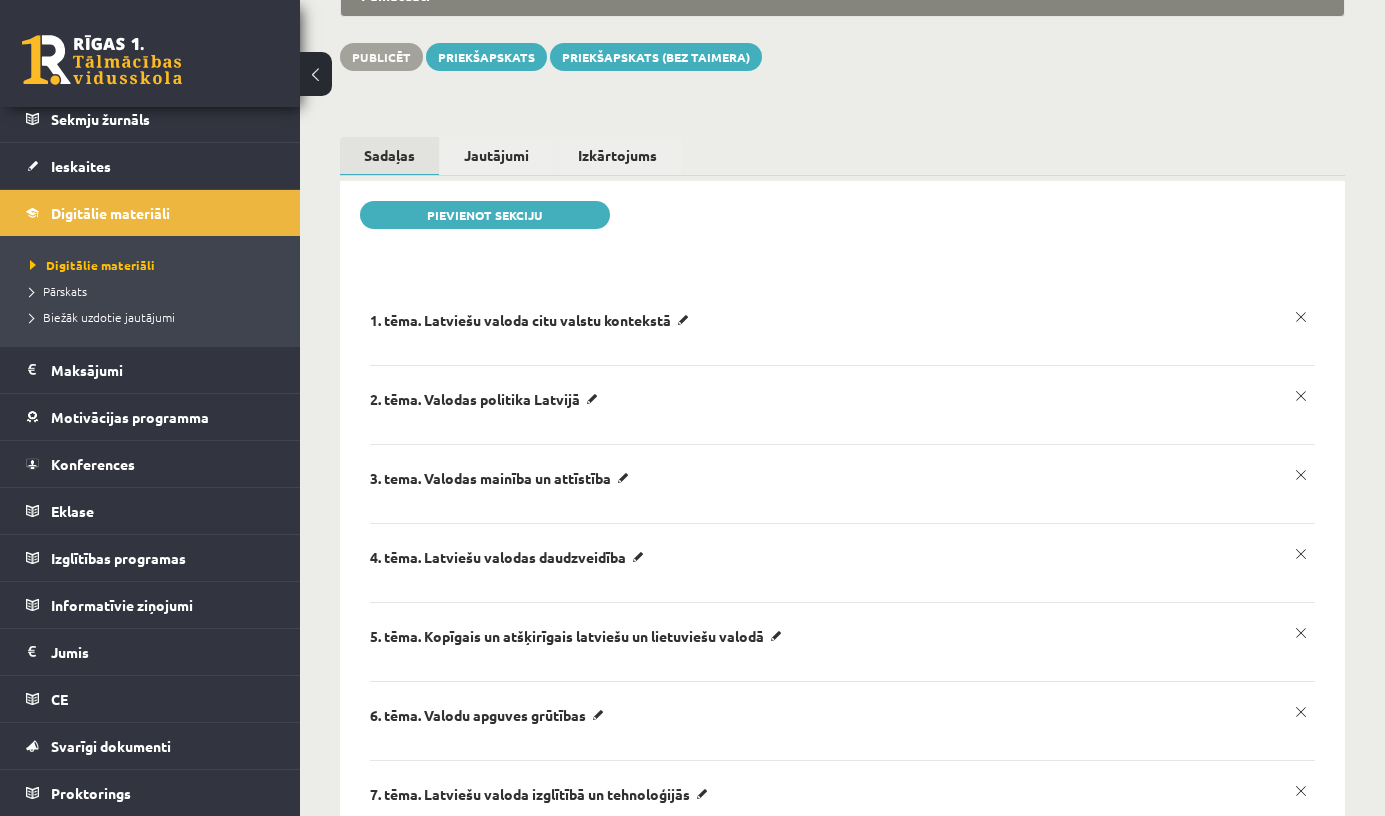 scroll, scrollTop: 437, scrollLeft: 0, axis: vertical 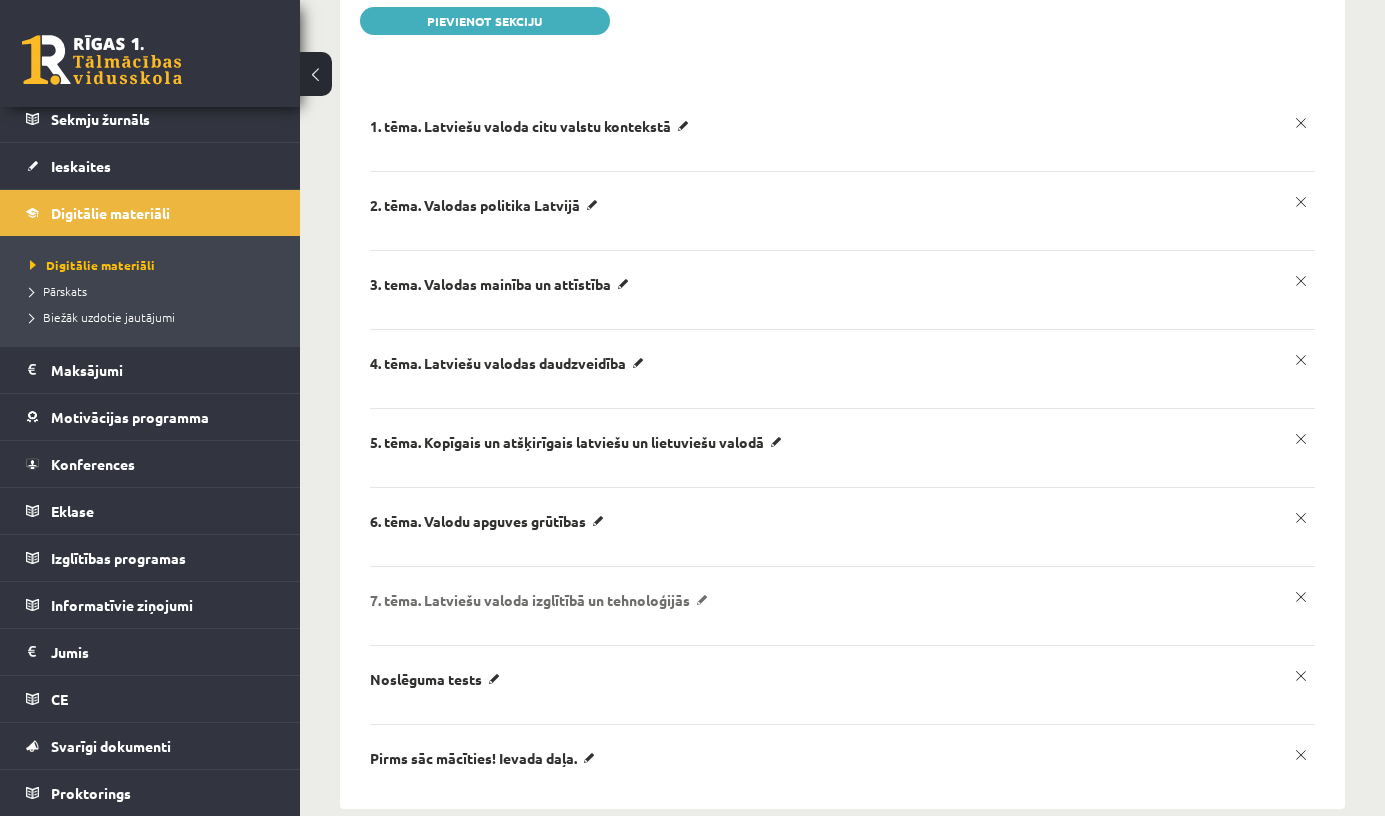click on "7. tēma. Latviešu valoda izglītībā un tehnoloģijās" at bounding box center (533, 126) 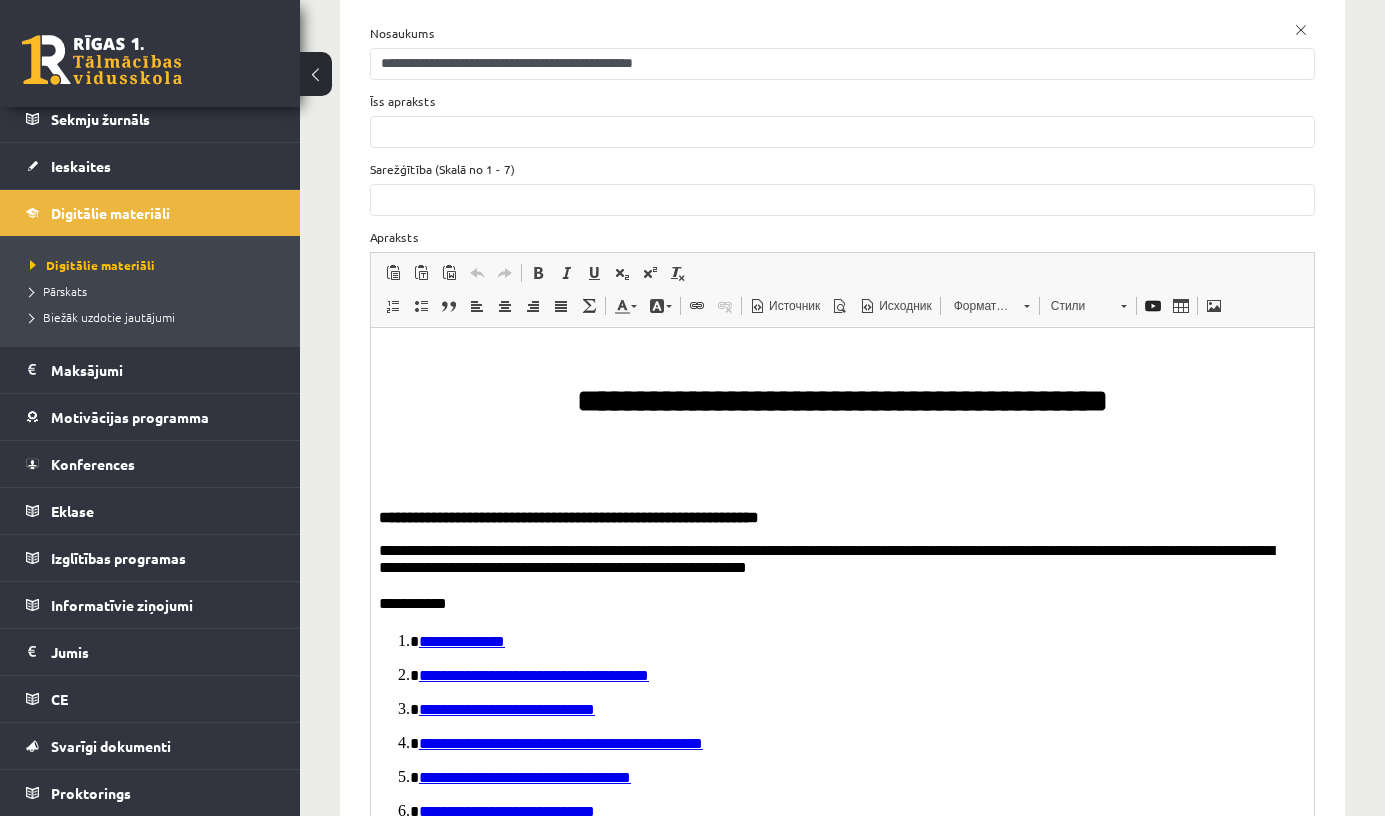 scroll, scrollTop: 0, scrollLeft: 0, axis: both 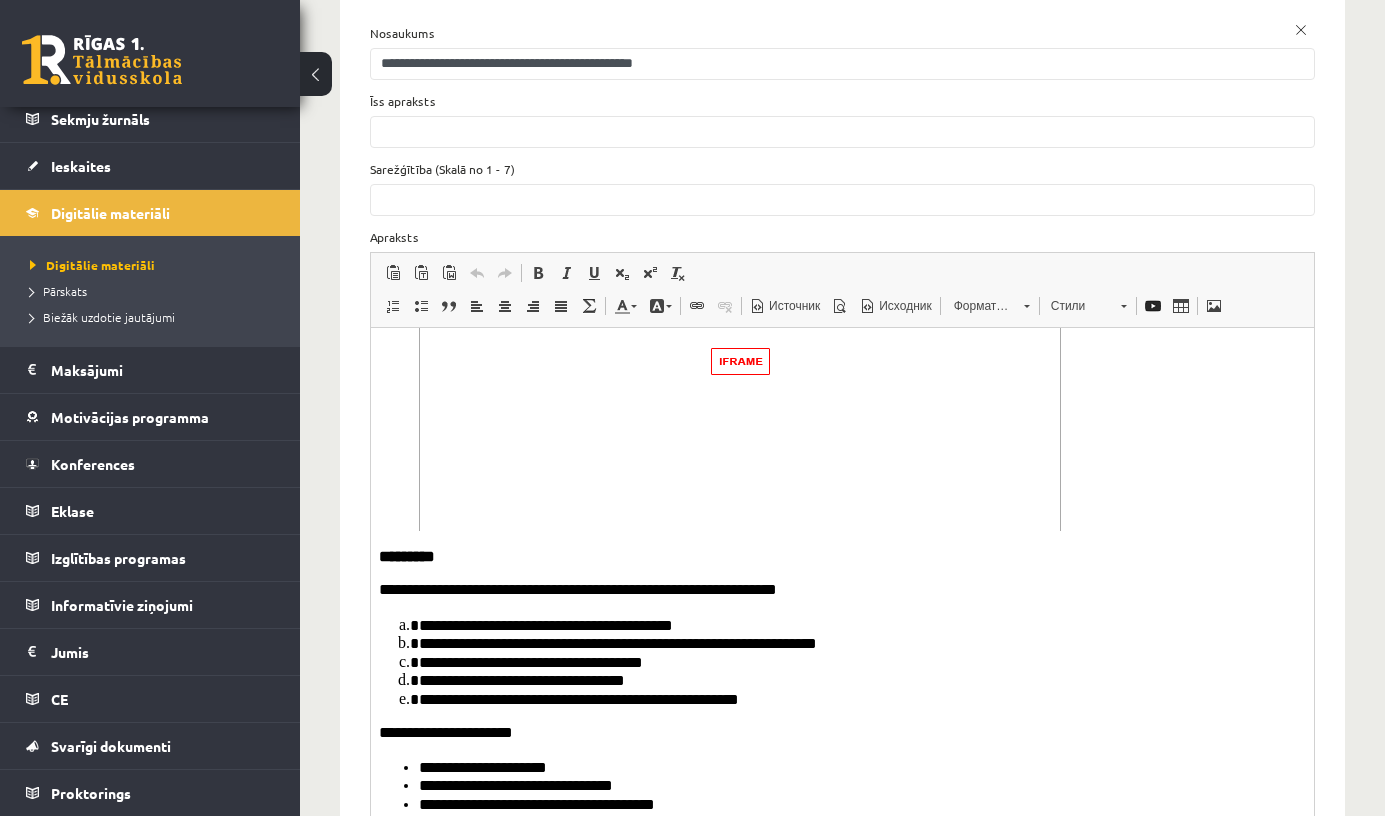click on "**********" at bounding box center (855, 624) 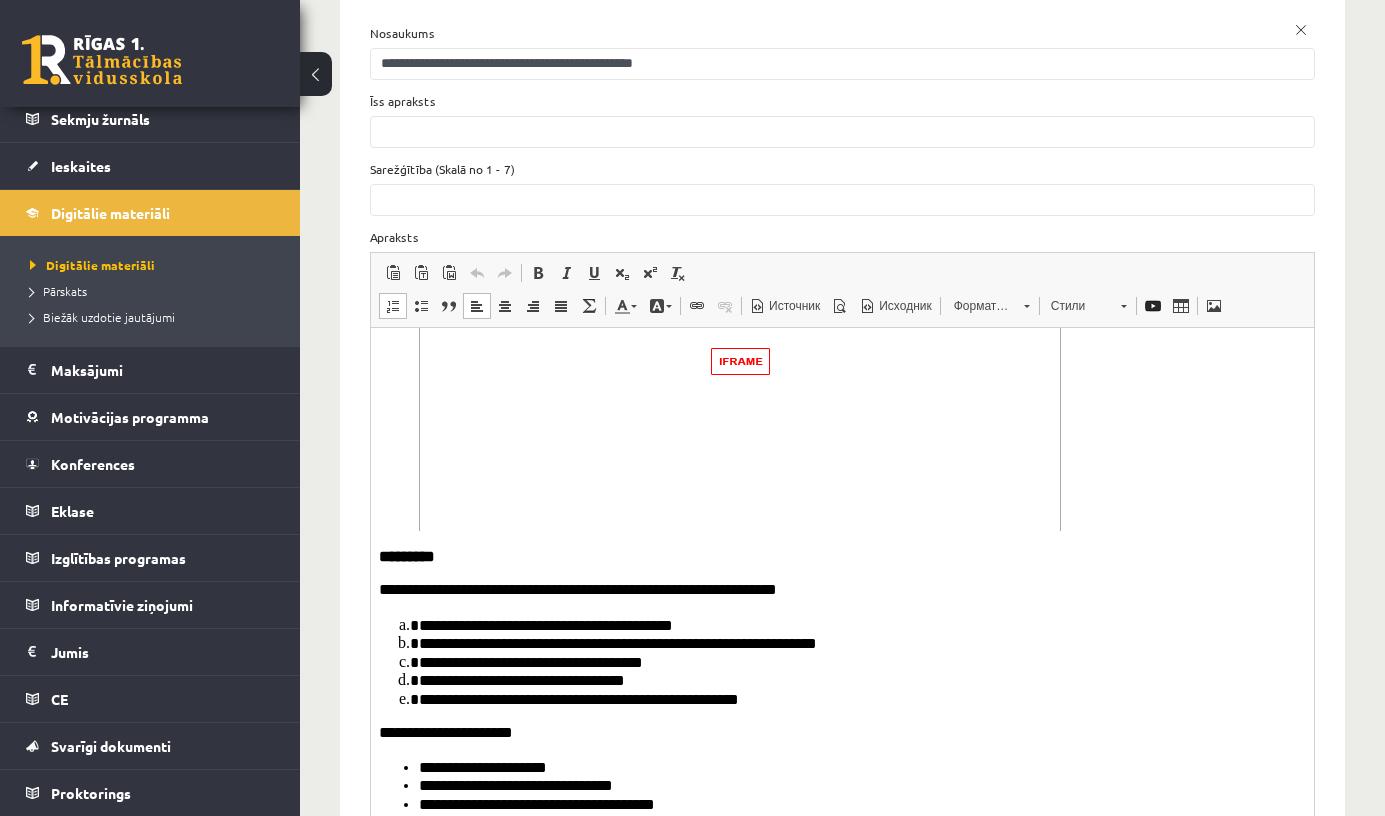 type 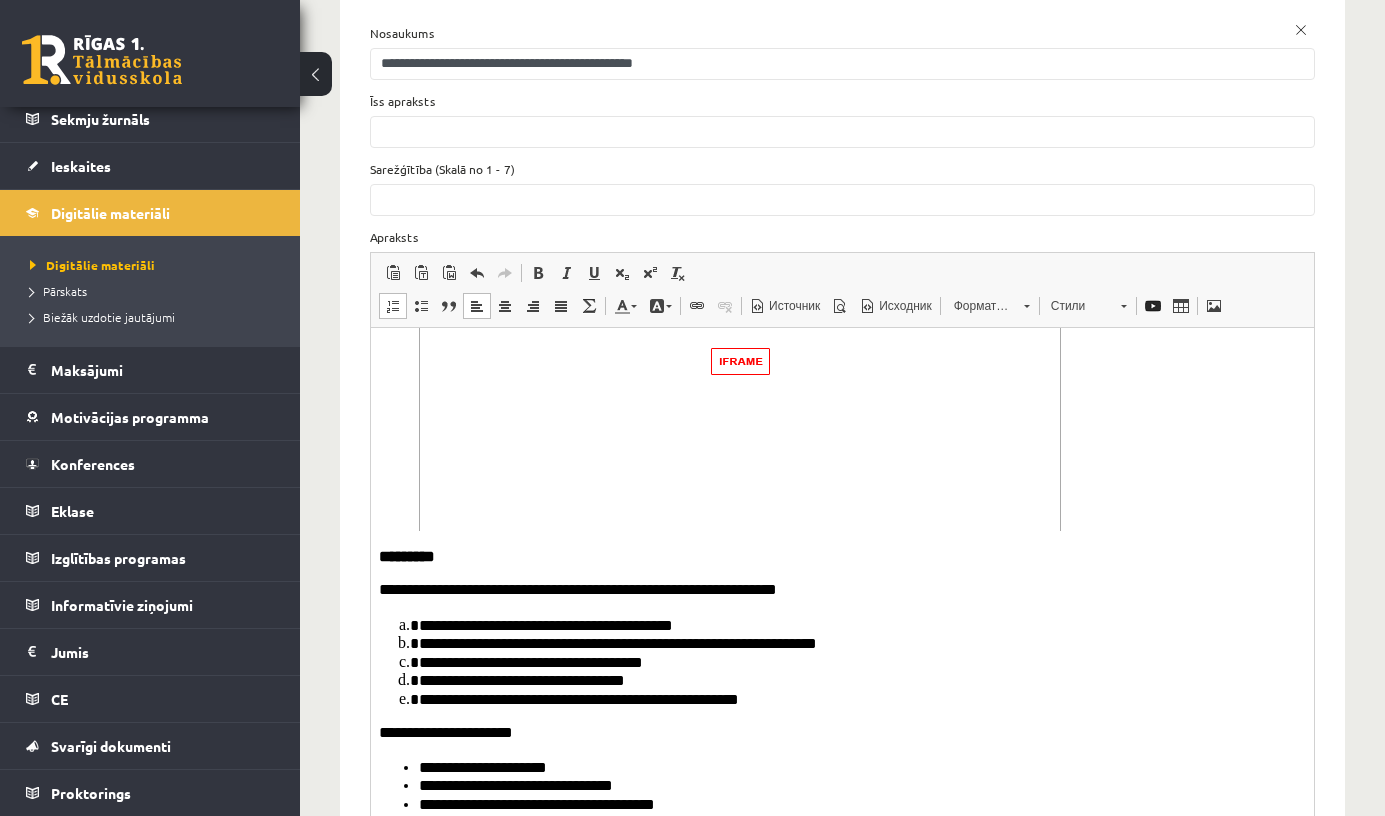 click on "**********" at bounding box center [855, 642] 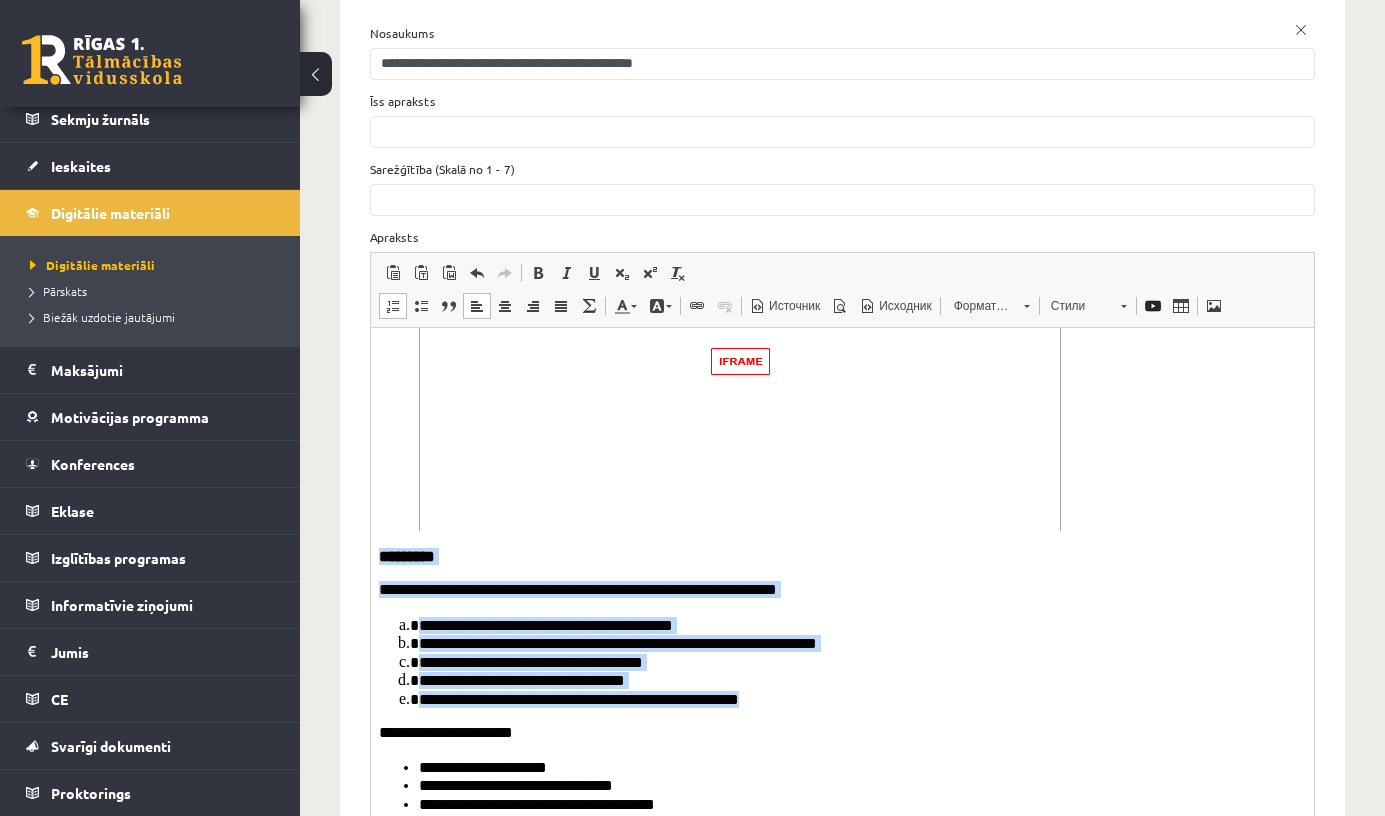 drag, startPoint x: 822, startPoint y: 696, endPoint x: 296, endPoint y: 546, distance: 546.96985 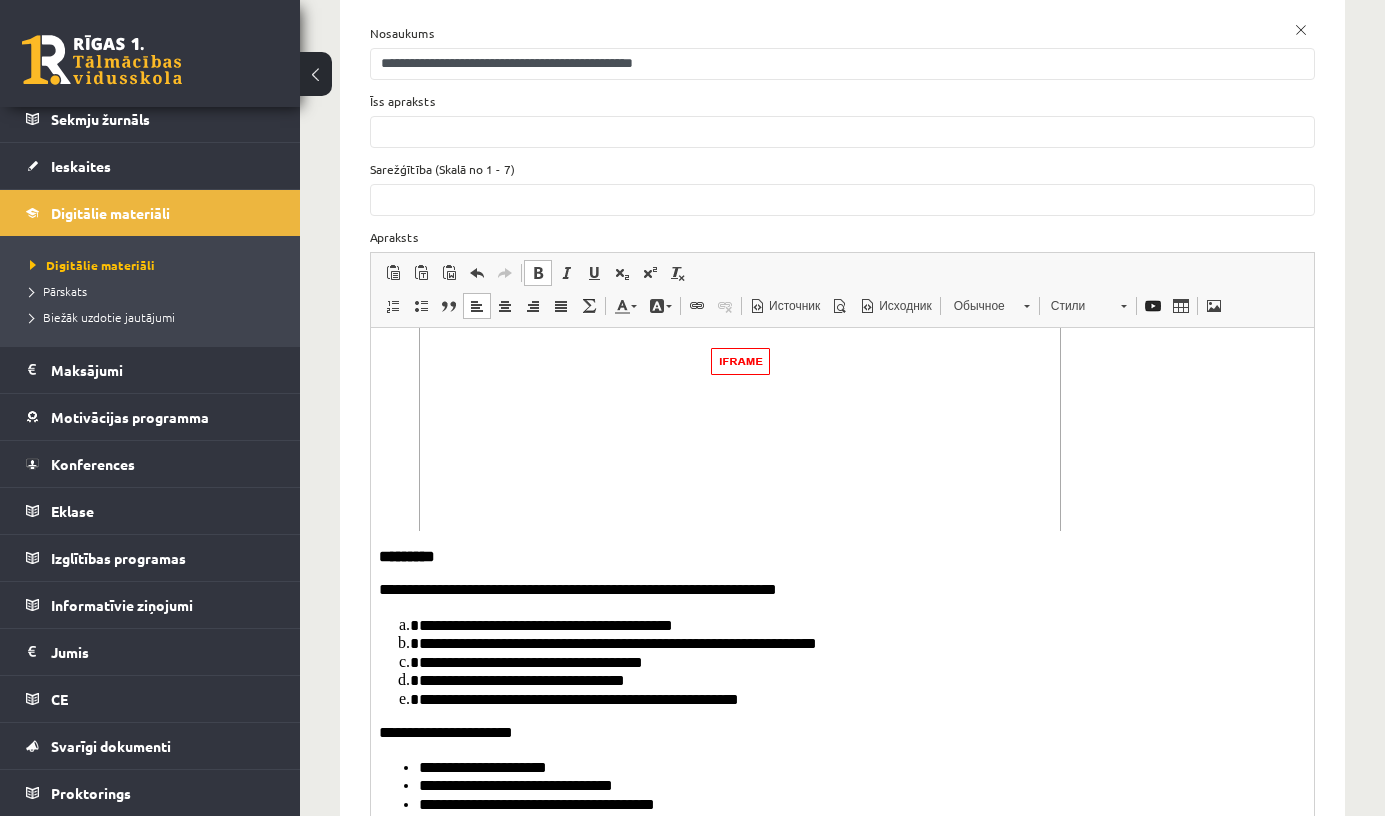 click on "**********" at bounding box center (842, 570) 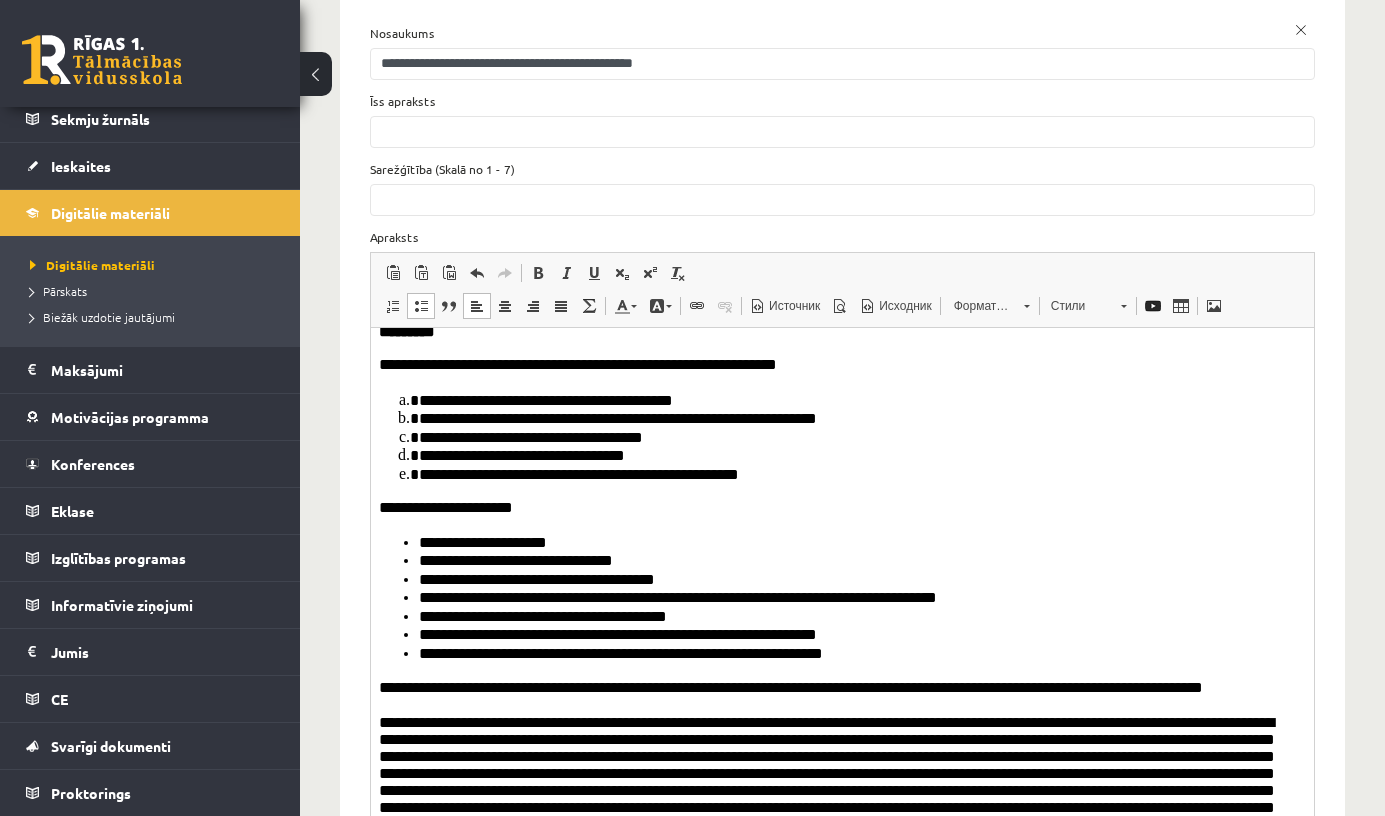 scroll, scrollTop: 2928, scrollLeft: 0, axis: vertical 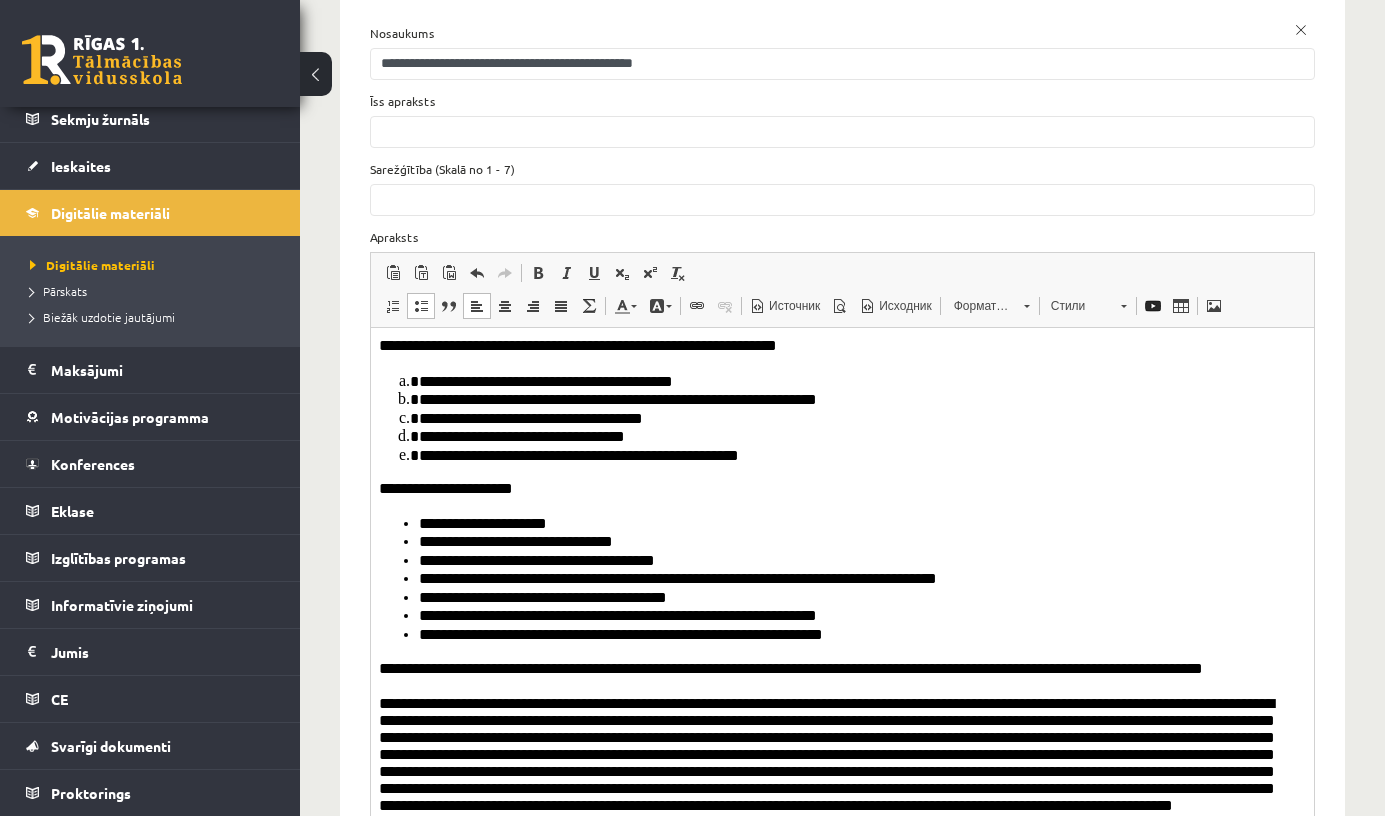 click on "**********" at bounding box center [835, 668] 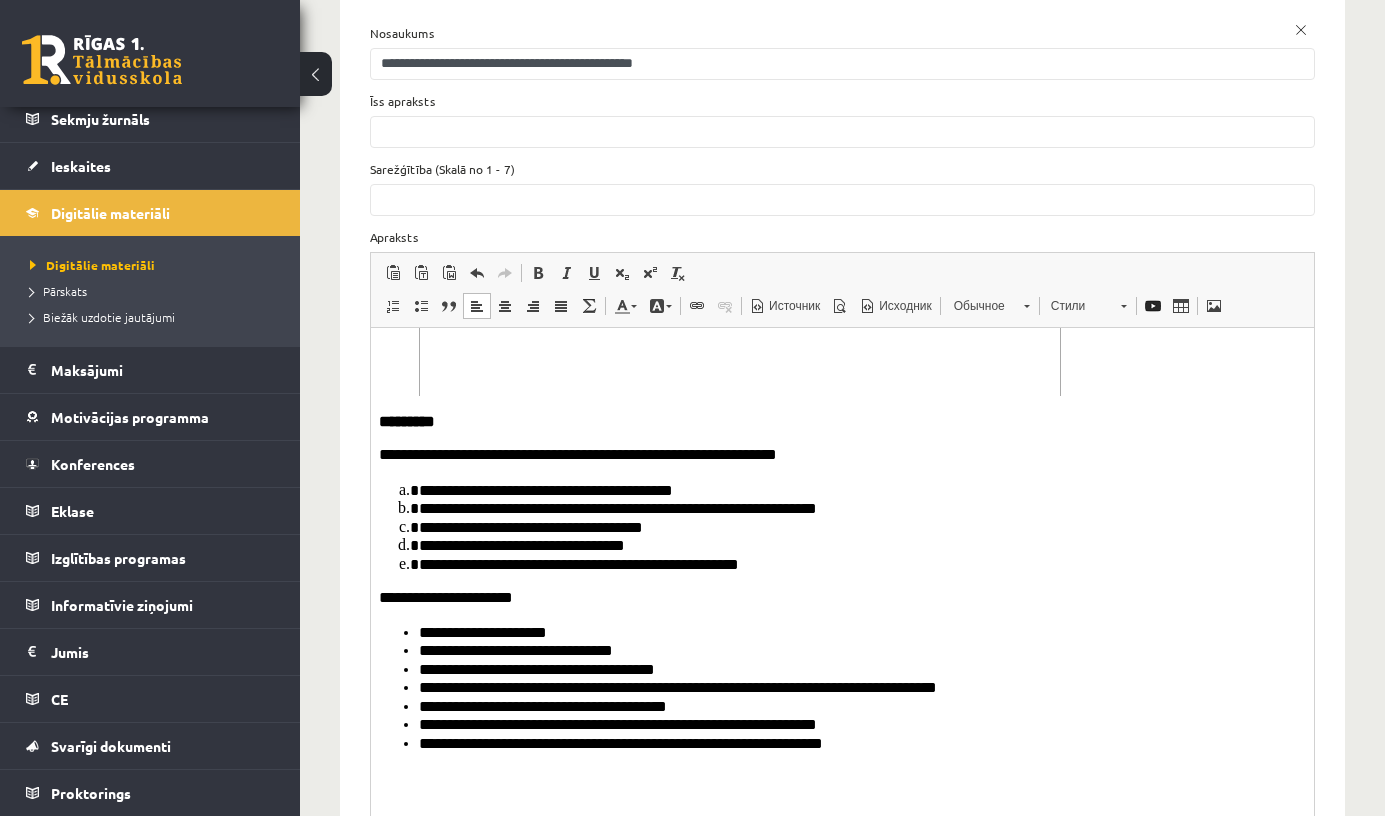 scroll, scrollTop: 2817, scrollLeft: 0, axis: vertical 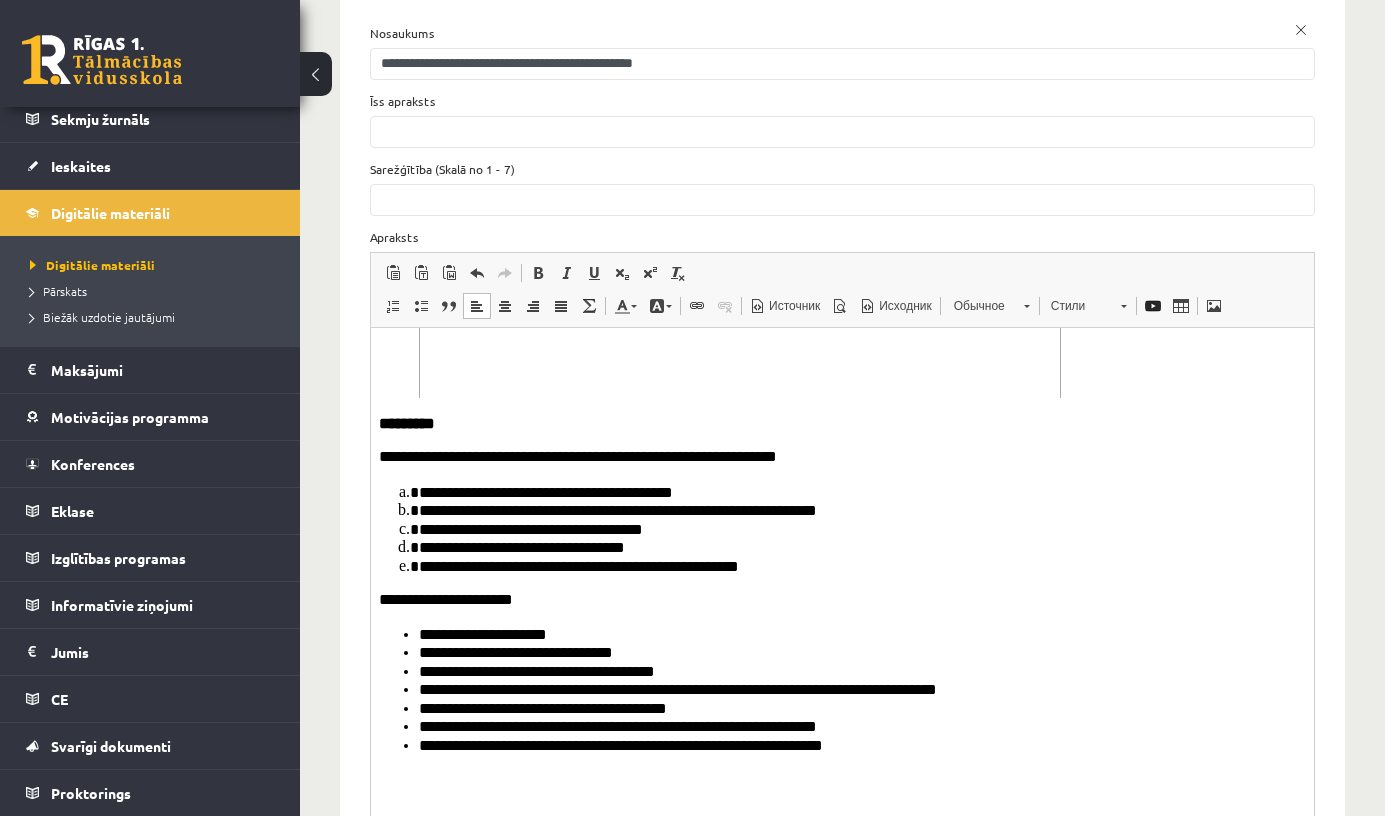 click on "**********" at bounding box center (842, 468) 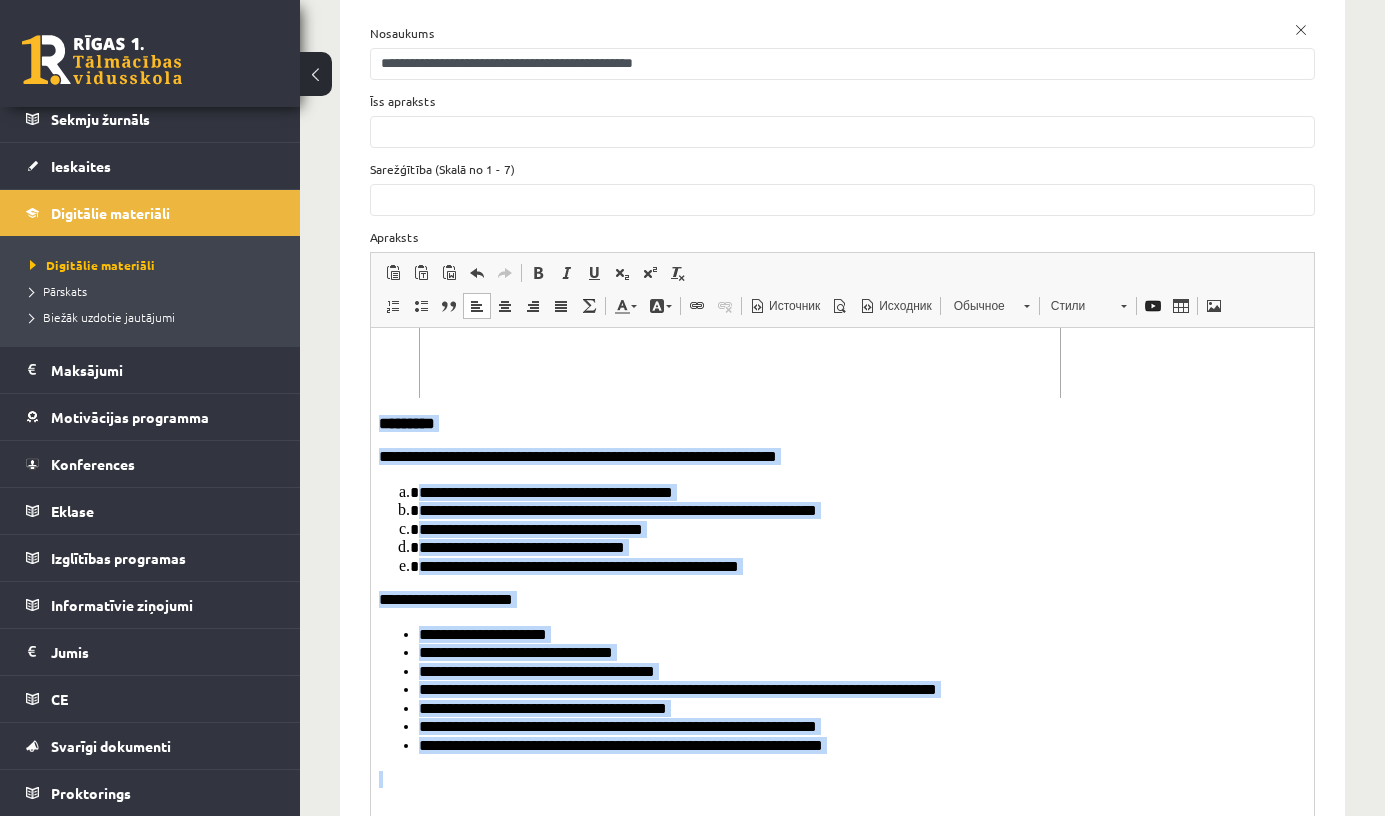 drag, startPoint x: 911, startPoint y: 752, endPoint x: 341, endPoint y: 420, distance: 659.6393 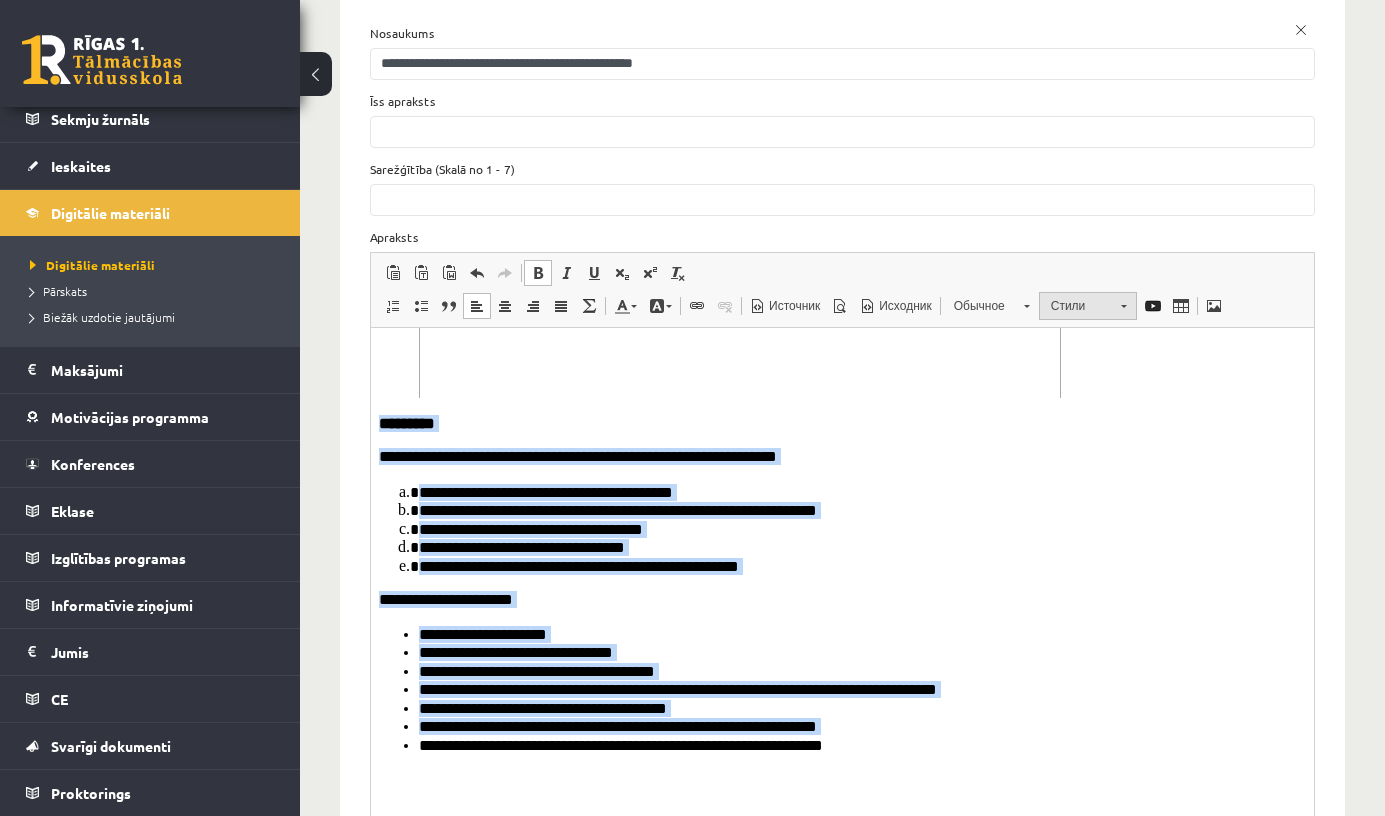 click on "Стили" at bounding box center (1076, 306) 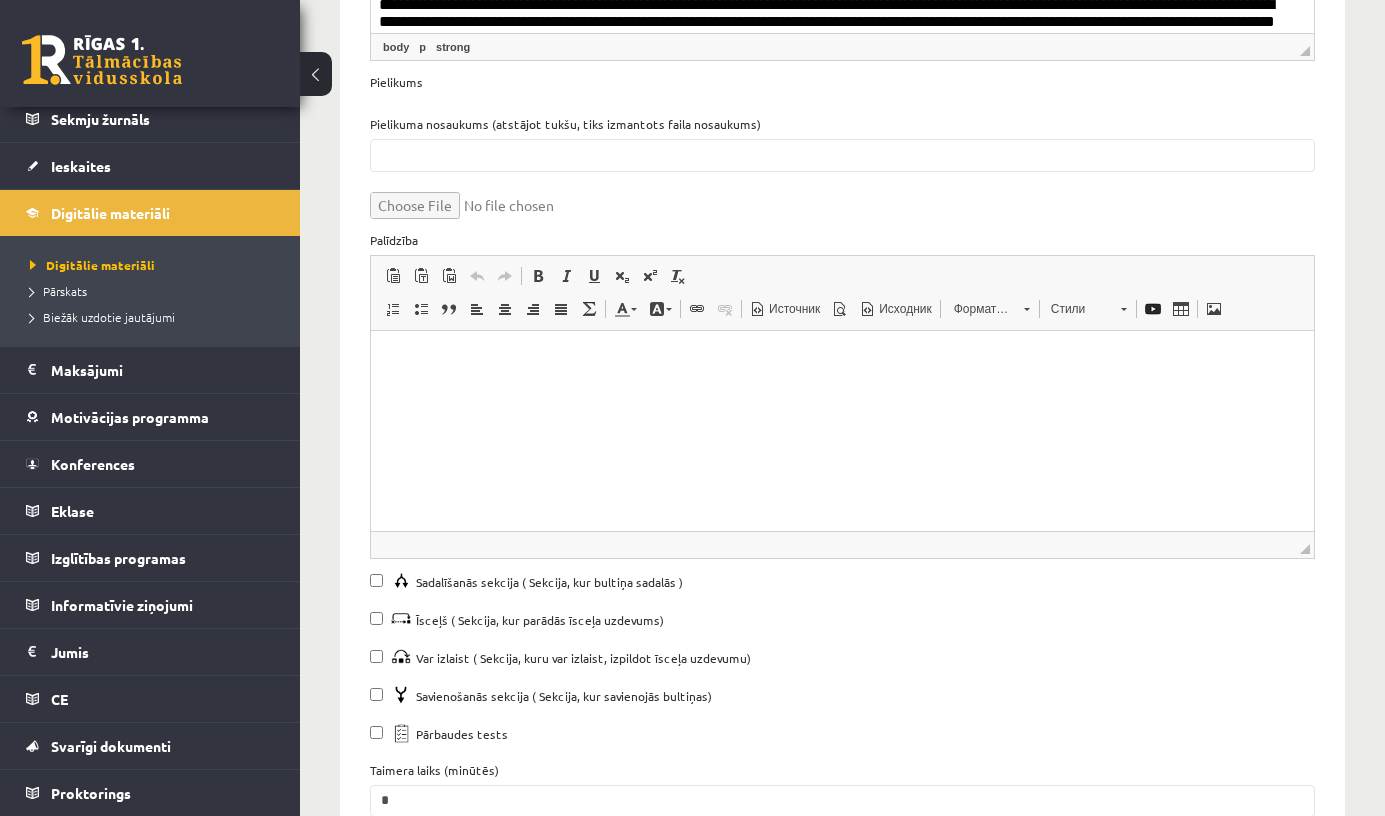 scroll, scrollTop: 2336, scrollLeft: 0, axis: vertical 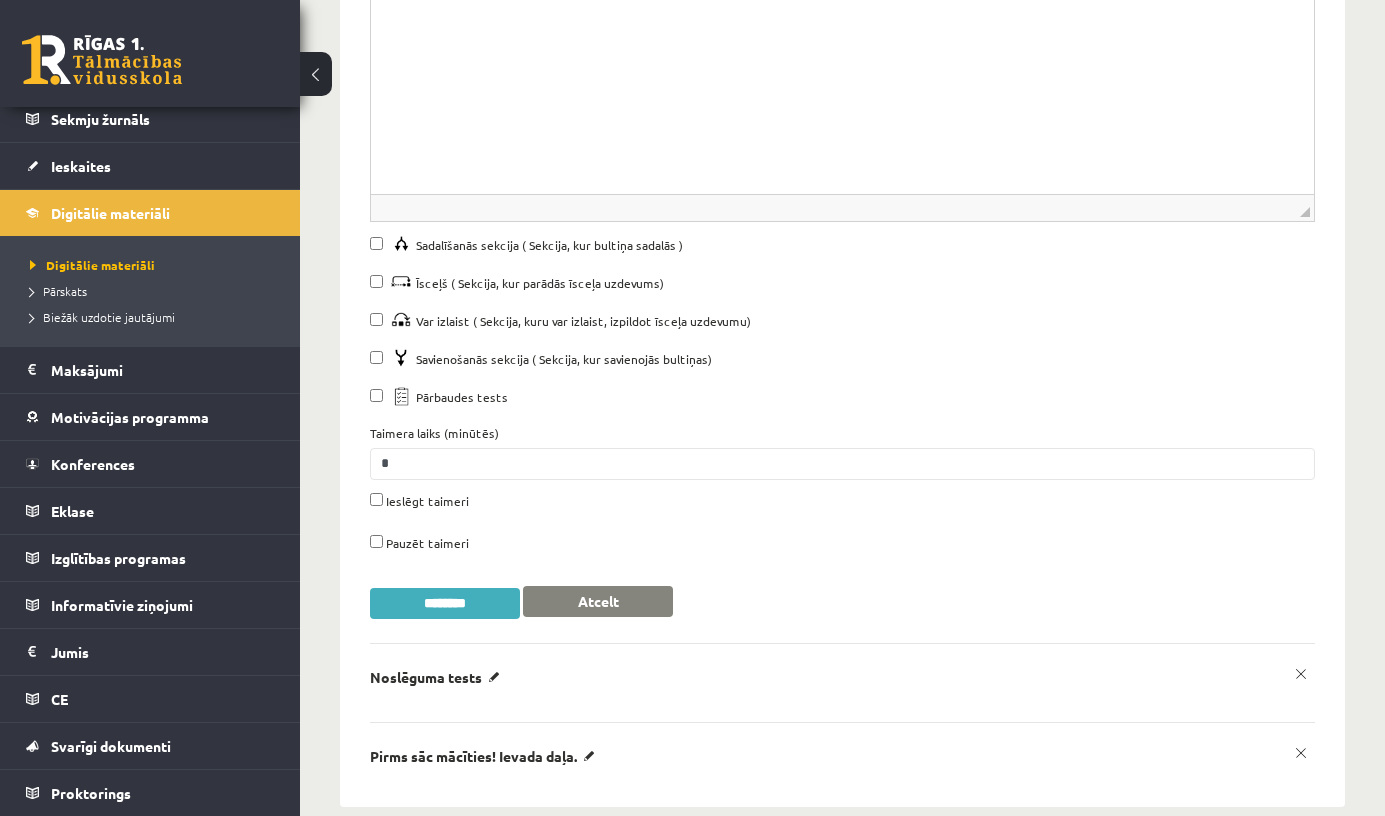 click on "**********" at bounding box center [842, -515] 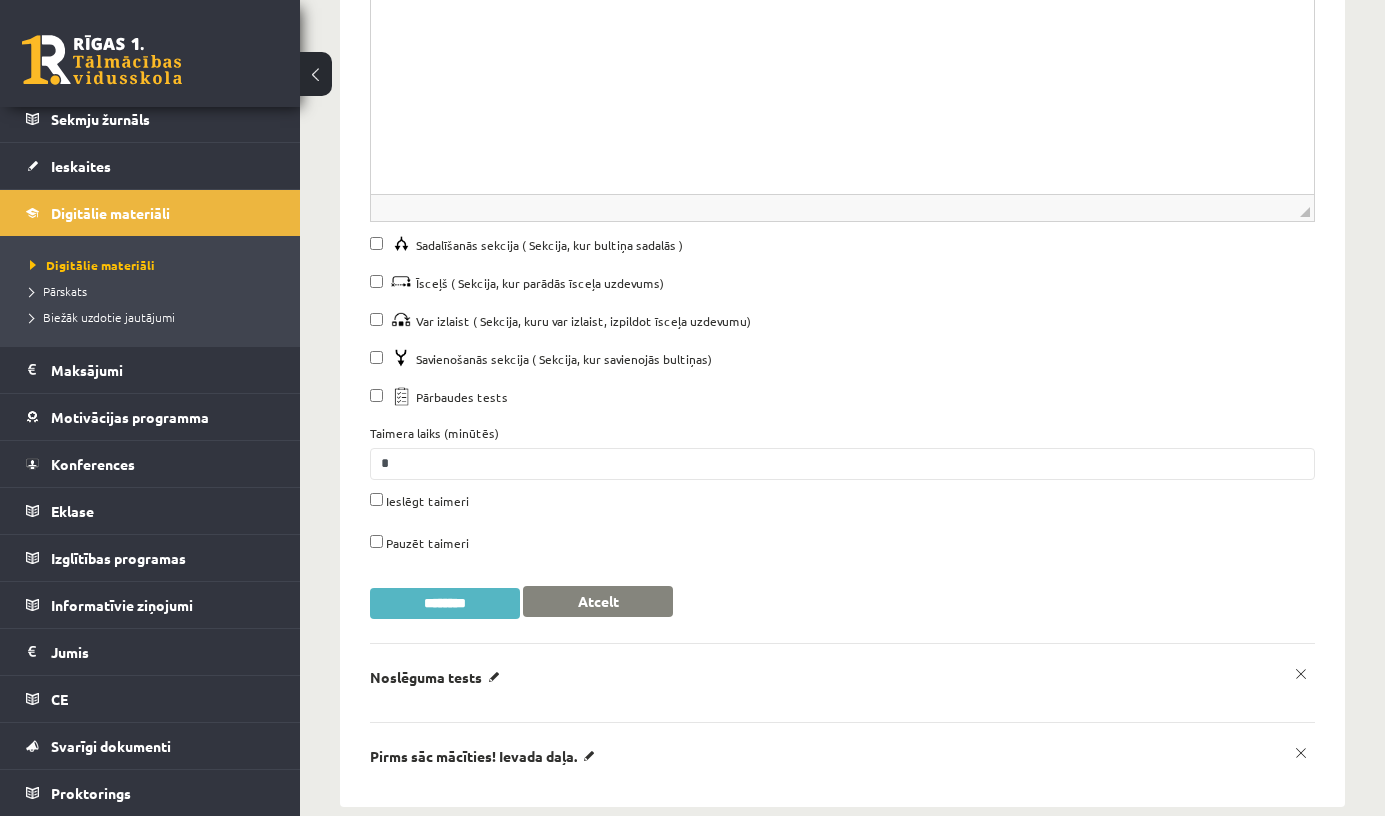 click on "********" at bounding box center (445, 603) 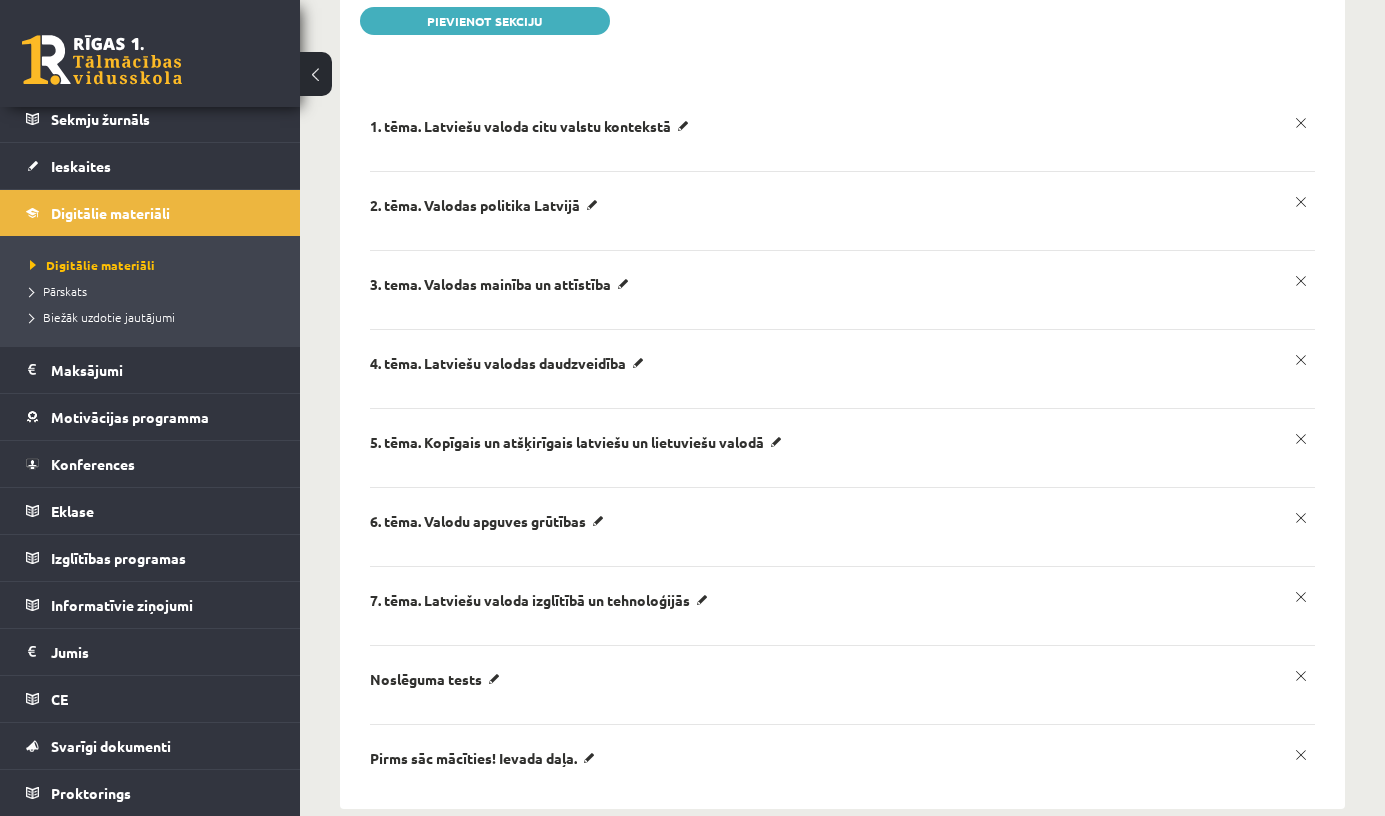 scroll, scrollTop: 0, scrollLeft: 0, axis: both 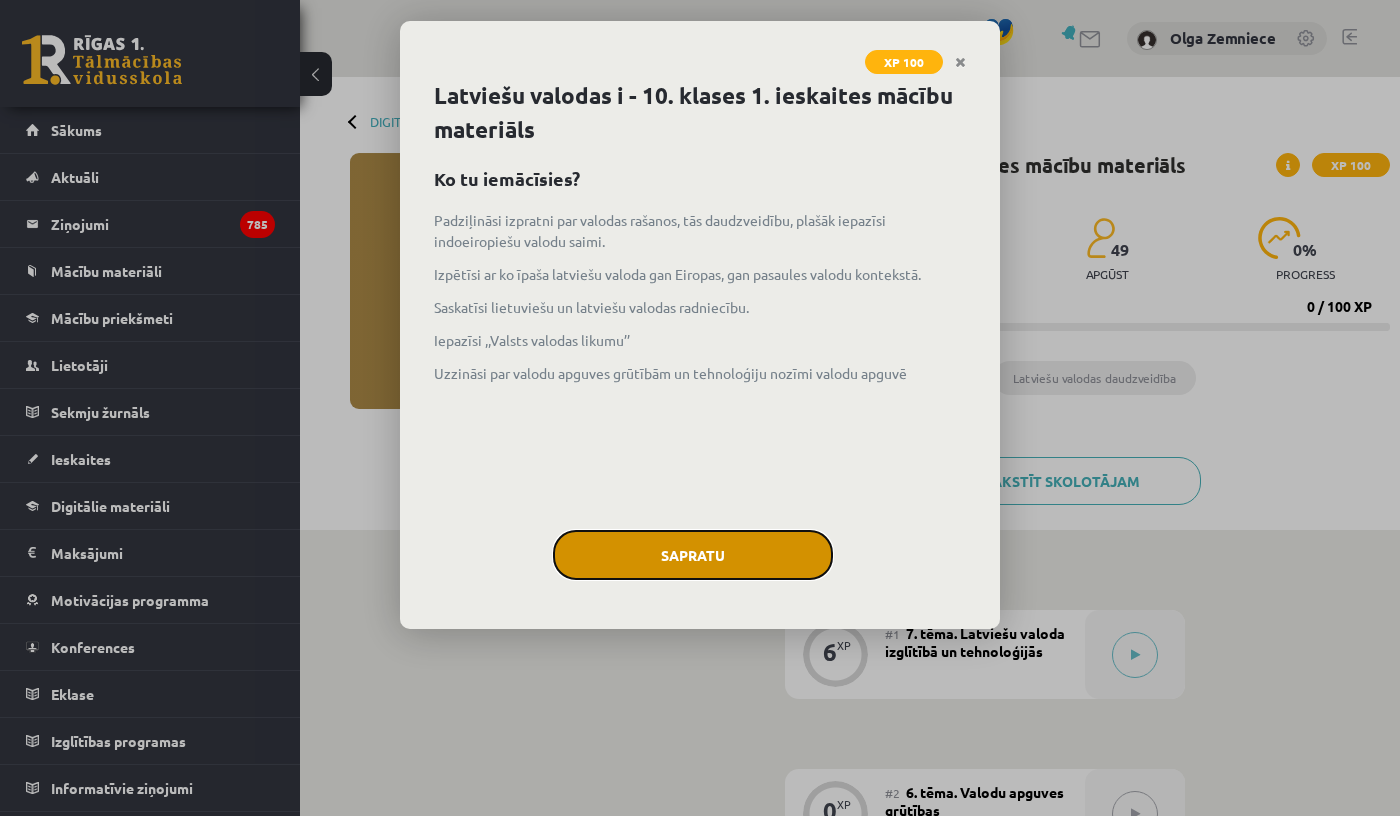 click on "Sapratu" 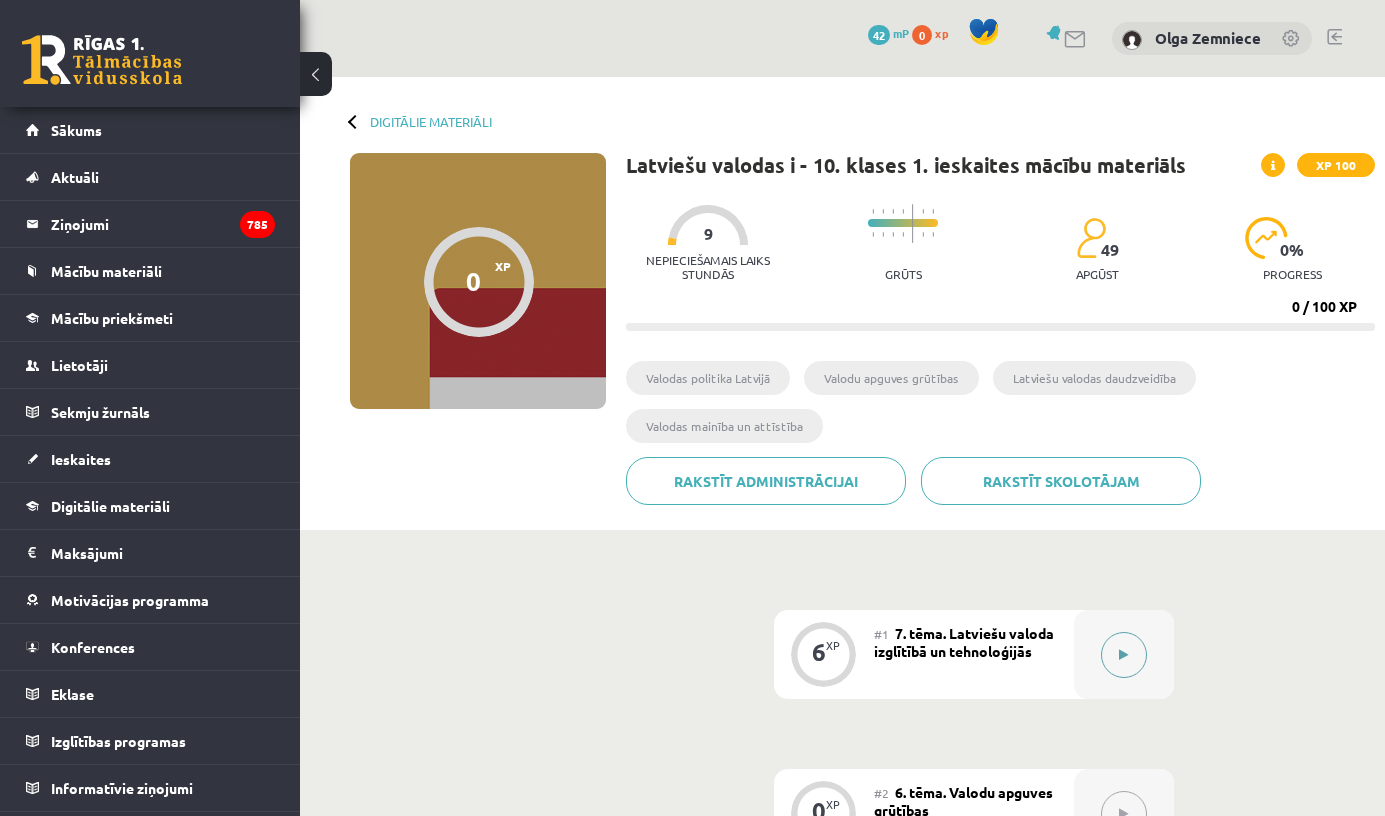 click 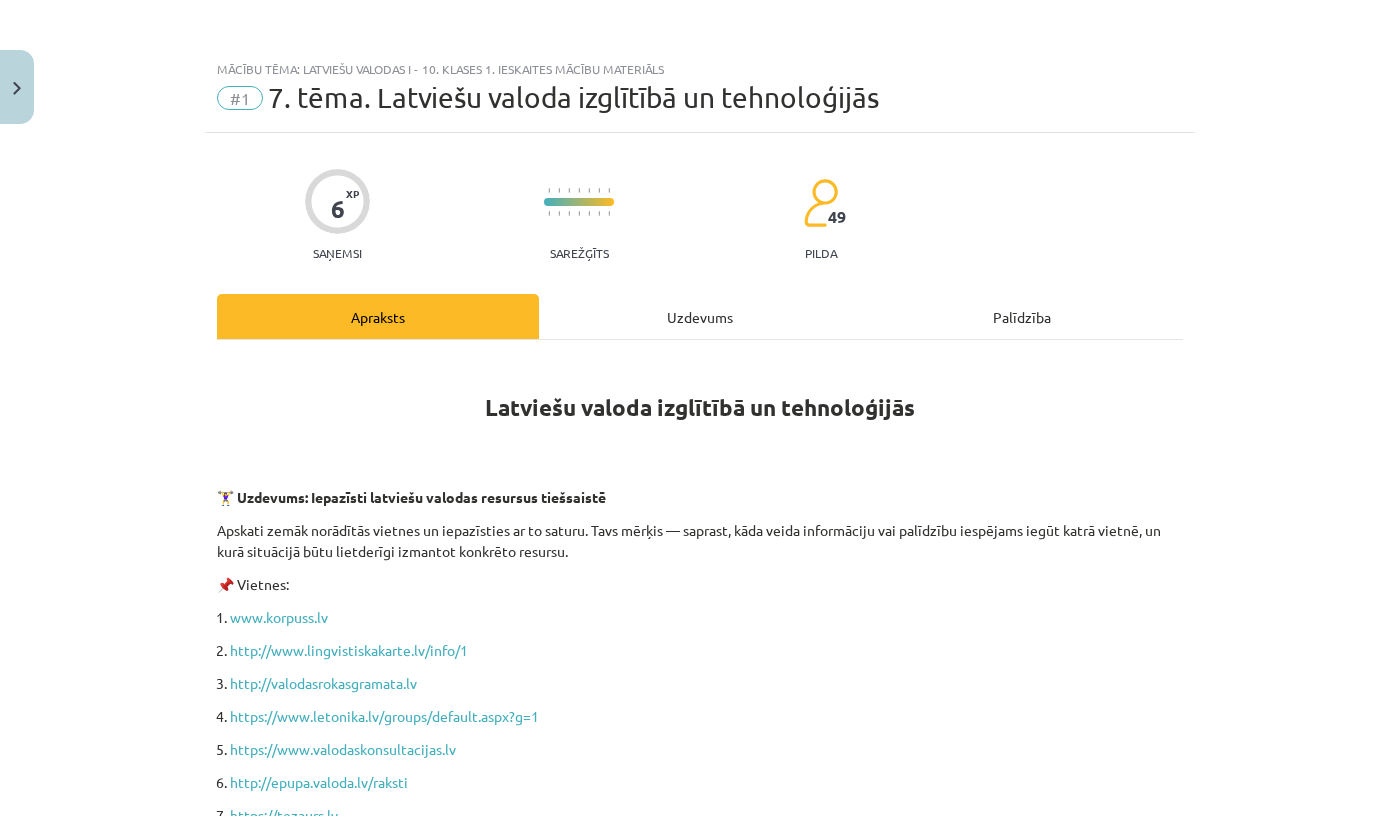 scroll, scrollTop: 974, scrollLeft: 0, axis: vertical 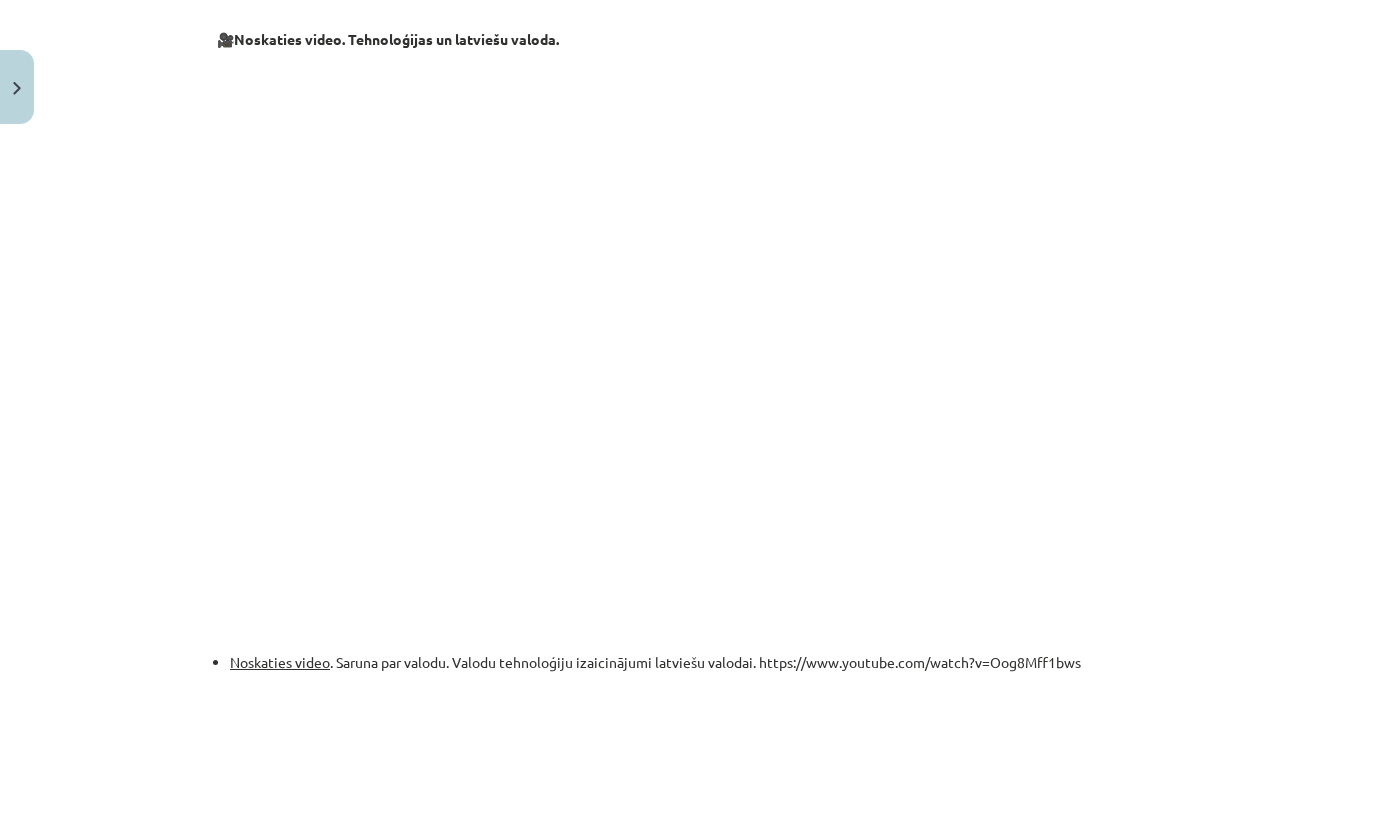 click on "Noskaties video . Saruna par valodu. Valodu tehnoloģiju izaicinājumi latviešu valodai. https://www.youtube.com/watch?v=Oog8Mff1bws" 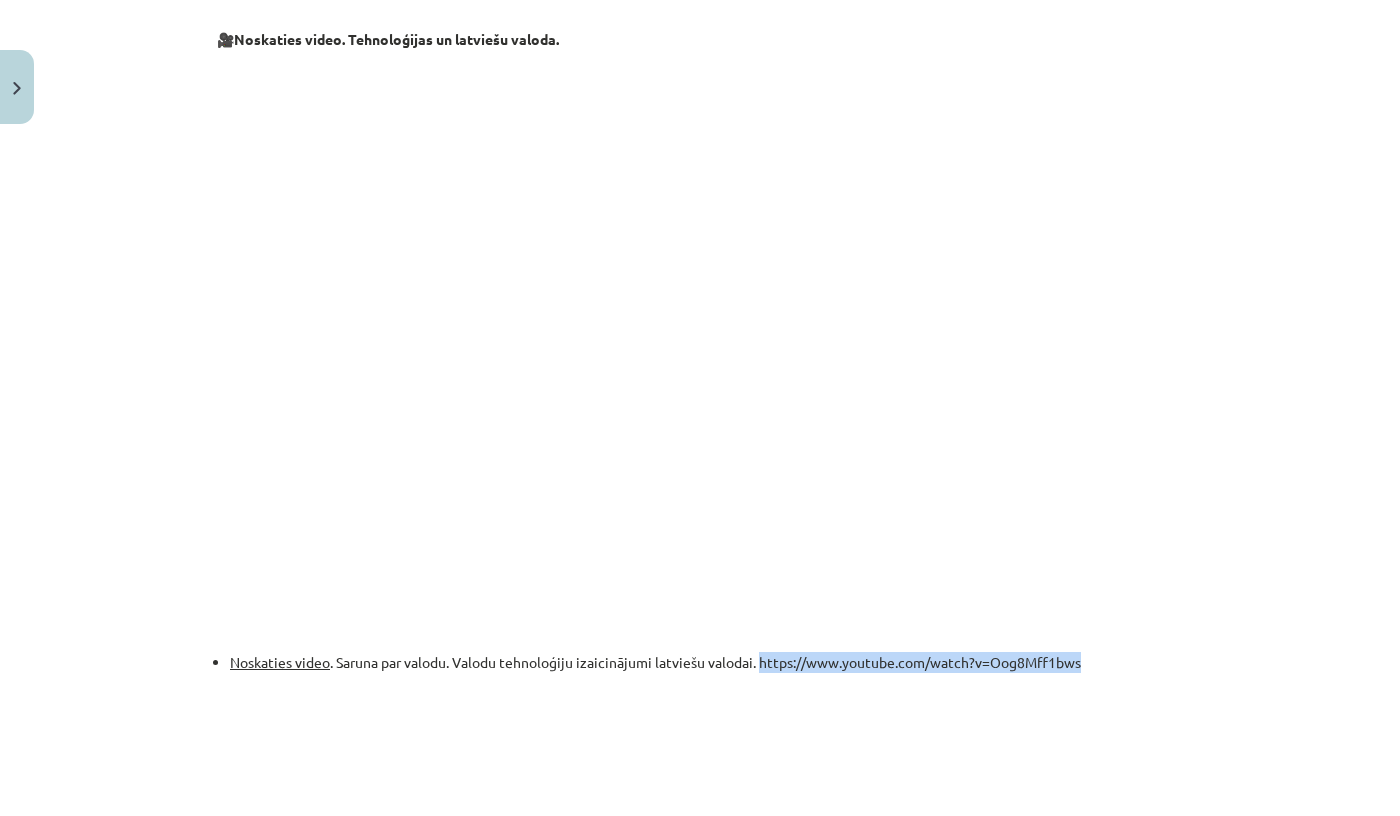 drag, startPoint x: 758, startPoint y: 662, endPoint x: 1084, endPoint y: 669, distance: 326.07513 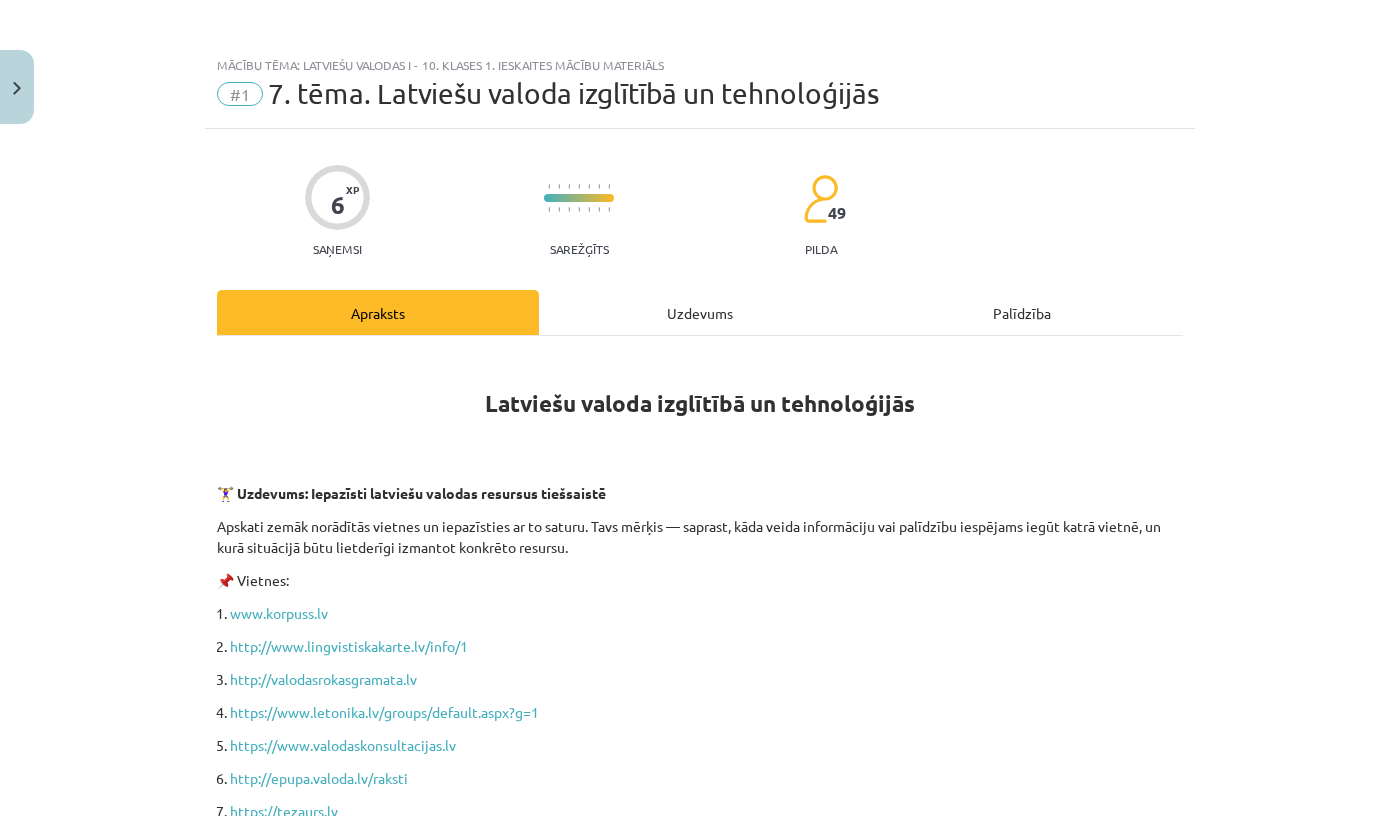 scroll, scrollTop: 13, scrollLeft: 0, axis: vertical 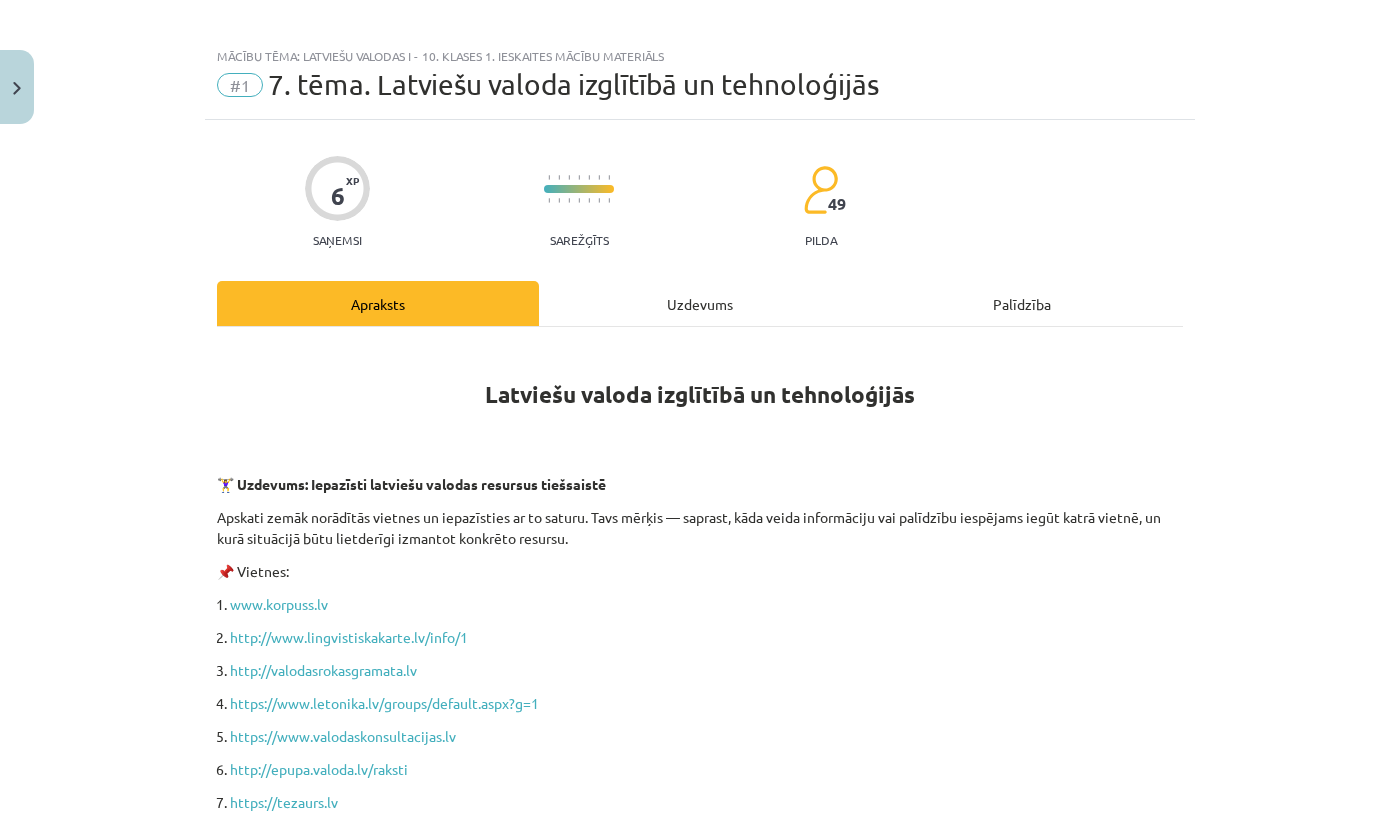 click on "Latviešu valoda izglītībā un tehnoloģijās
🏋️‍♀️ Uzdevums: Iepazīsti latviešu valodas resursus tiešsaistē
Apskati zemāk norādītās vietnes un iepazīsties ar to saturu. Tavs mērķis — saprast, kāda veida informāciju vai palīdzību iespējams iegūt katrā vietnē, un kurā situācijā būtu lietderīgi izmantot konkrēto resursu.
📌 Vietnes:
[URL]
[URL]
[URL]
[URL]
[URL]
[URL]
[URL]
[URL]
[URL]
[URL]
🎥  Noskaties video. Tehnoloģijas un latviešu valoda.
Noskaties video . Saruna par valodu. Valodu tehnoloģiju izaicinājumi latviešu valodai. [URL]
Noklausies" 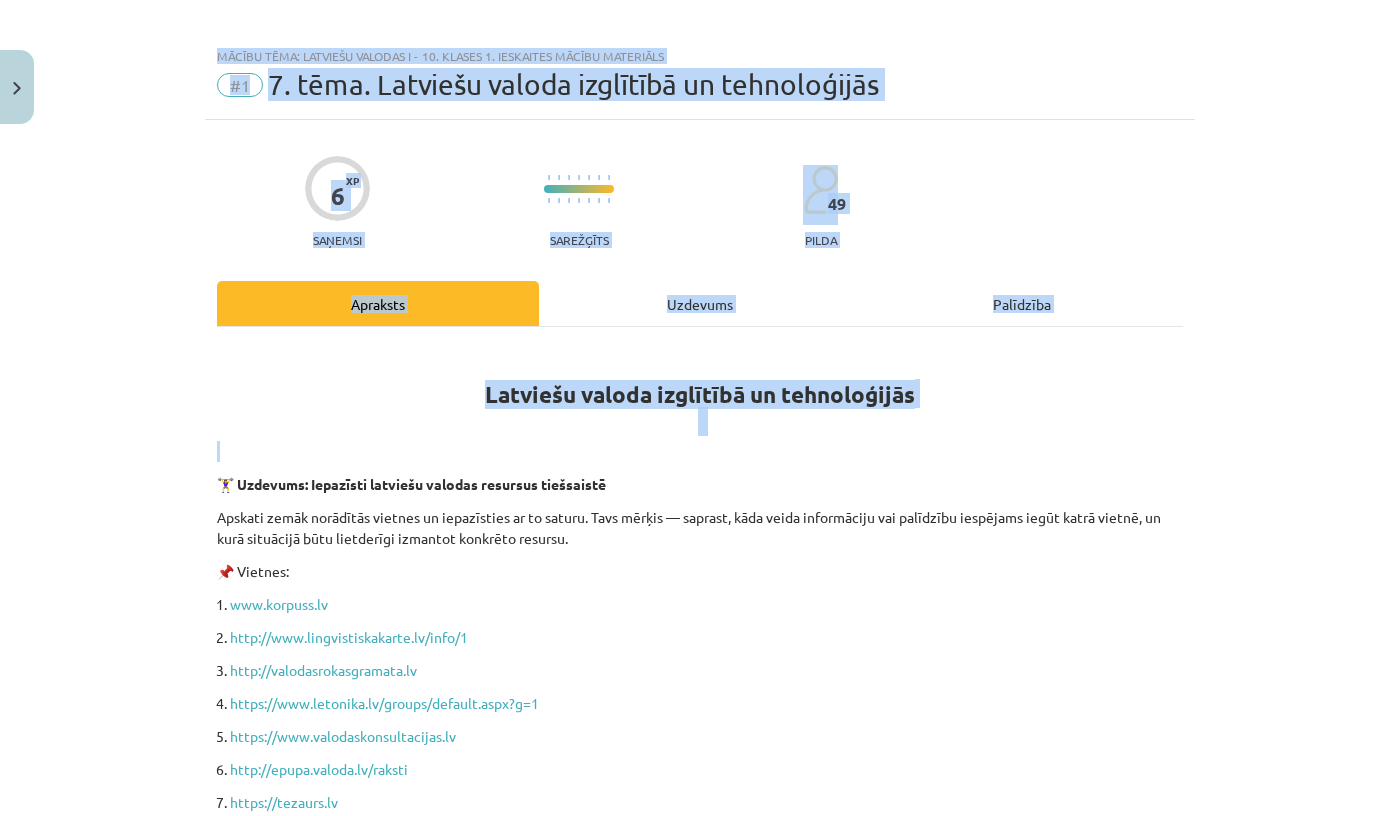 drag, startPoint x: 634, startPoint y: 986, endPoint x: 718, endPoint y: 1153, distance: 186.93582 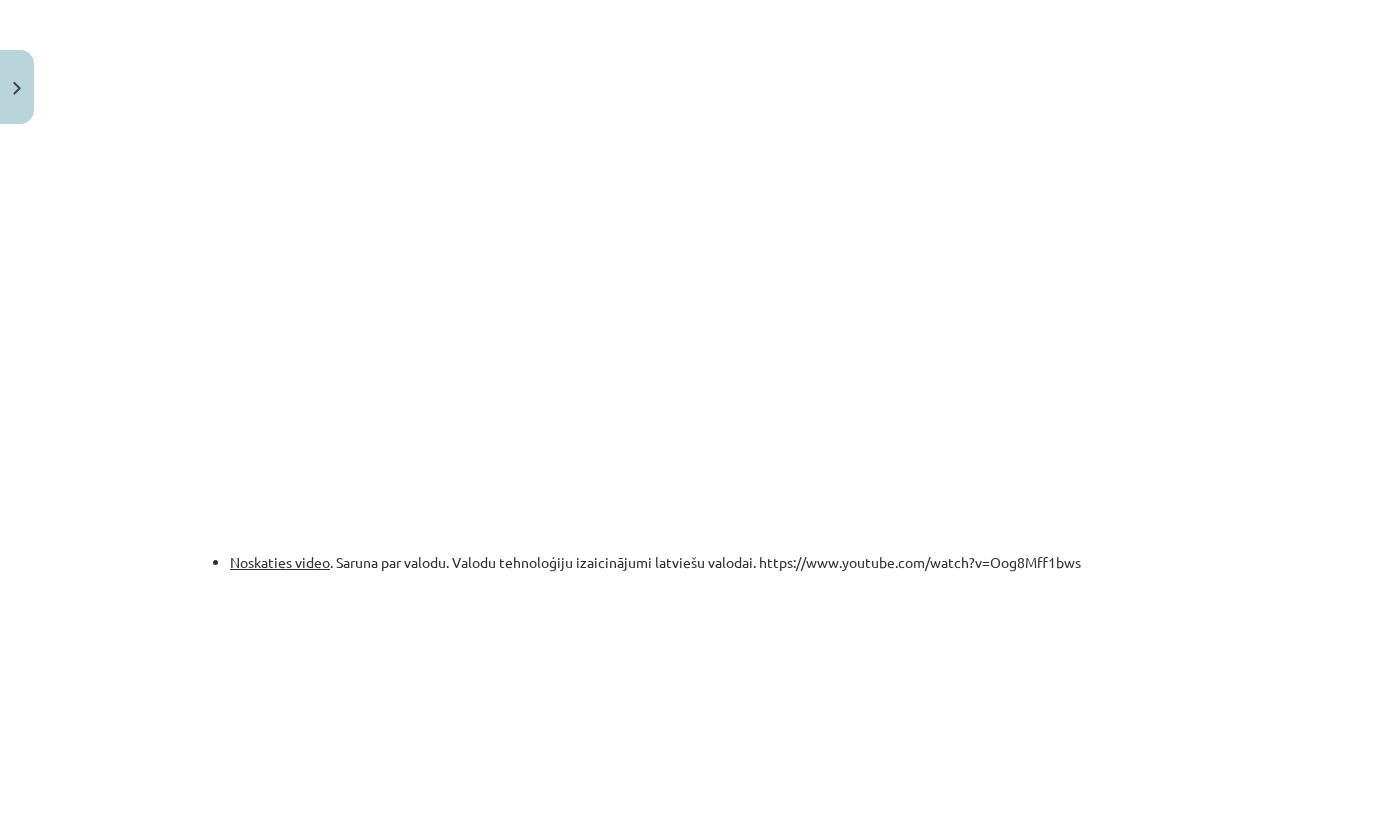 scroll, scrollTop: 641, scrollLeft: 0, axis: vertical 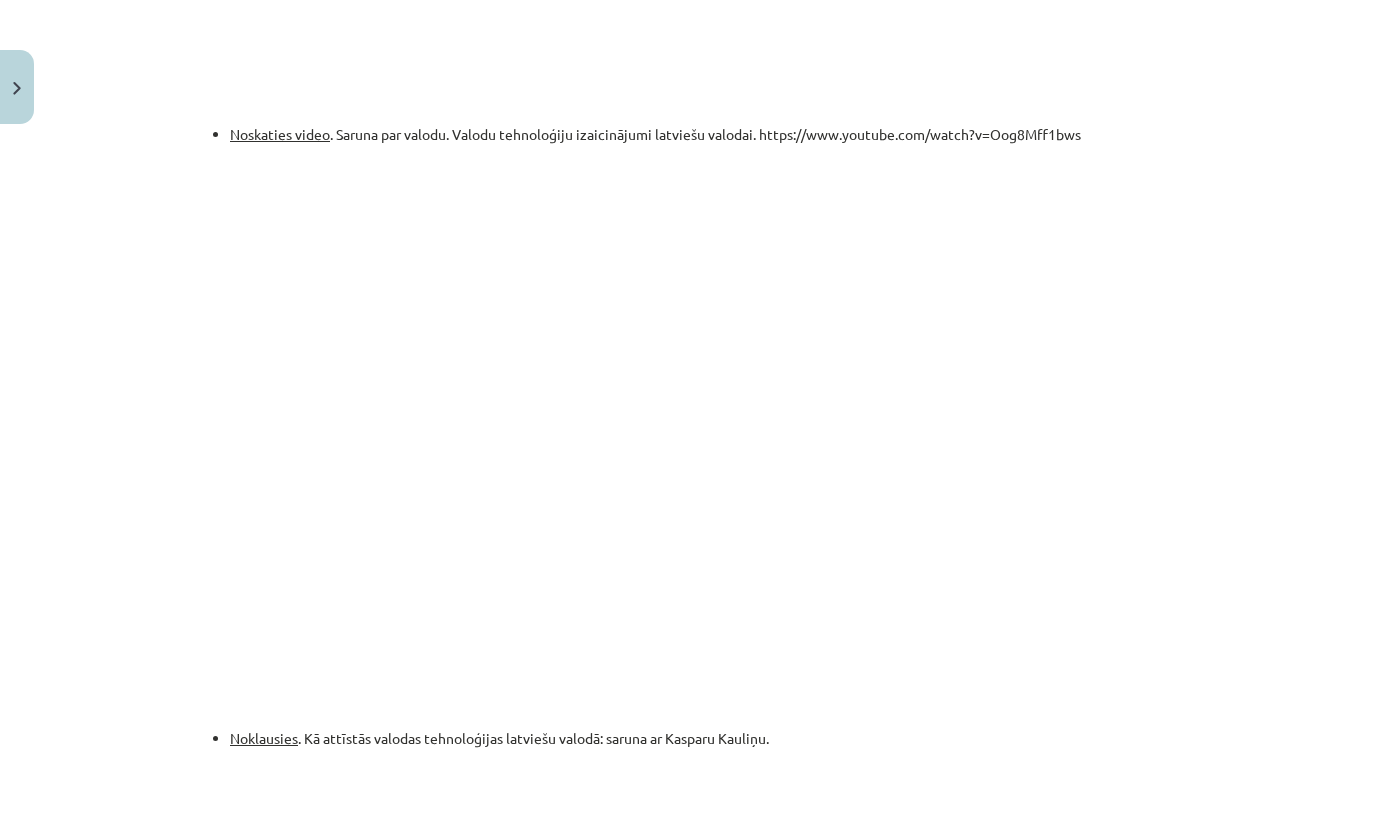 click on "Noskaties video . Saruna par valodu. Valodu tehnoloģiju izaicinājumi latviešu valodai. https://www.youtube.com/watch?v=Oog8Mff1bws" 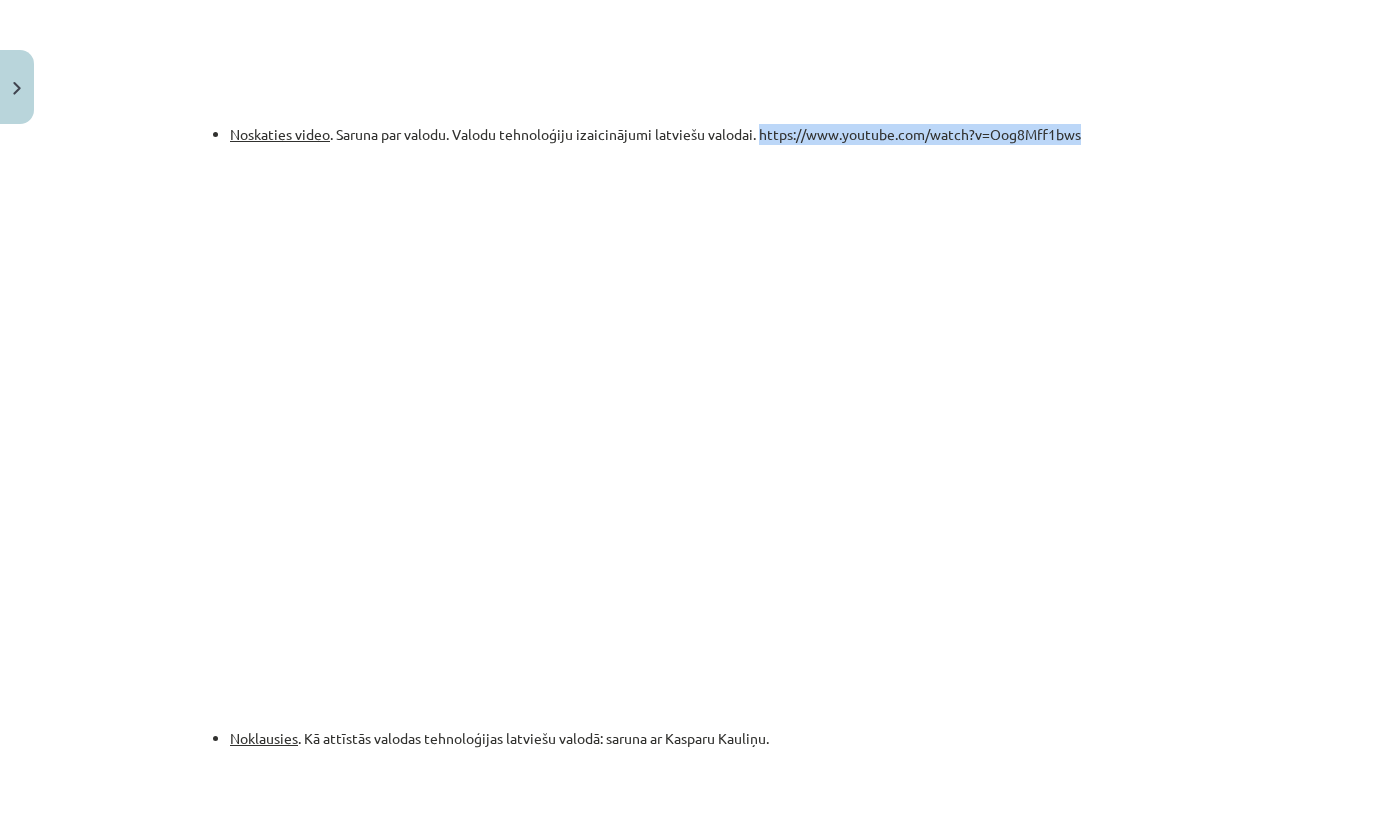 drag, startPoint x: 756, startPoint y: 131, endPoint x: 1125, endPoint y: 139, distance: 369.0867 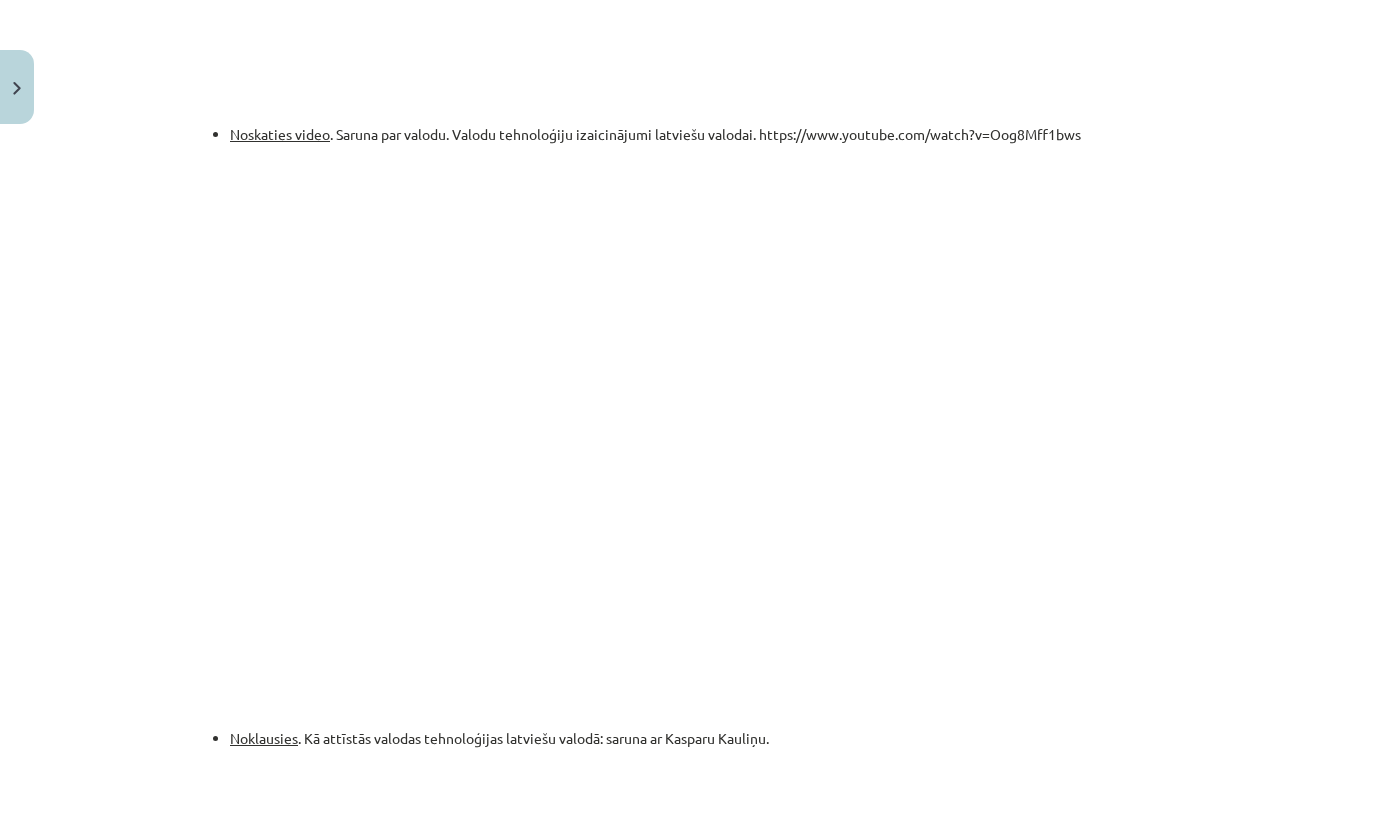 click on "Noskaties video" 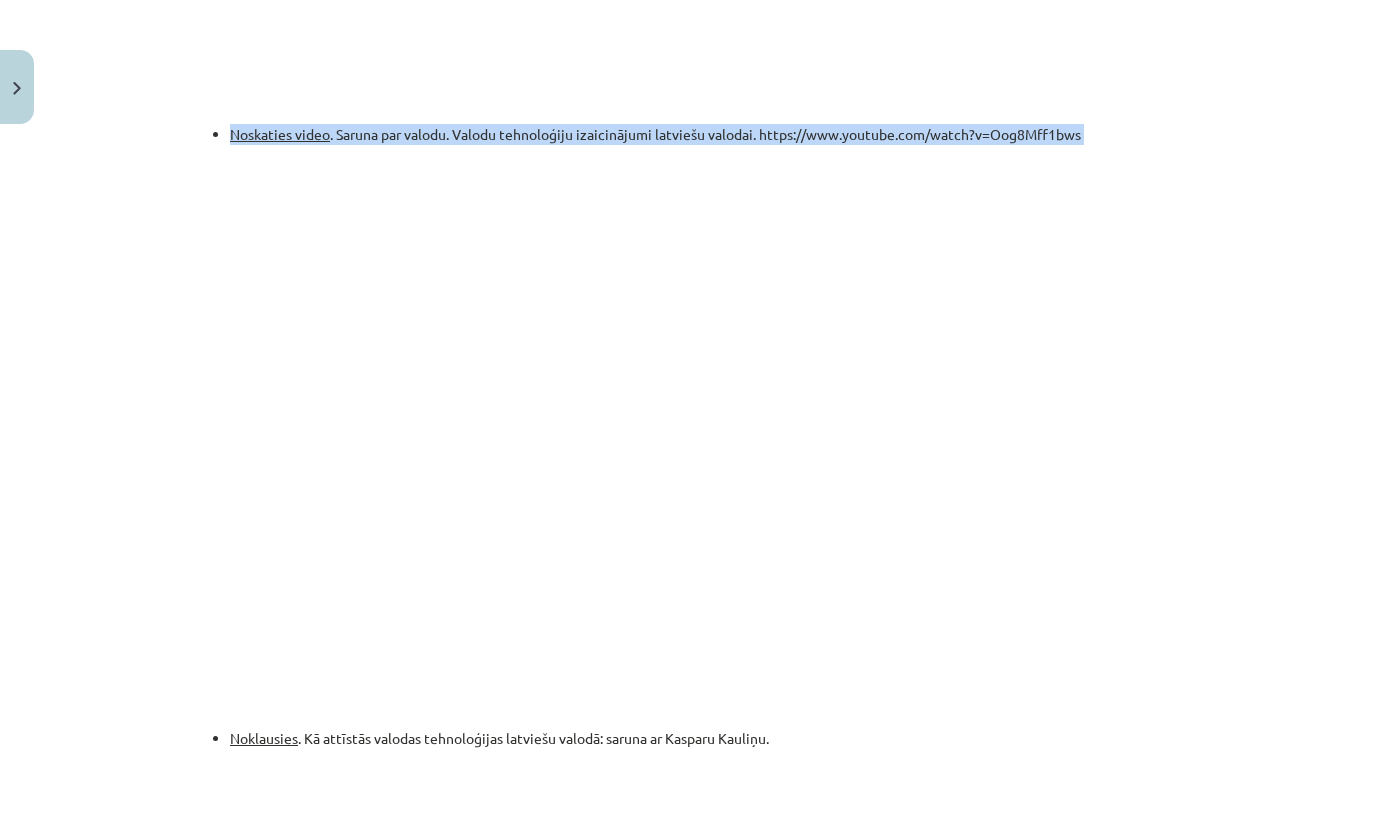 drag, startPoint x: 222, startPoint y: 133, endPoint x: 1113, endPoint y: 127, distance: 891.0202 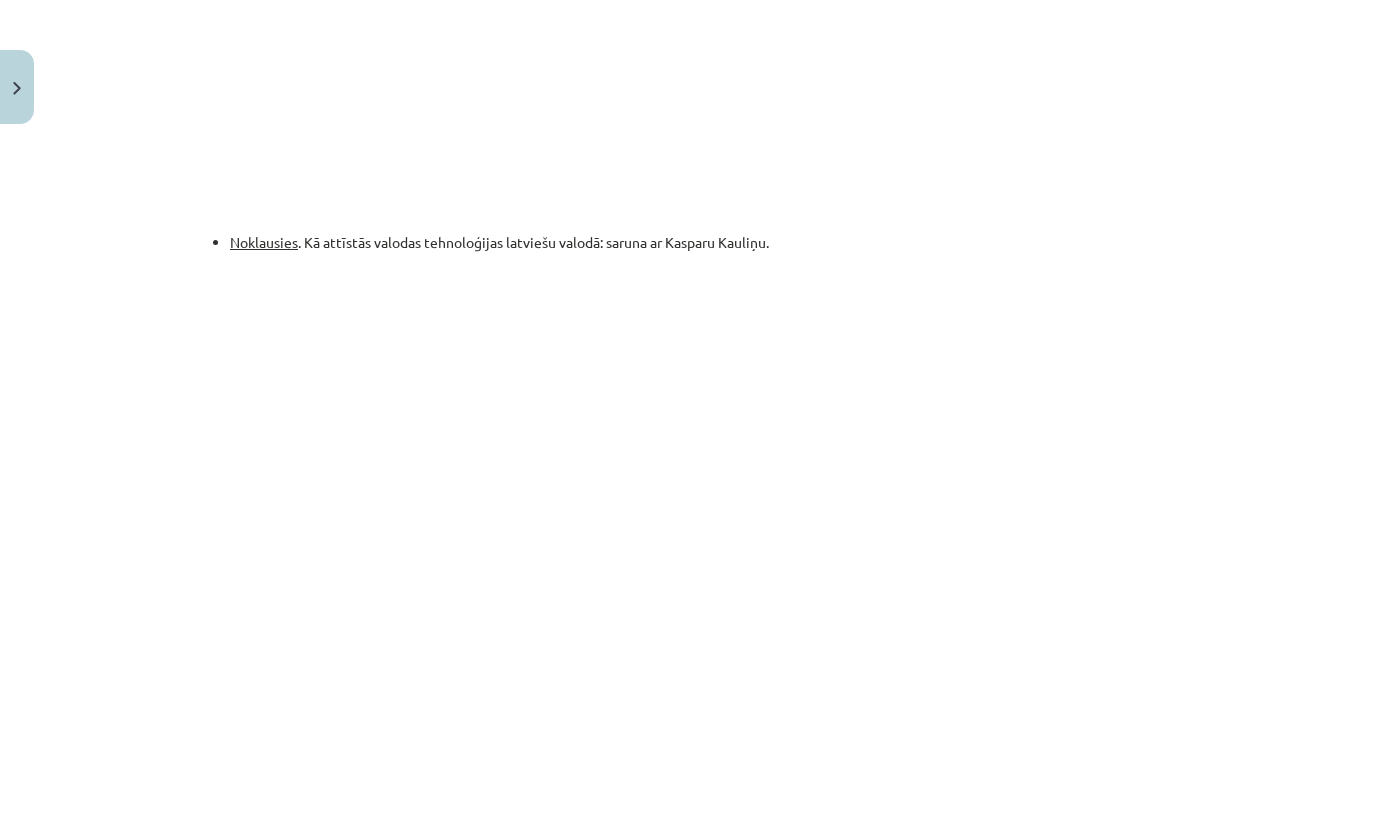 scroll, scrollTop: 2088, scrollLeft: 0, axis: vertical 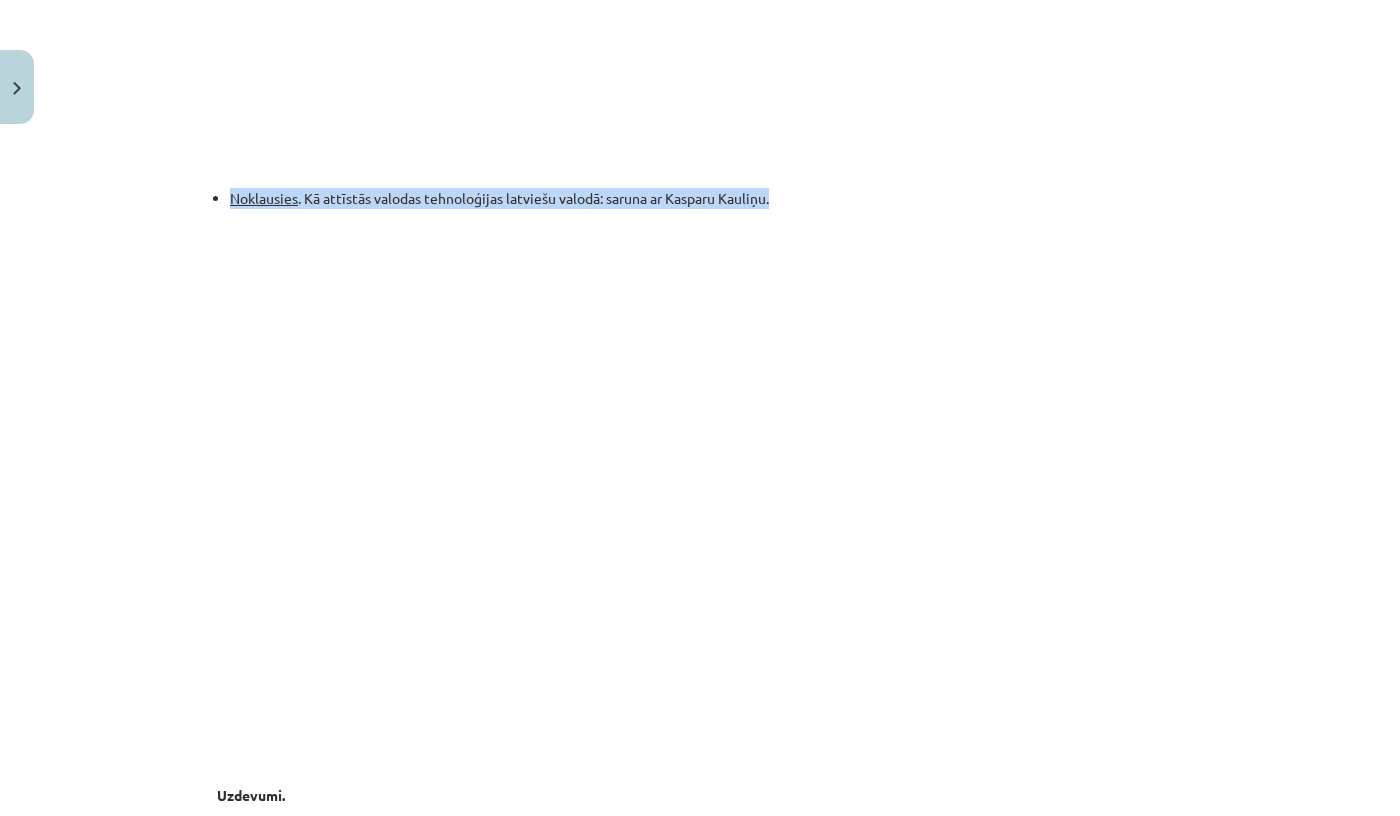 drag, startPoint x: 222, startPoint y: 195, endPoint x: 769, endPoint y: 200, distance: 547.0228 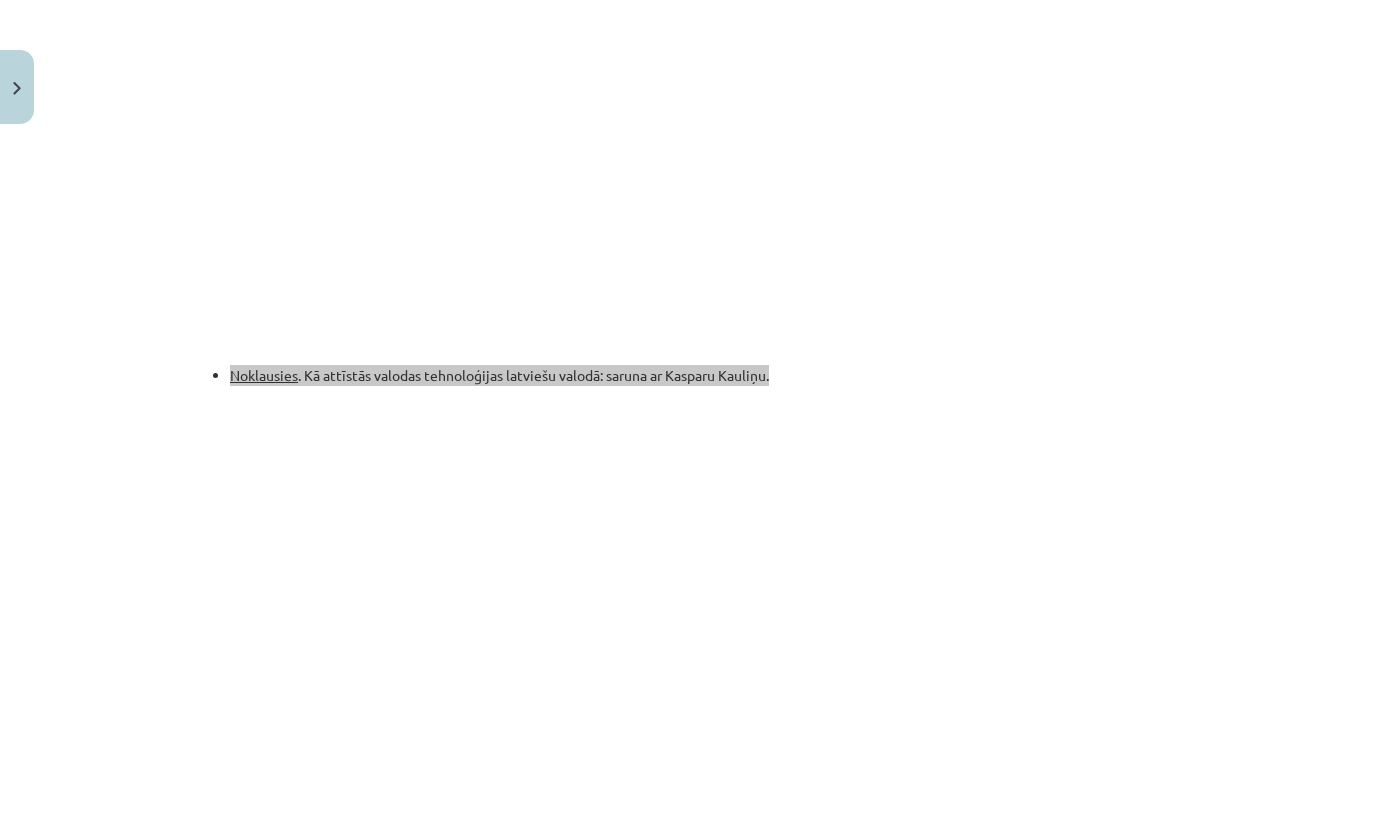 scroll, scrollTop: 1871, scrollLeft: 0, axis: vertical 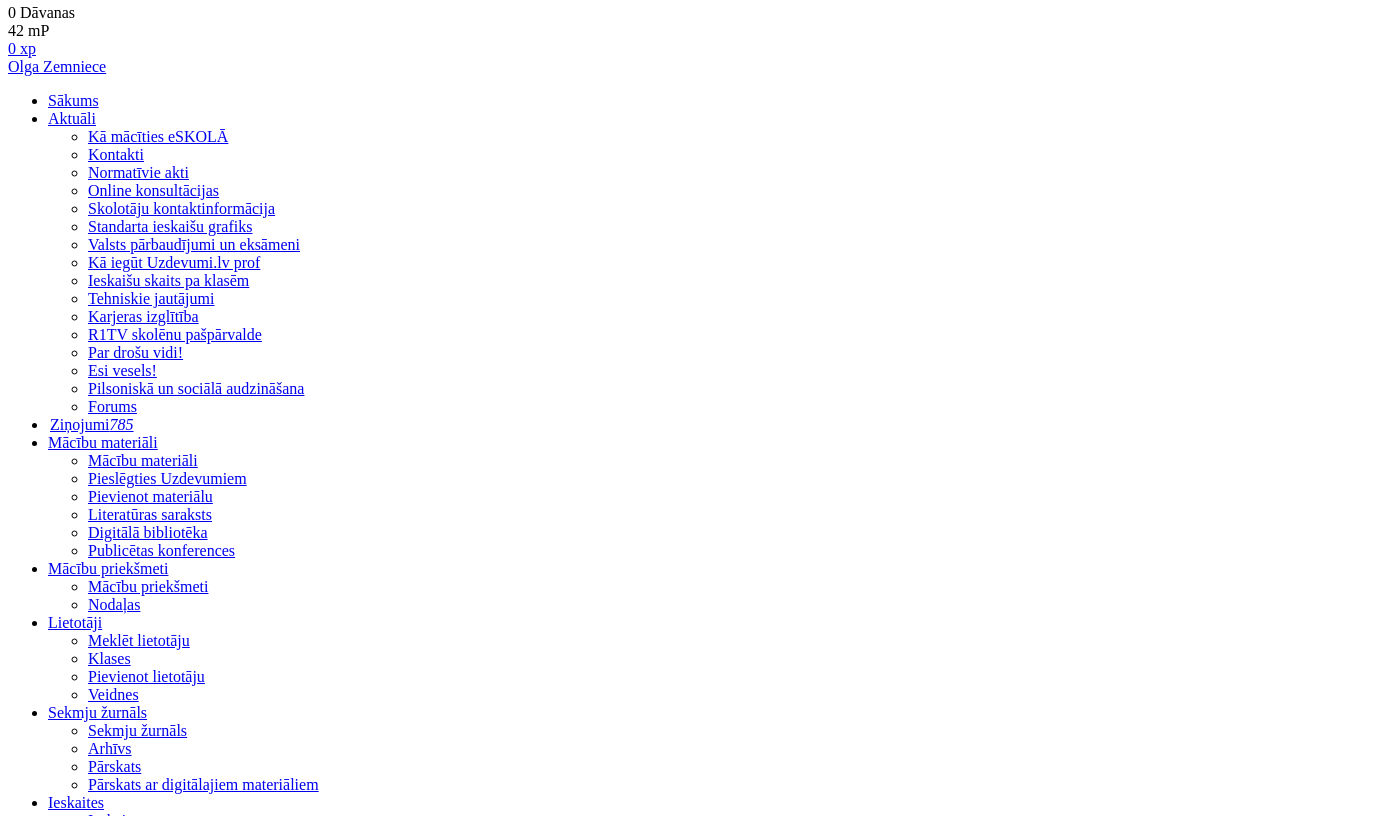 click on "**********" at bounding box center (712, 15127) 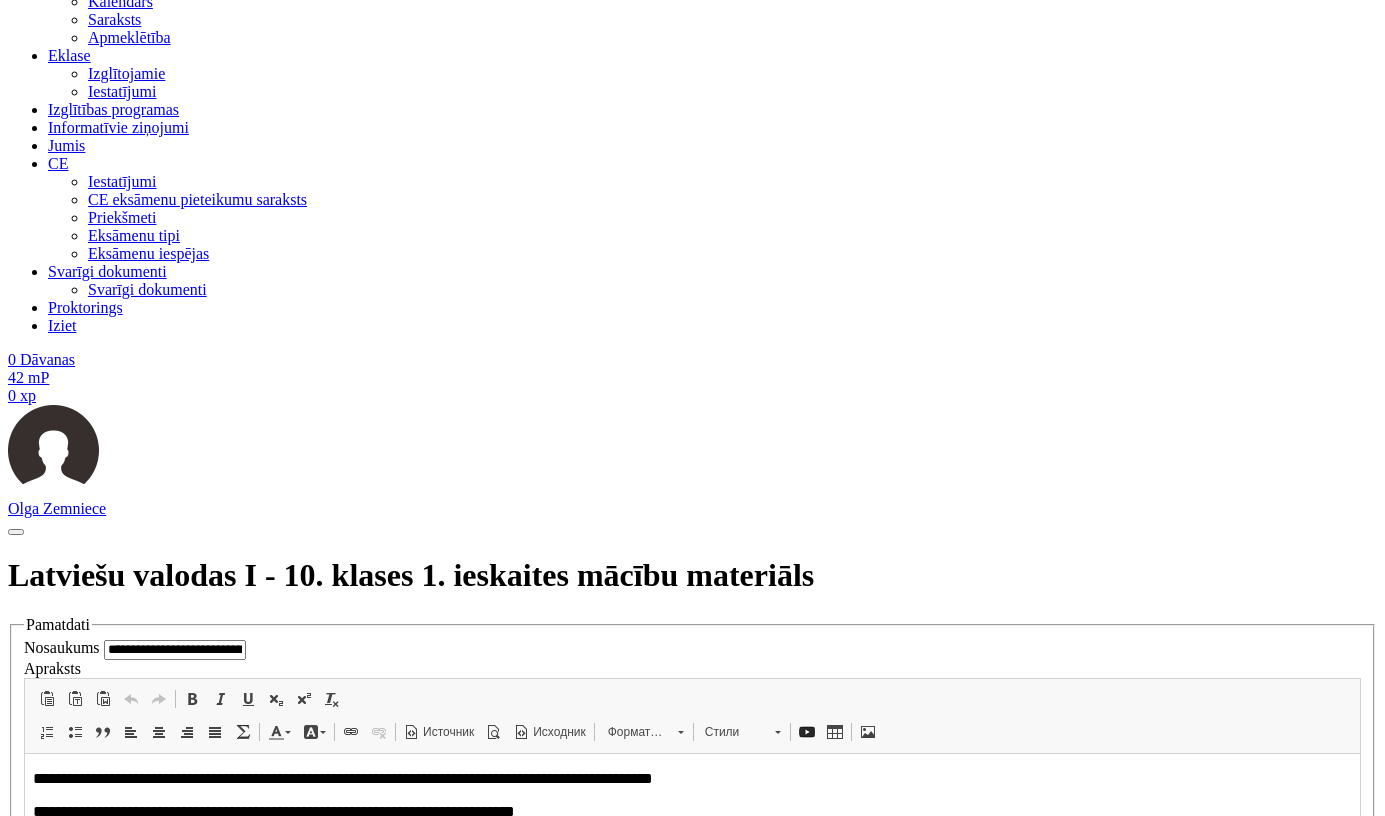 scroll, scrollTop: 0, scrollLeft: 0, axis: both 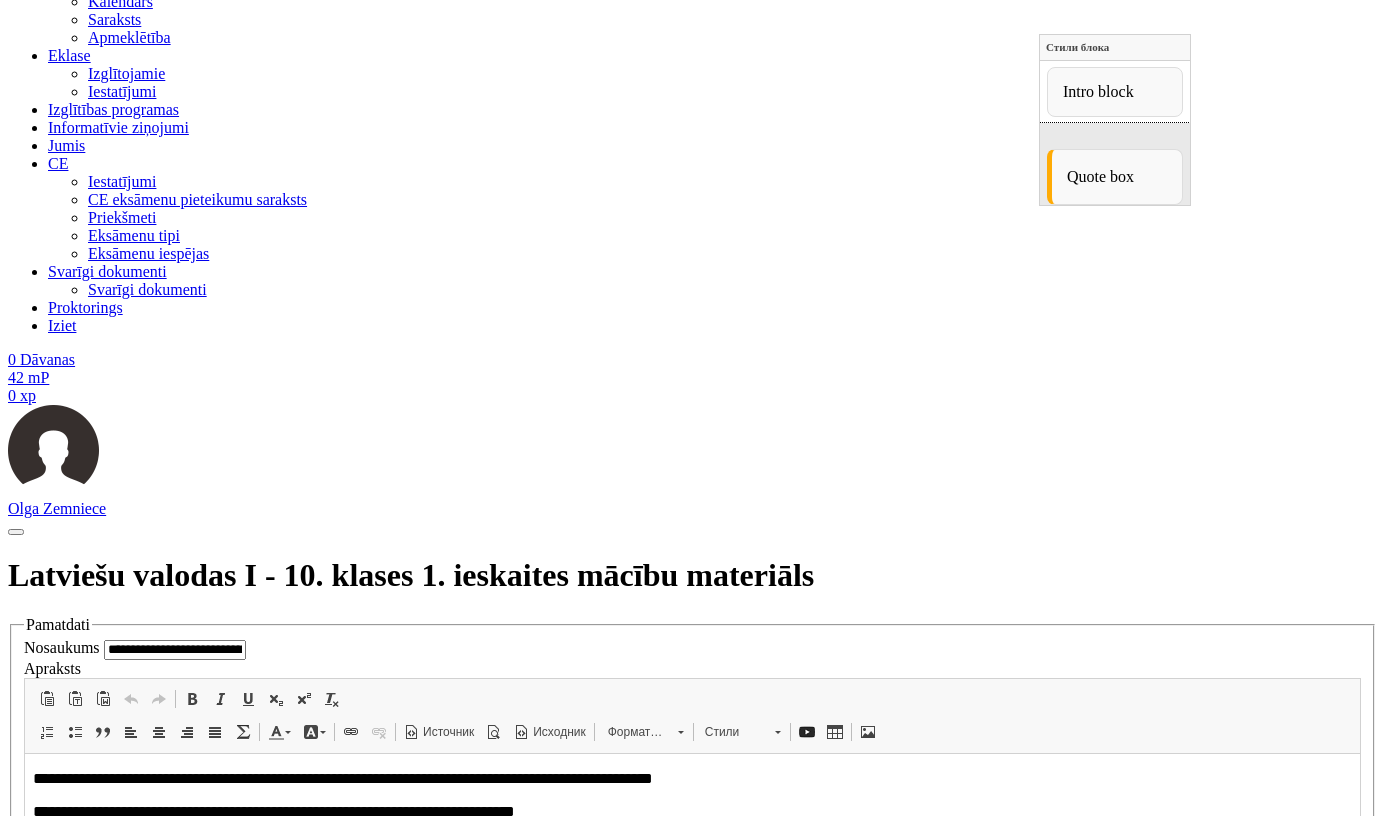 click on "Quote box" at bounding box center (1114, 177) 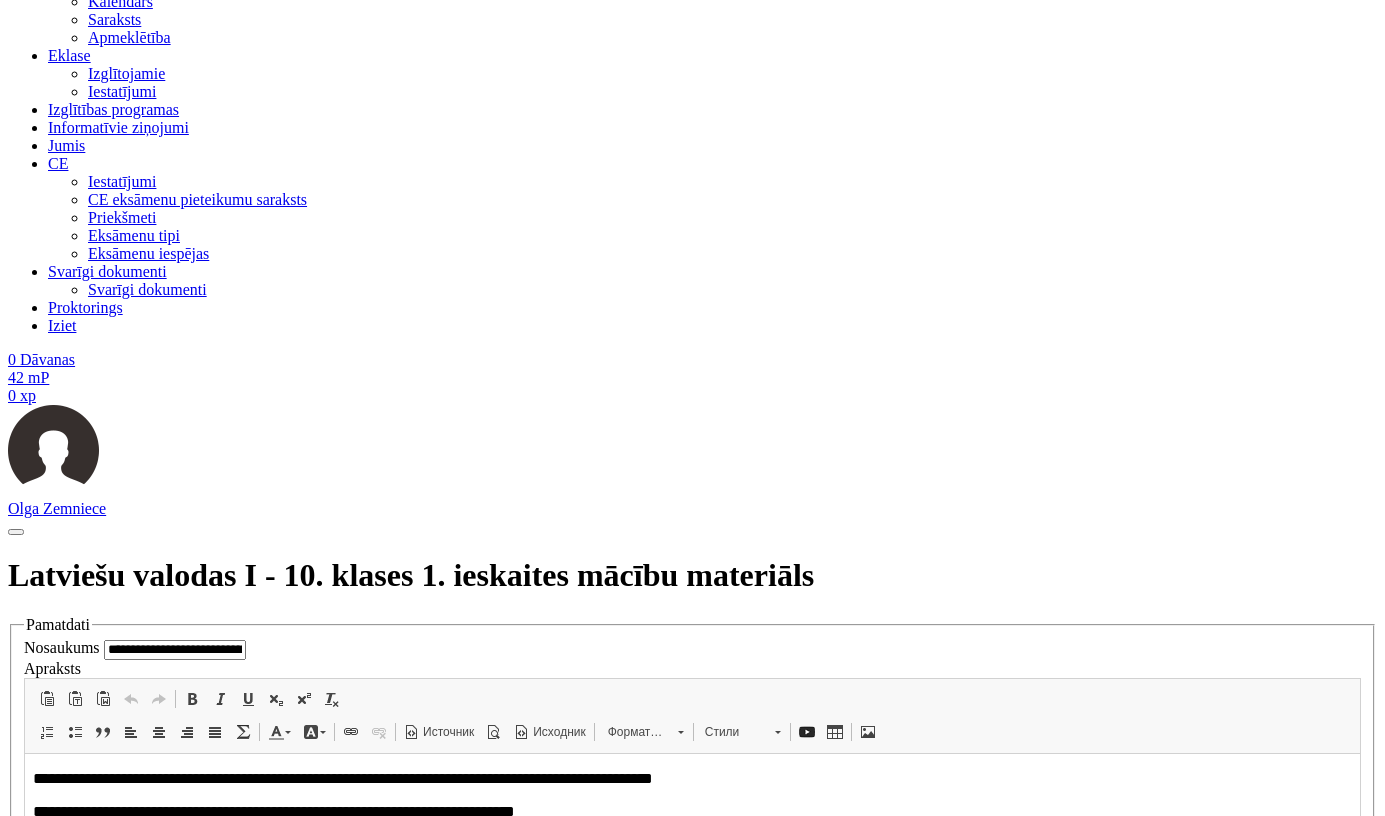 scroll, scrollTop: 3706, scrollLeft: 0, axis: vertical 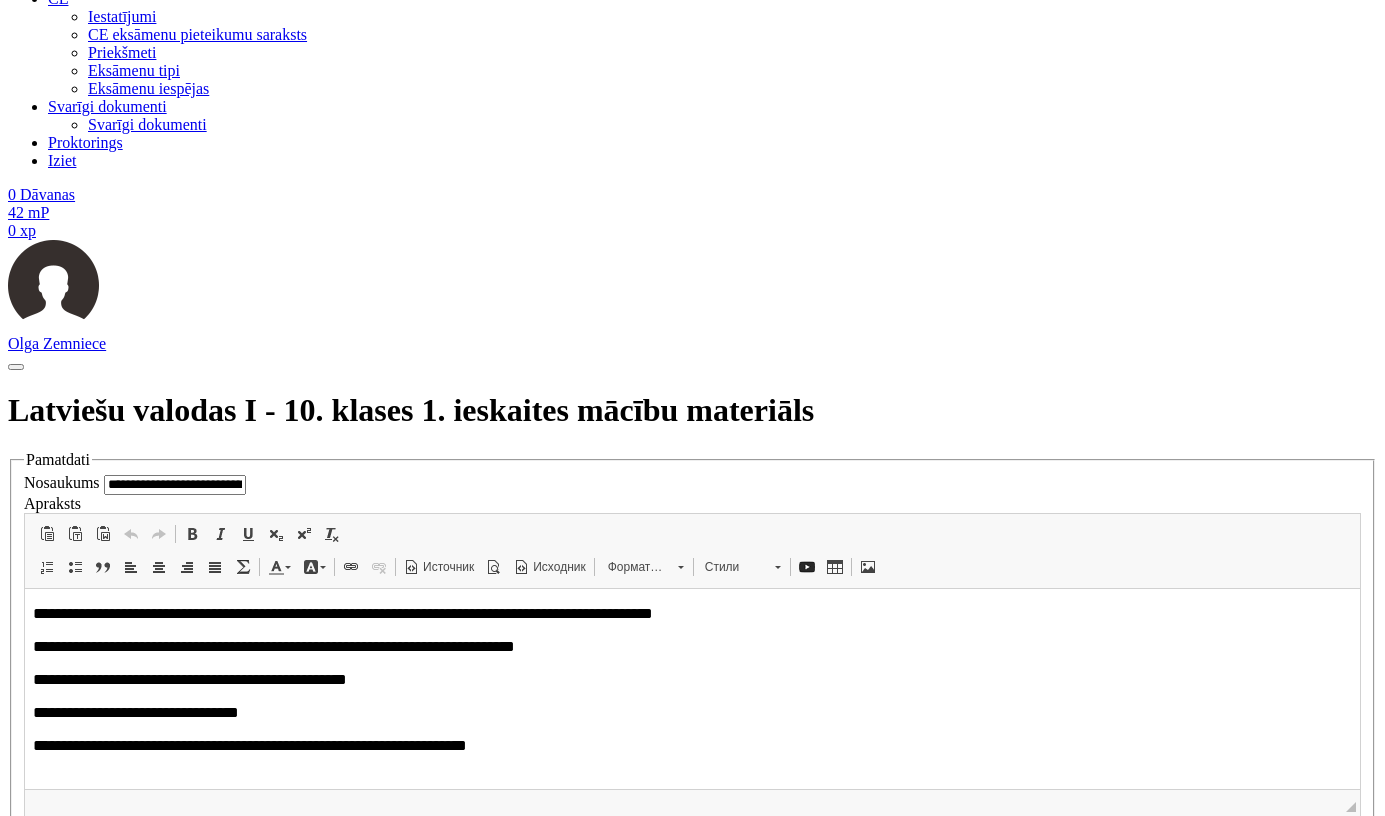 drag, startPoint x: 49, startPoint y: 13504, endPoint x: 534, endPoint y: 13708, distance: 526.1568 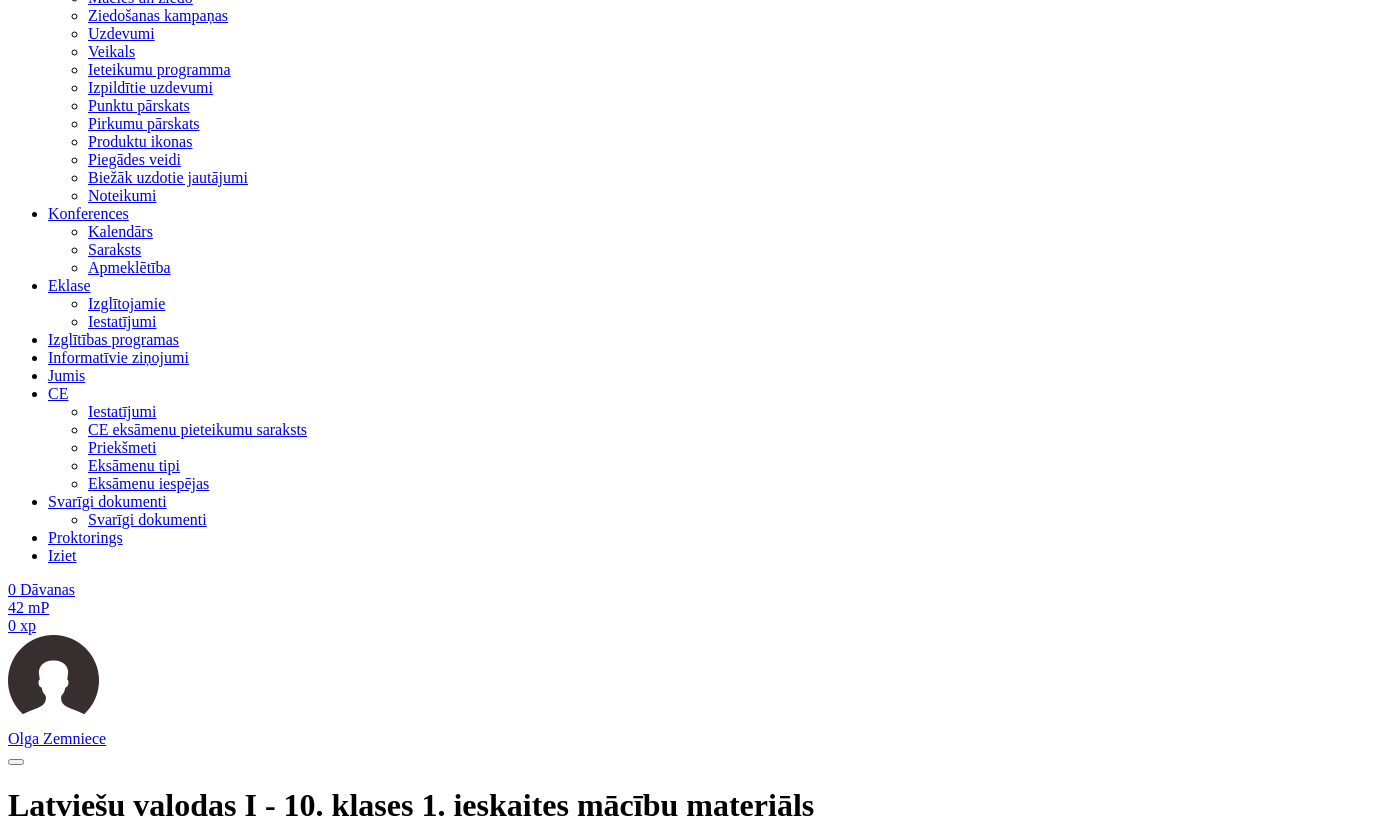 scroll, scrollTop: 1031, scrollLeft: 0, axis: vertical 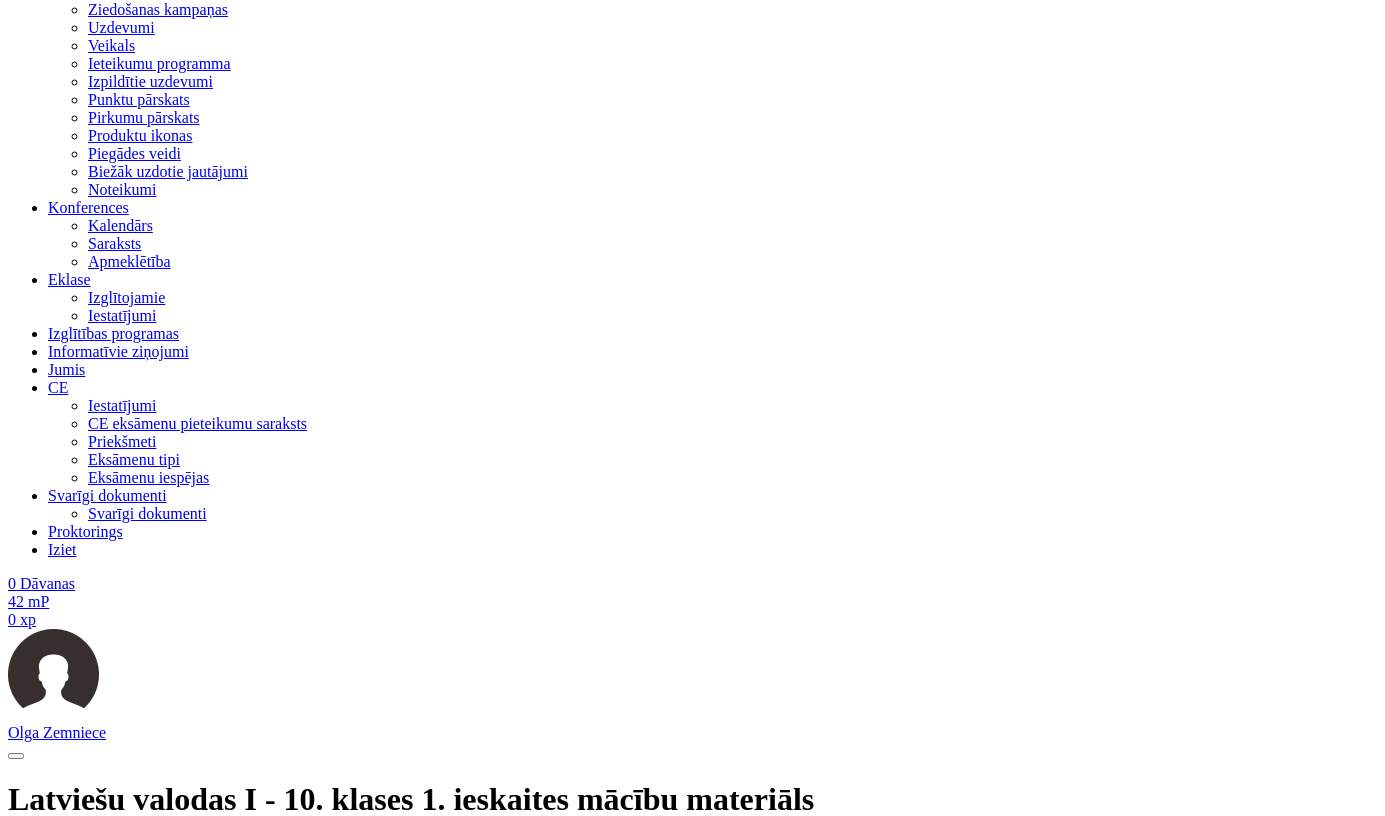 click on "Стили" at bounding box center (754, 13459) 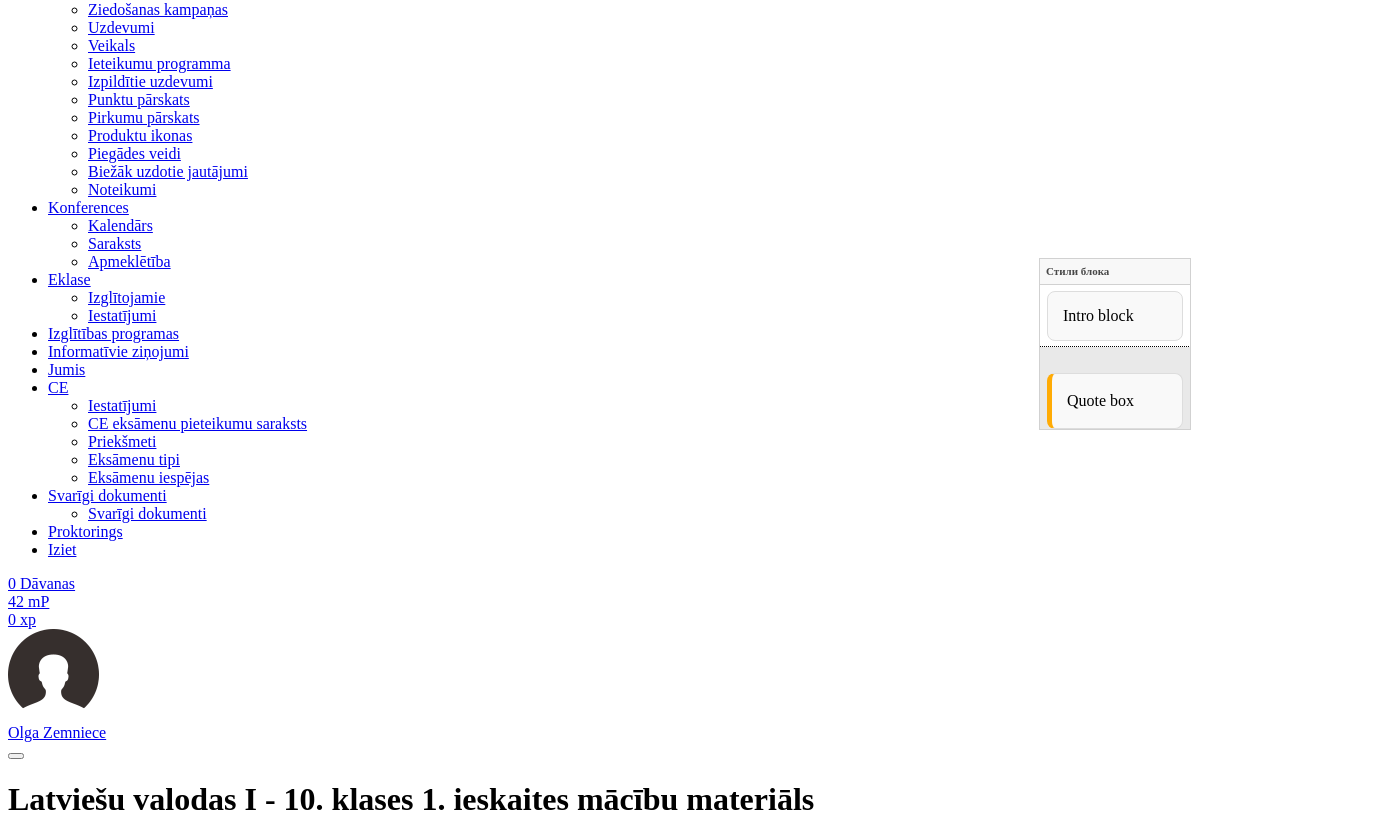 drag, startPoint x: 1089, startPoint y: 396, endPoint x: 1757, endPoint y: 388, distance: 668.0479 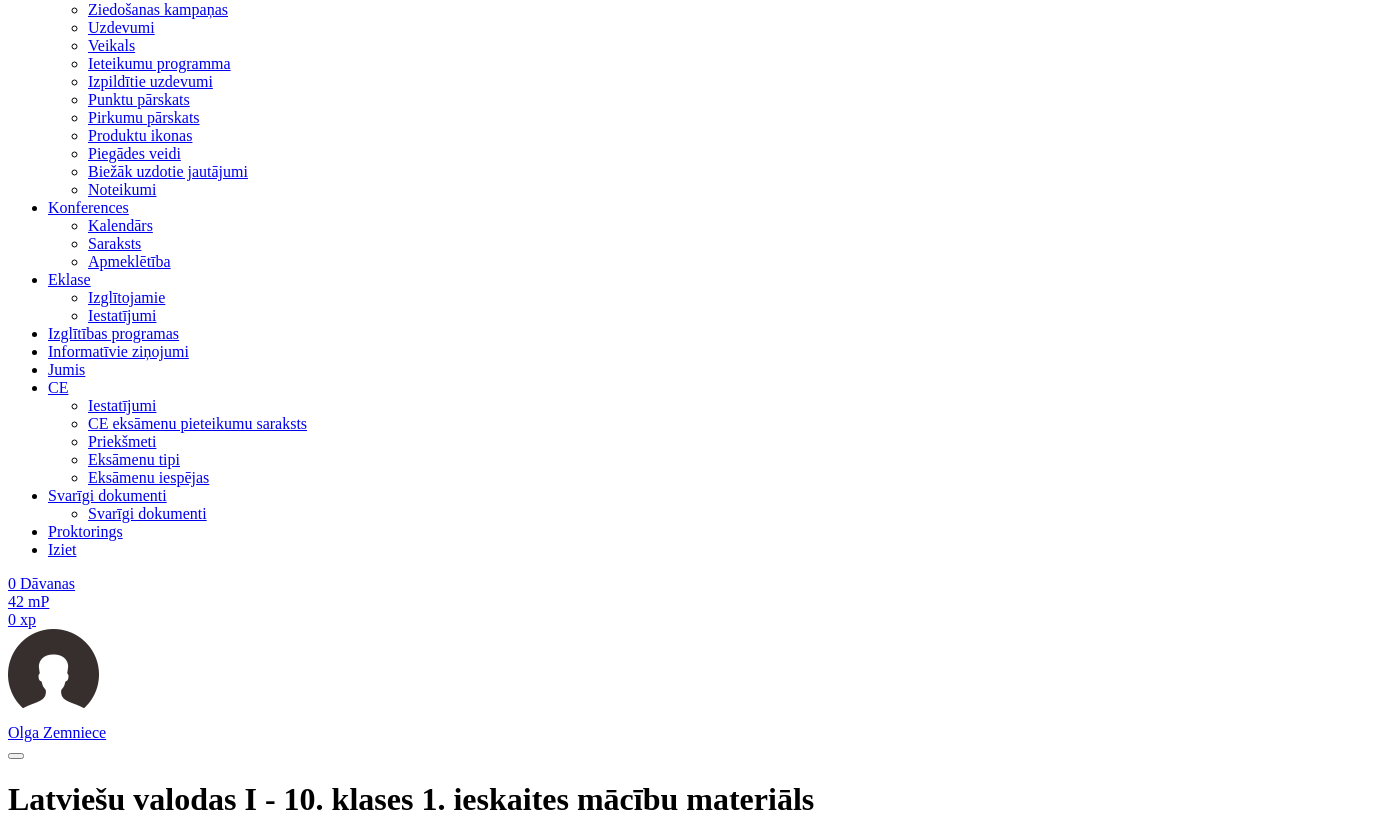 scroll, scrollTop: 5061, scrollLeft: 0, axis: vertical 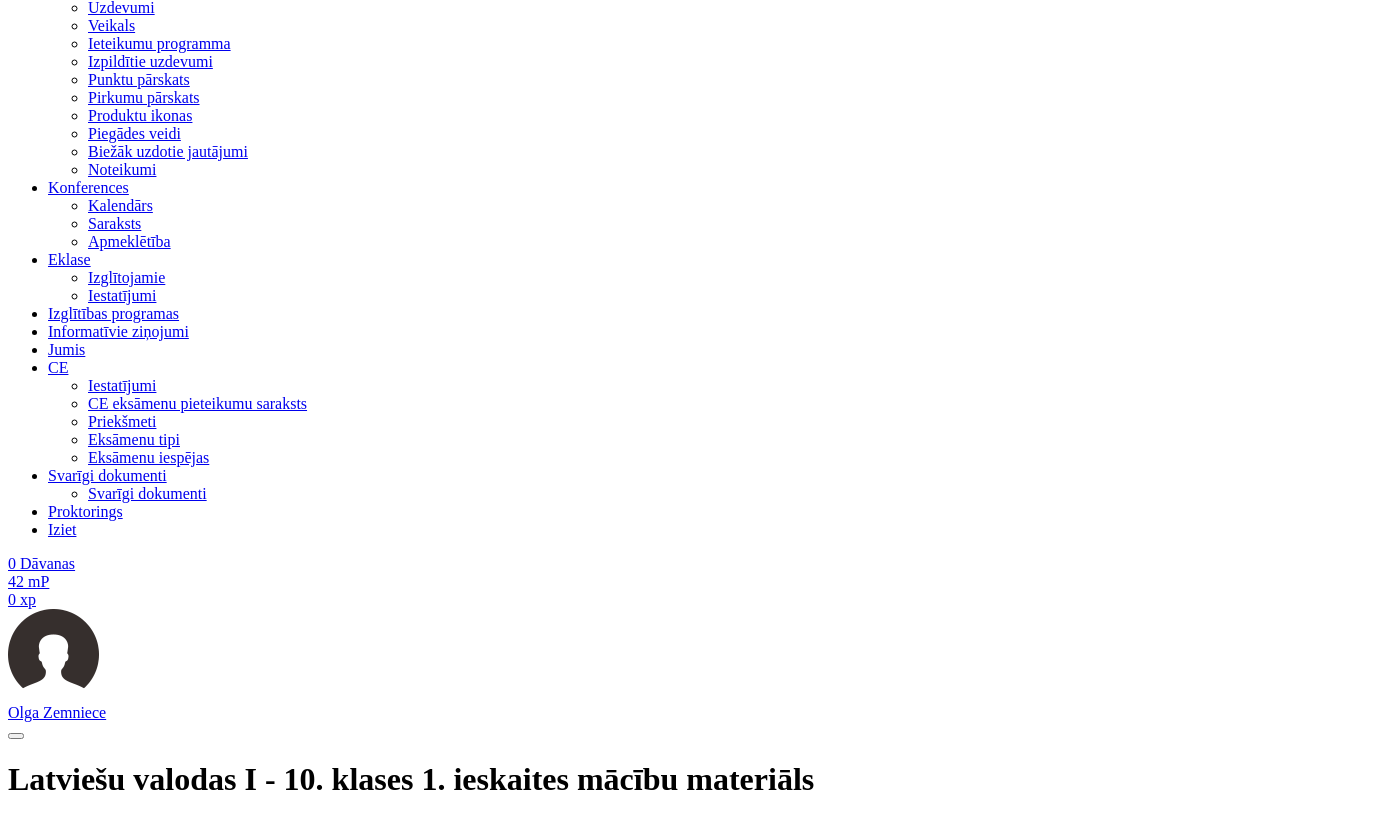 drag, startPoint x: 253, startPoint y: 13527, endPoint x: 38, endPoint y: 13487, distance: 218.68927 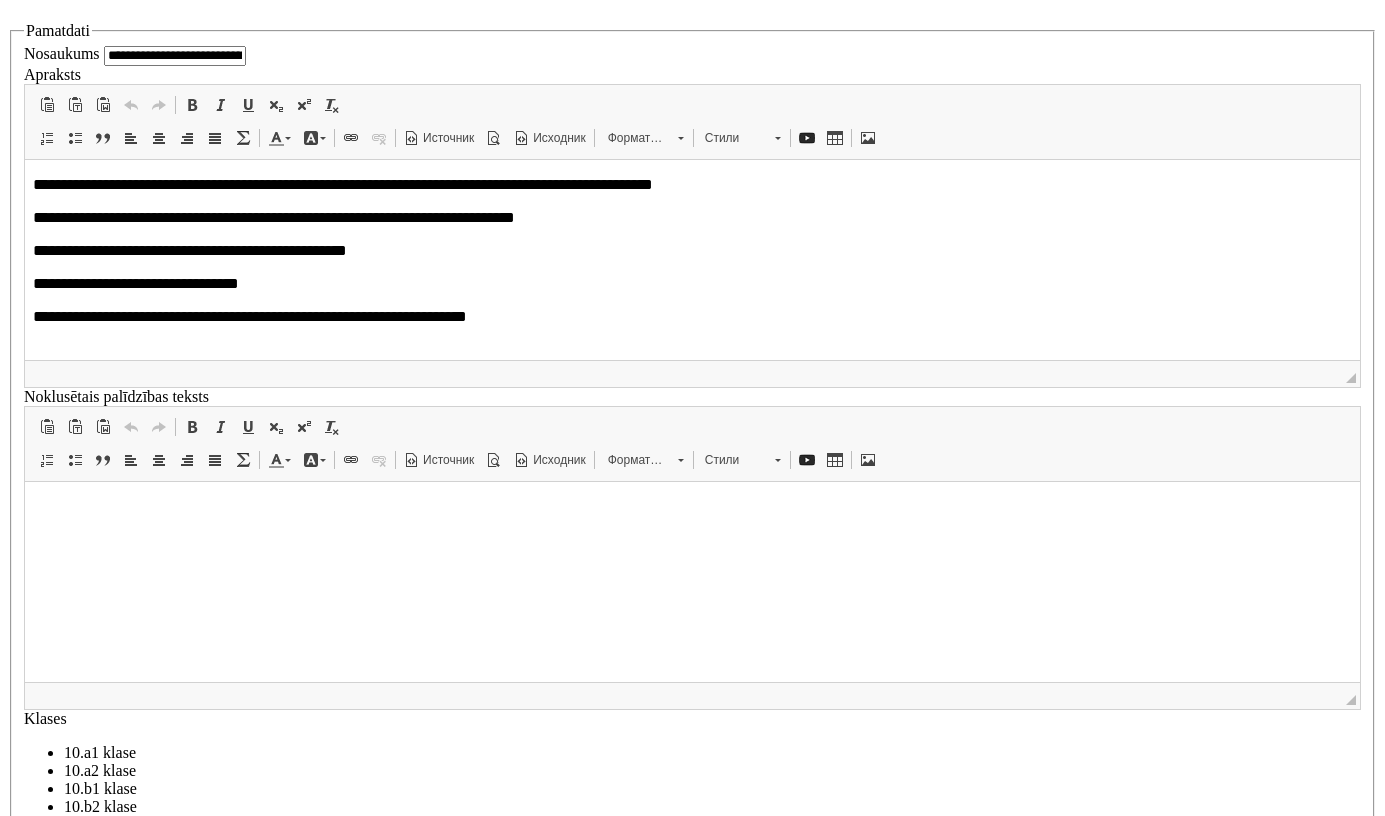 scroll, scrollTop: 2336, scrollLeft: 0, axis: vertical 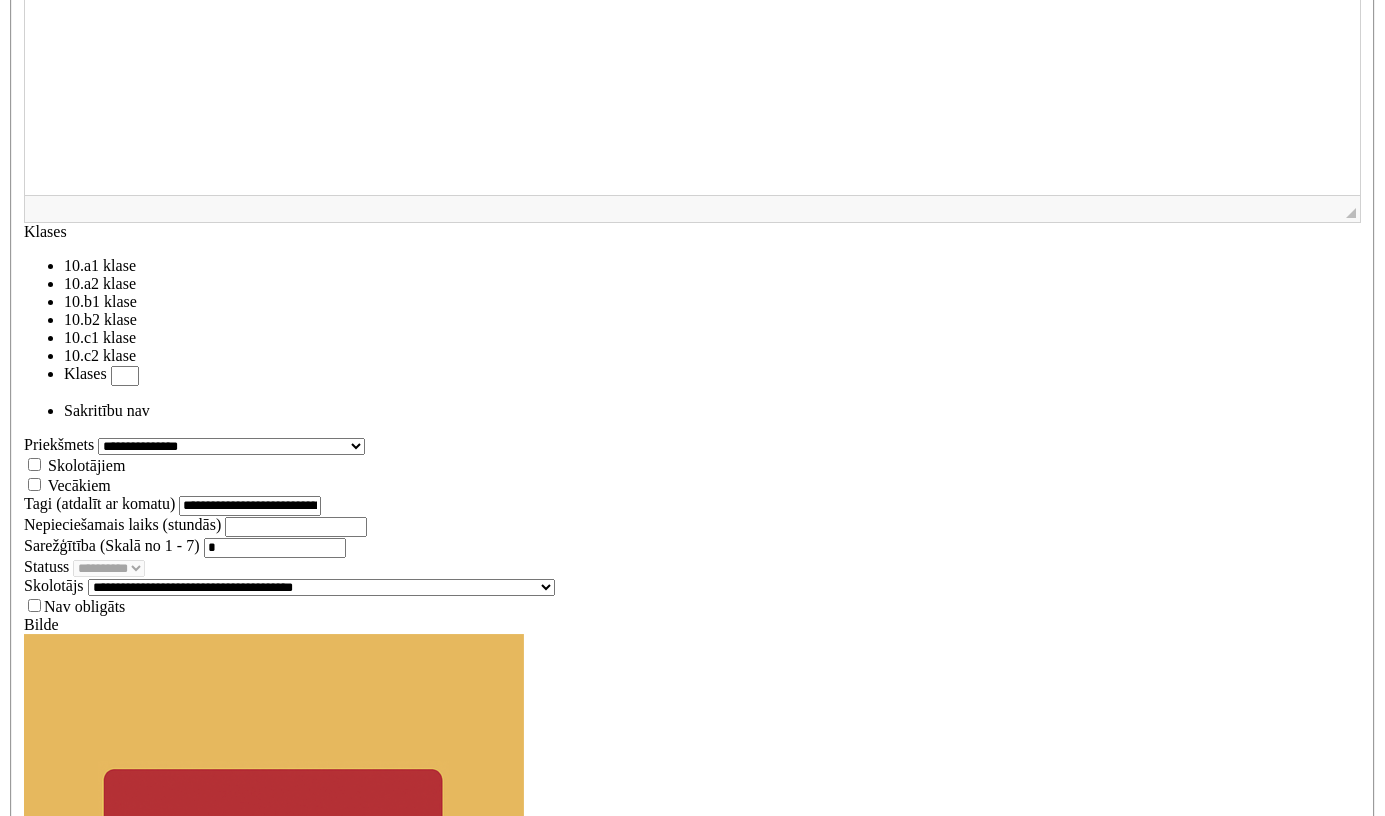 drag, startPoint x: 79, startPoint y: 12317, endPoint x: 307, endPoint y: 14082, distance: 1779.6654 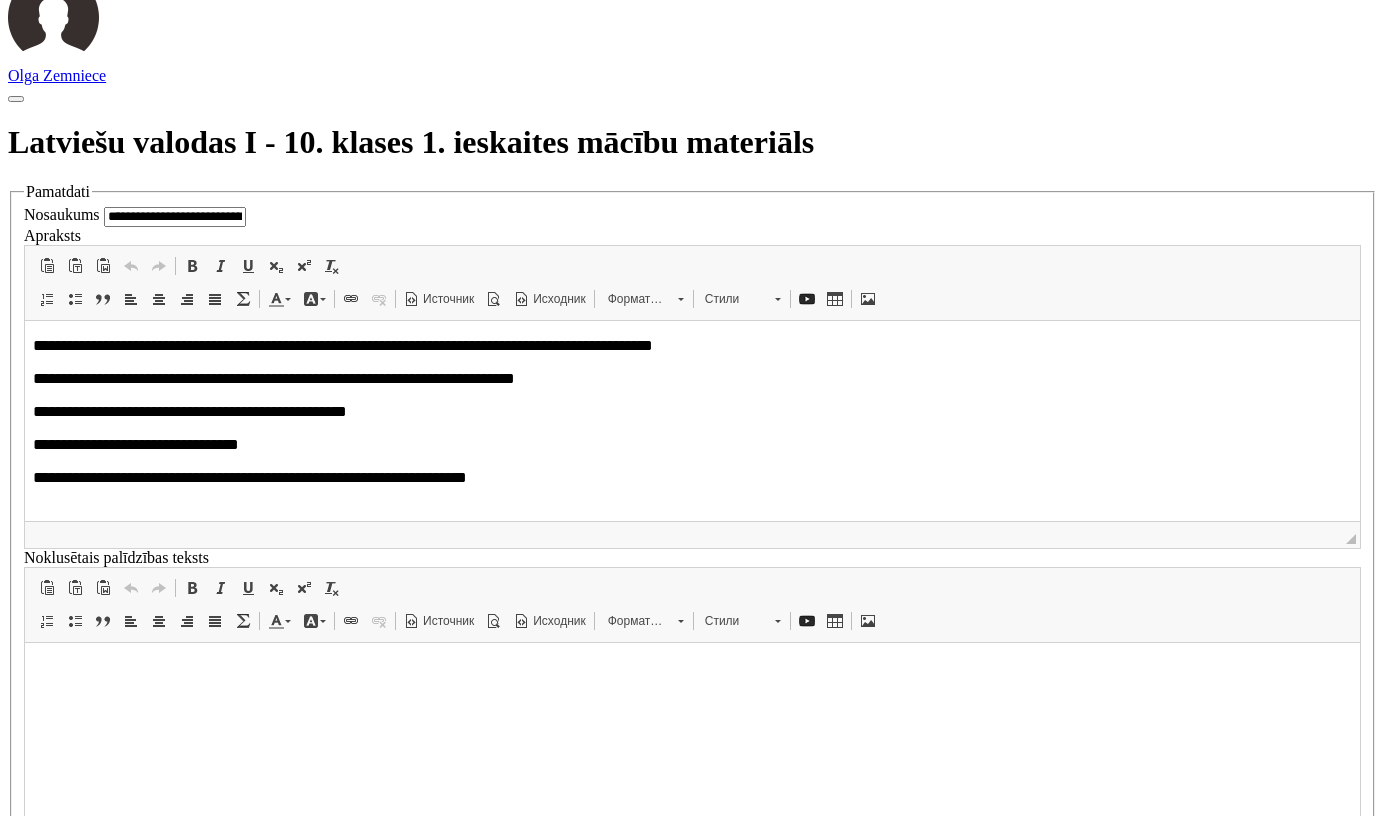 scroll, scrollTop: 4296, scrollLeft: 0, axis: vertical 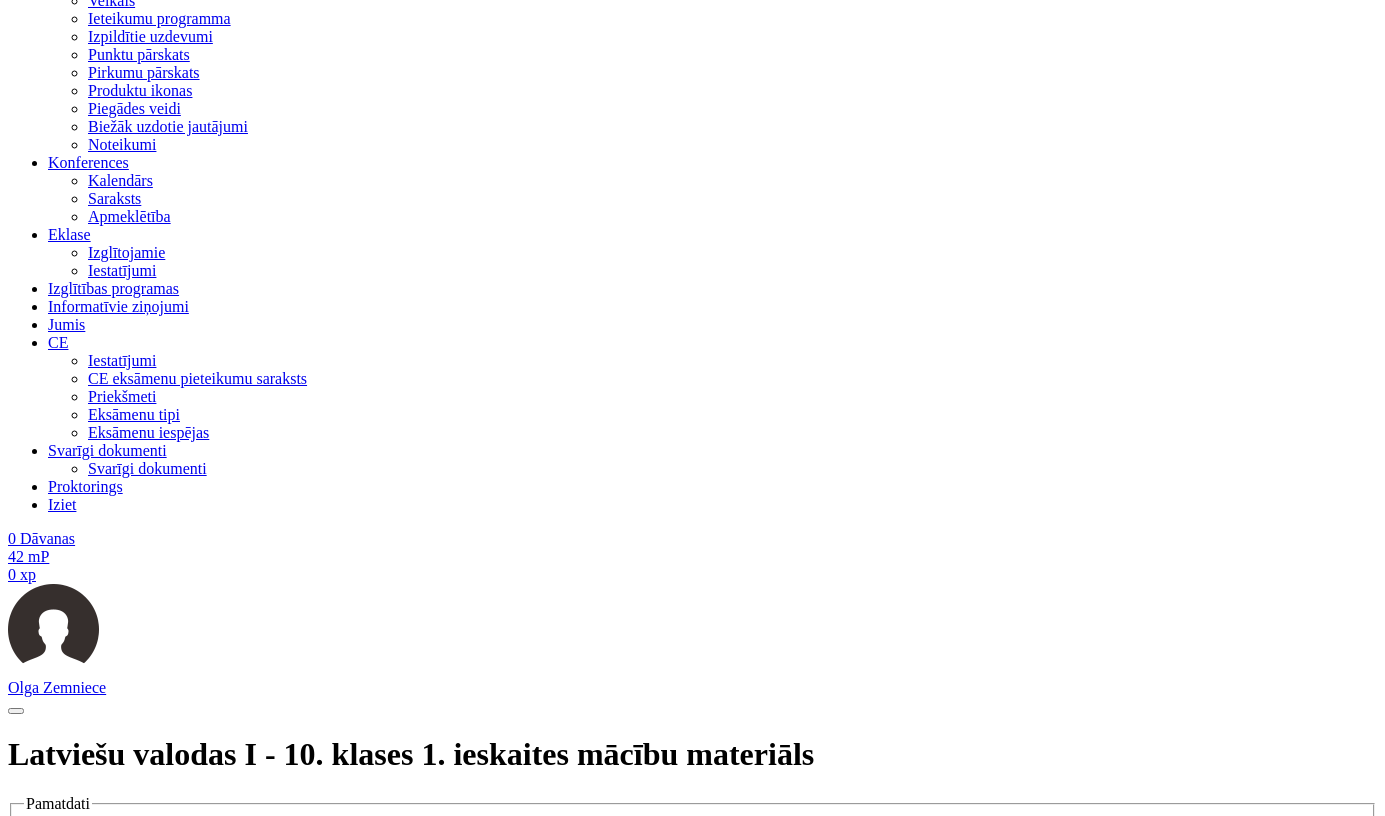 drag, startPoint x: 306, startPoint y: 13887, endPoint x: 316, endPoint y: 13907, distance: 22.36068 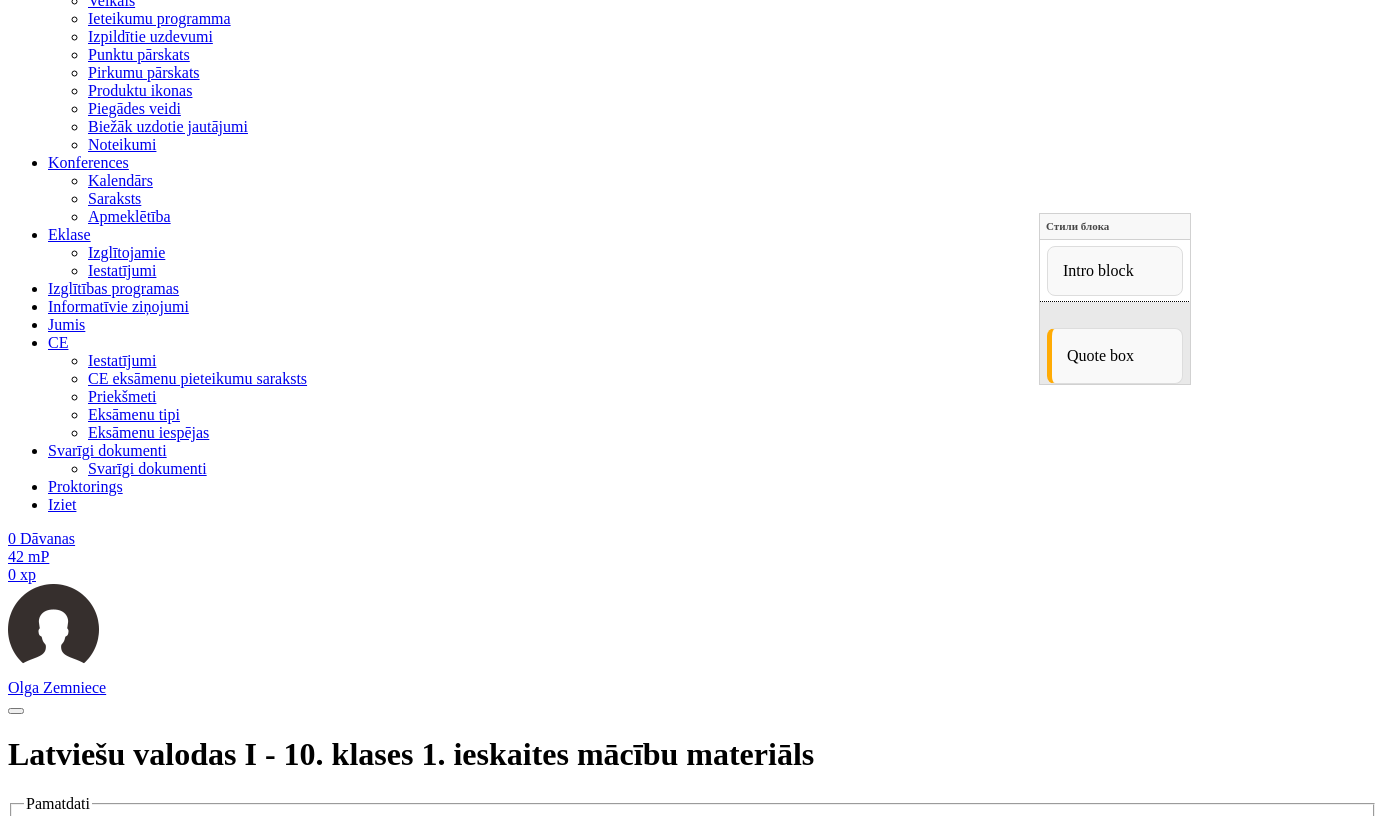 click on "Quote box" at bounding box center (1114, 356) 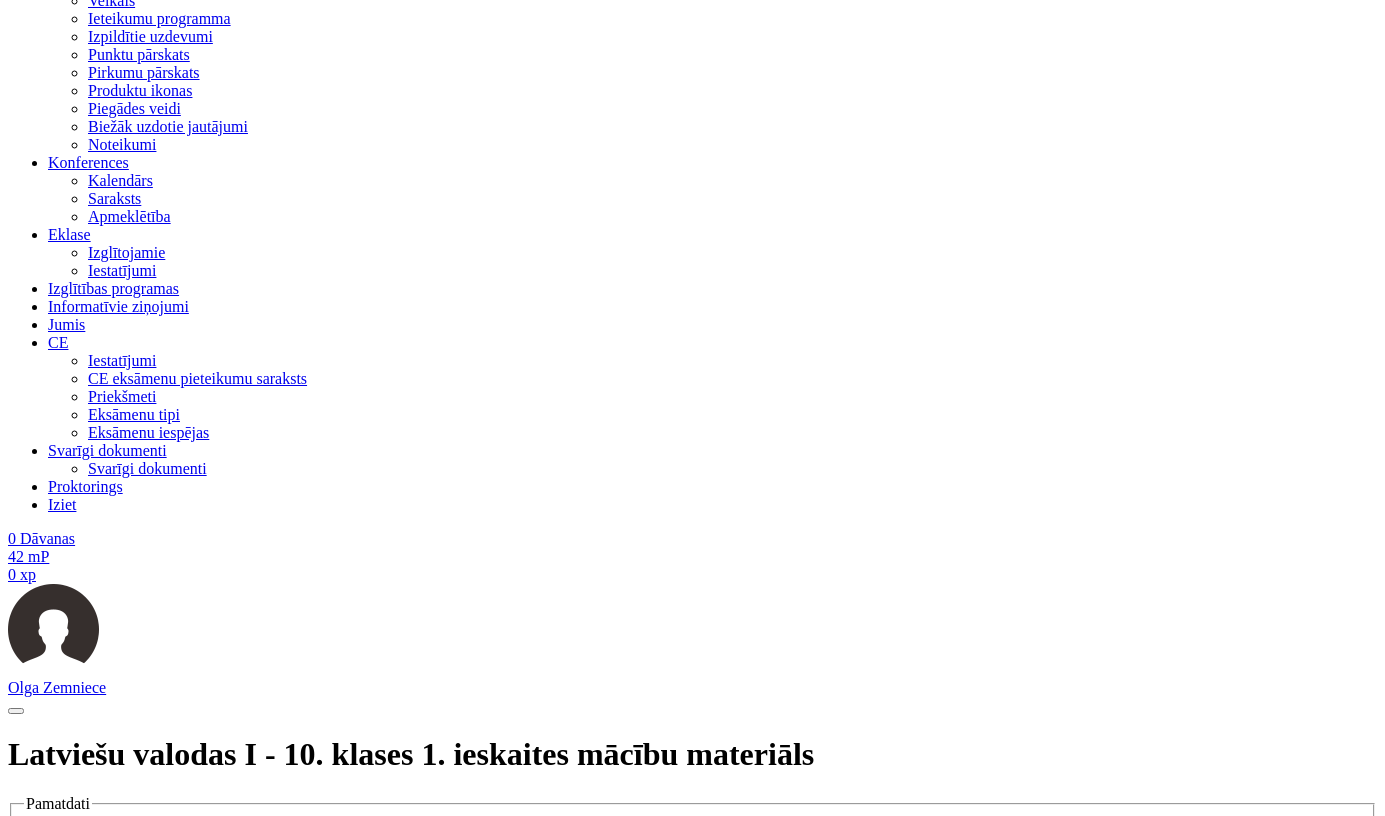 click on "**********" at bounding box center [732, 13743] 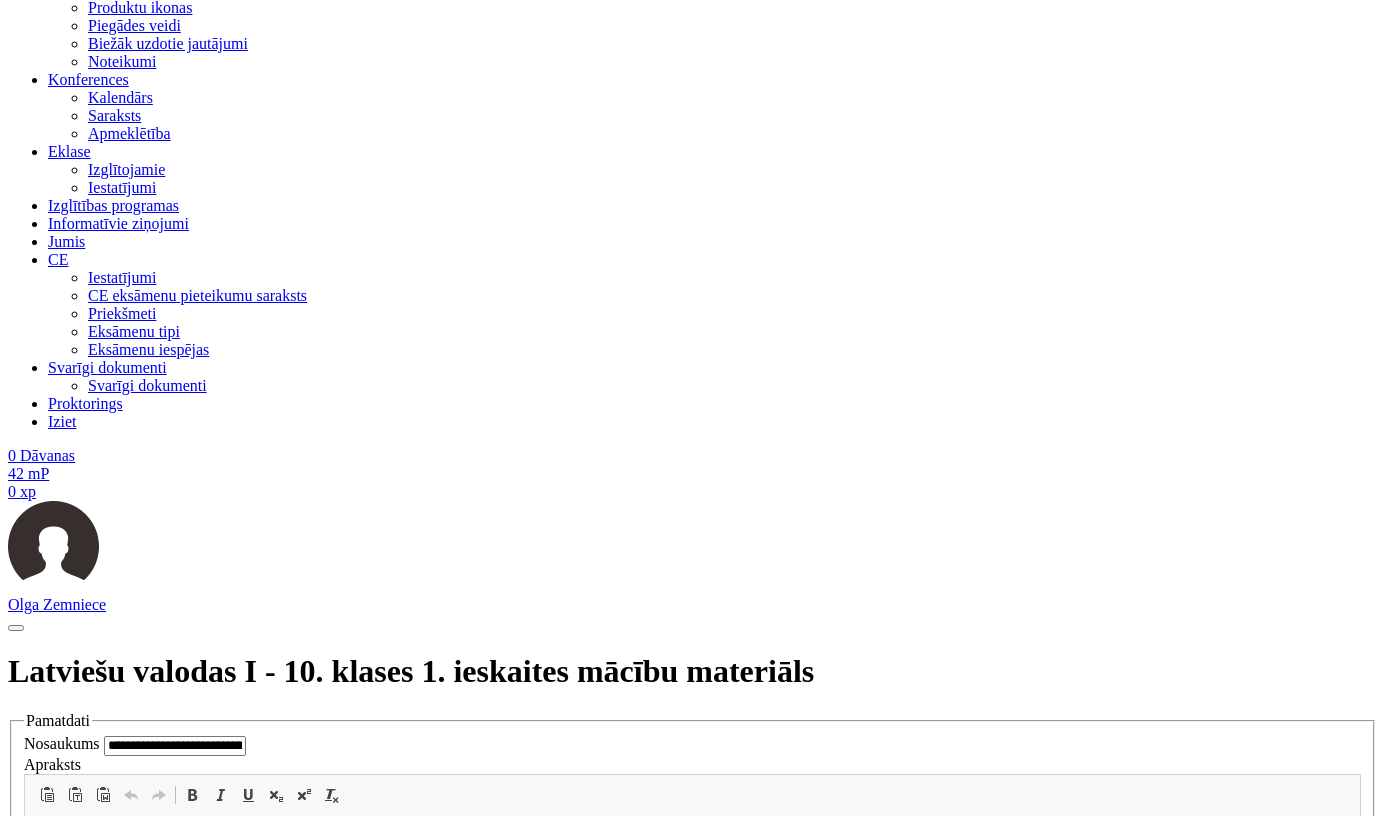 scroll, scrollTop: 1206, scrollLeft: 0, axis: vertical 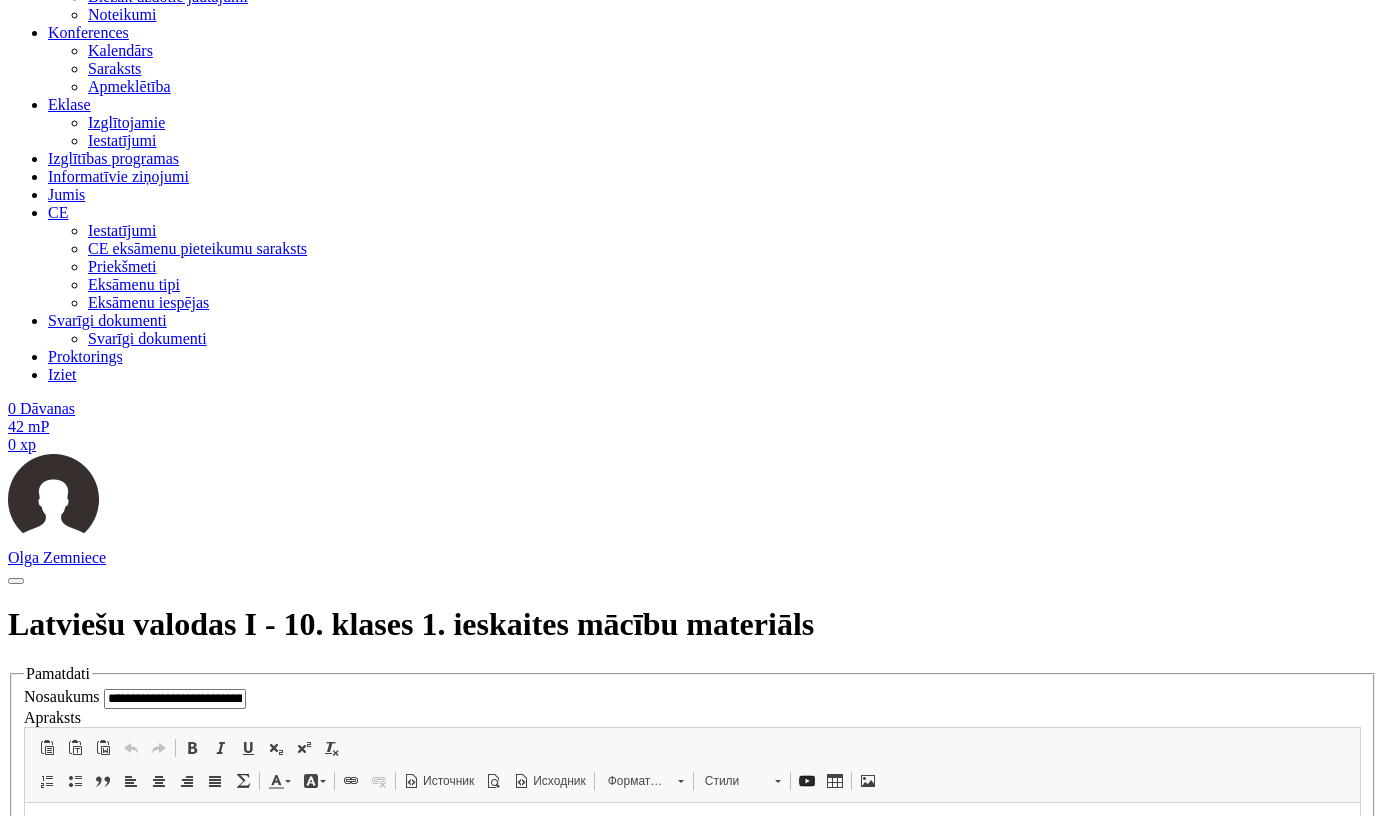 click on "**********" at bounding box center [513, 13103] 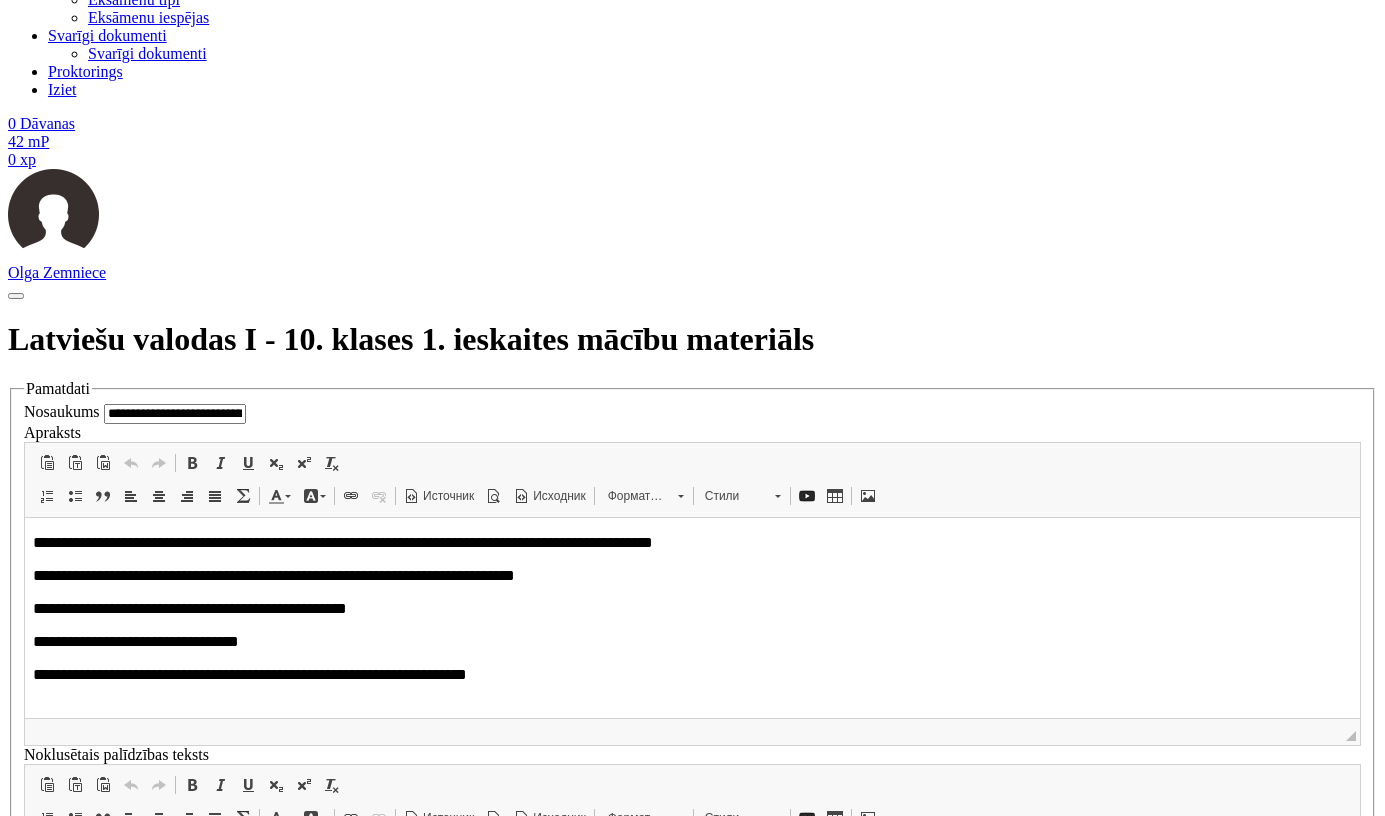 scroll, scrollTop: 1500, scrollLeft: 0, axis: vertical 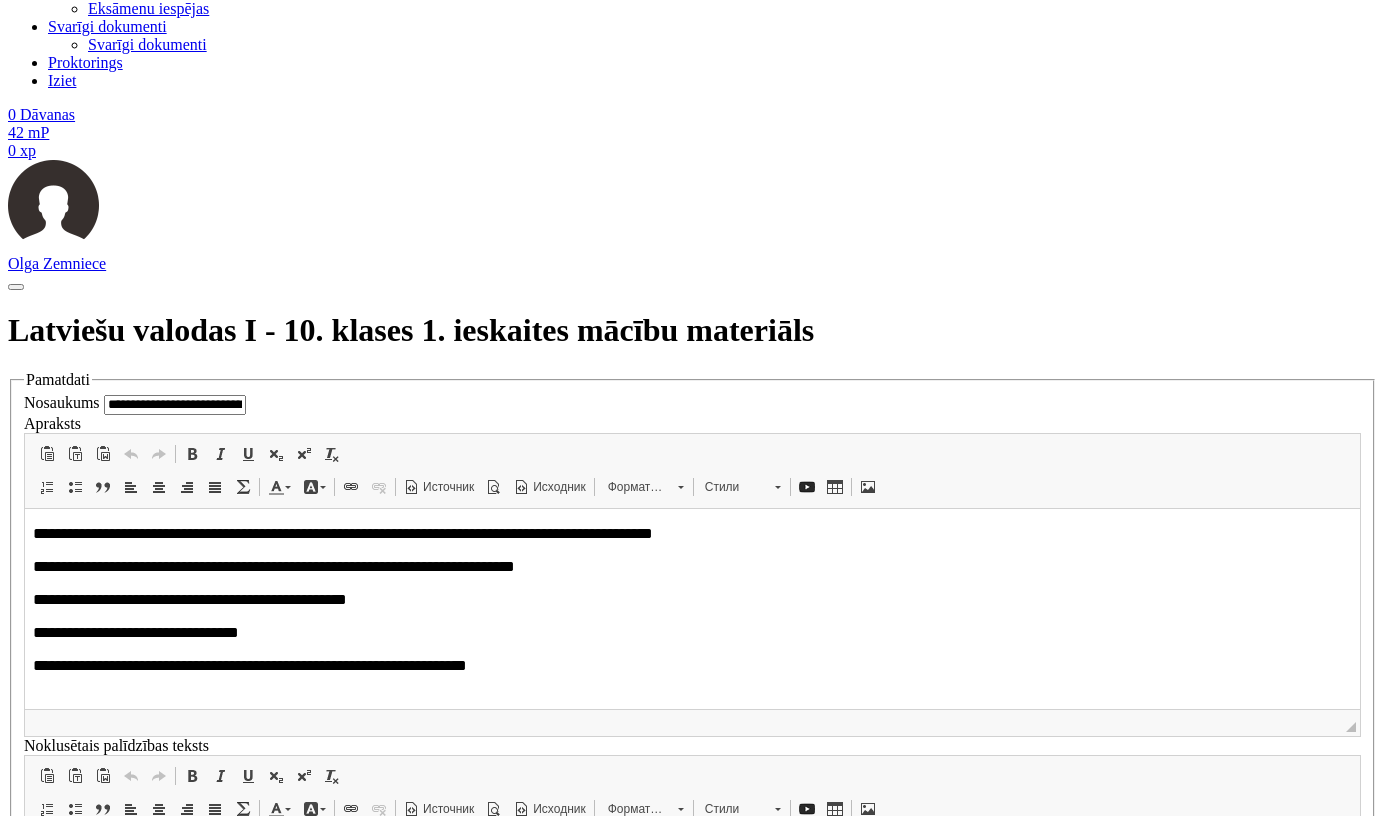 drag, startPoint x: 95, startPoint y: 13668, endPoint x: 70, endPoint y: 13668, distance: 25 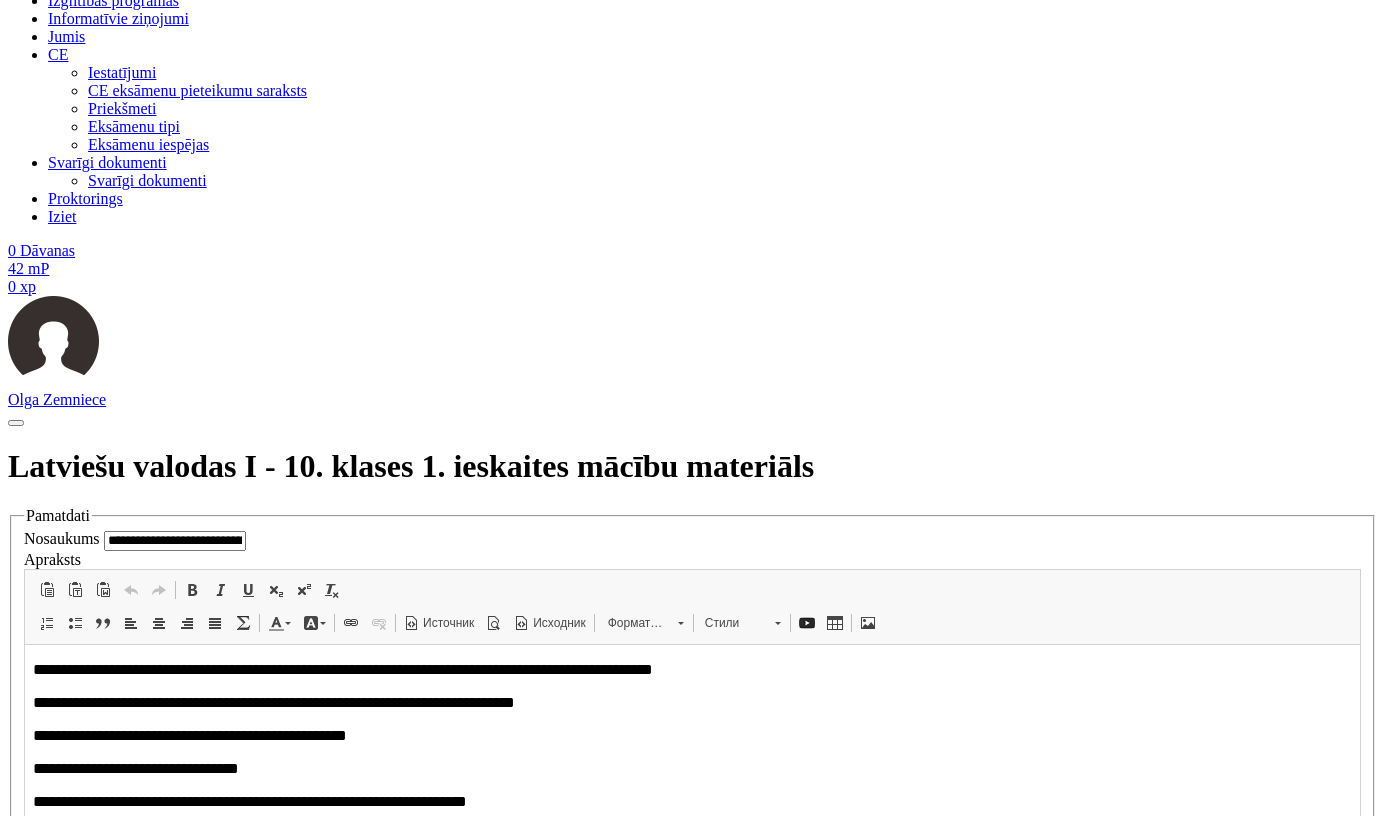 scroll, scrollTop: 1345, scrollLeft: 0, axis: vertical 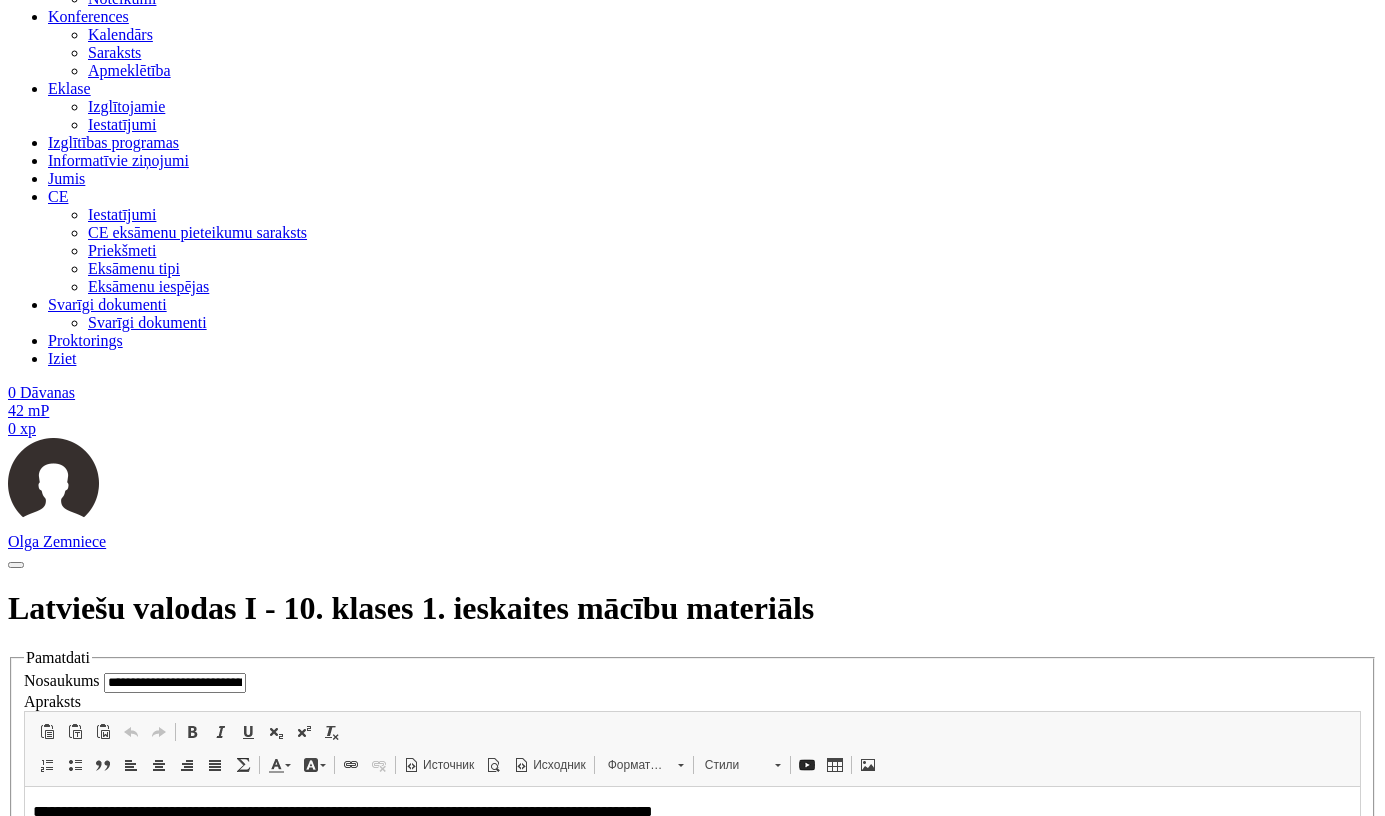 click at bounding box center (375, 13268) 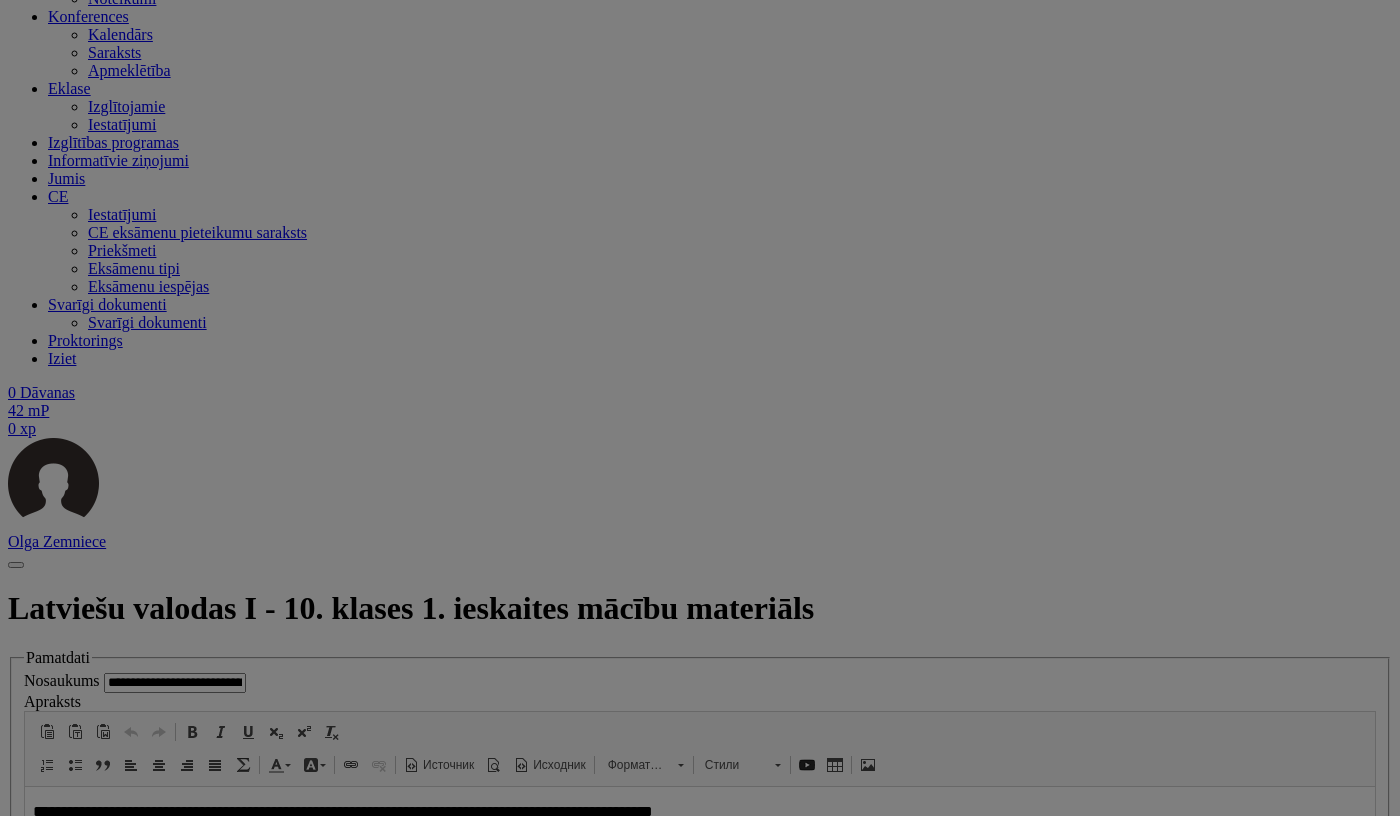 scroll, scrollTop: 3686, scrollLeft: 0, axis: vertical 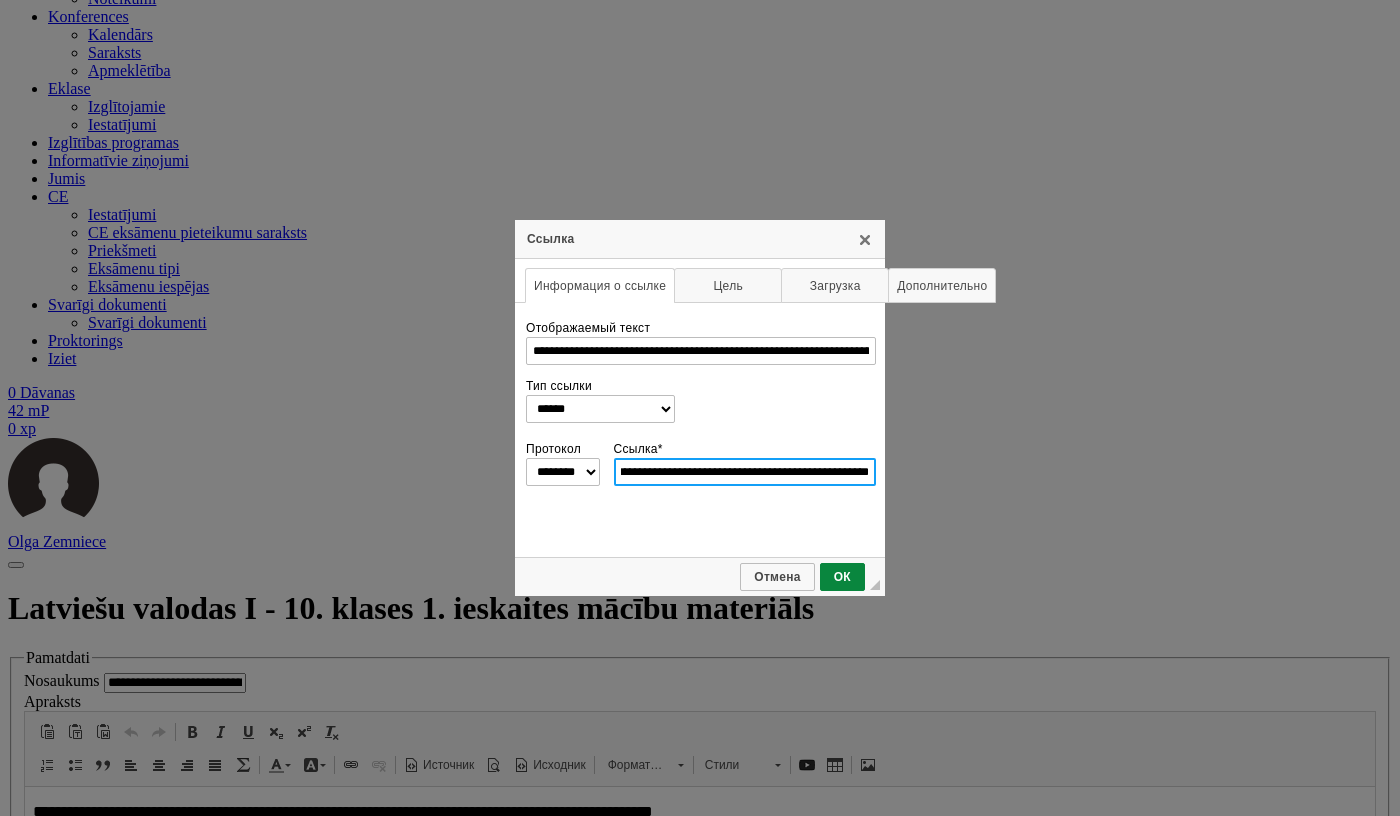 type on "**********" 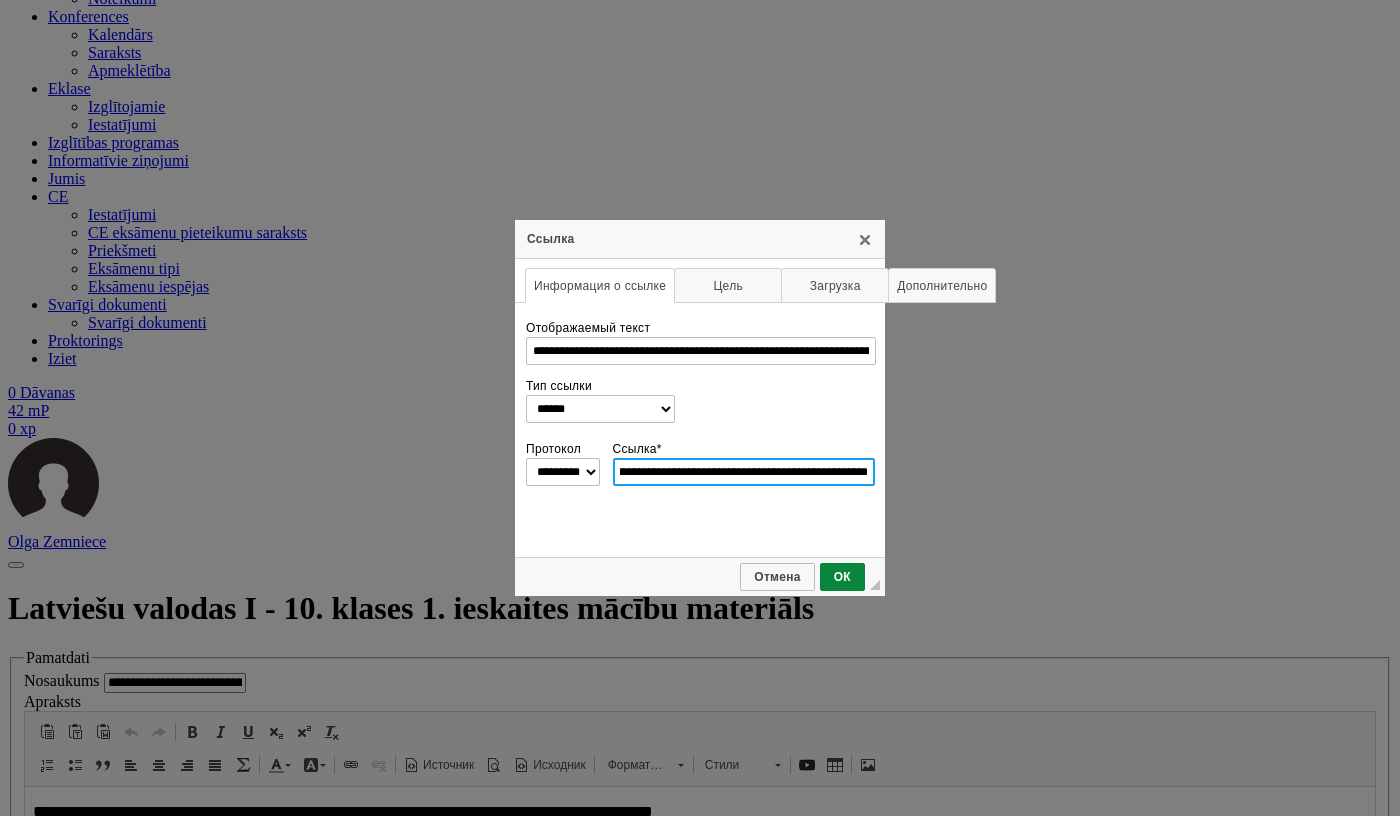 scroll, scrollTop: 0, scrollLeft: 167, axis: horizontal 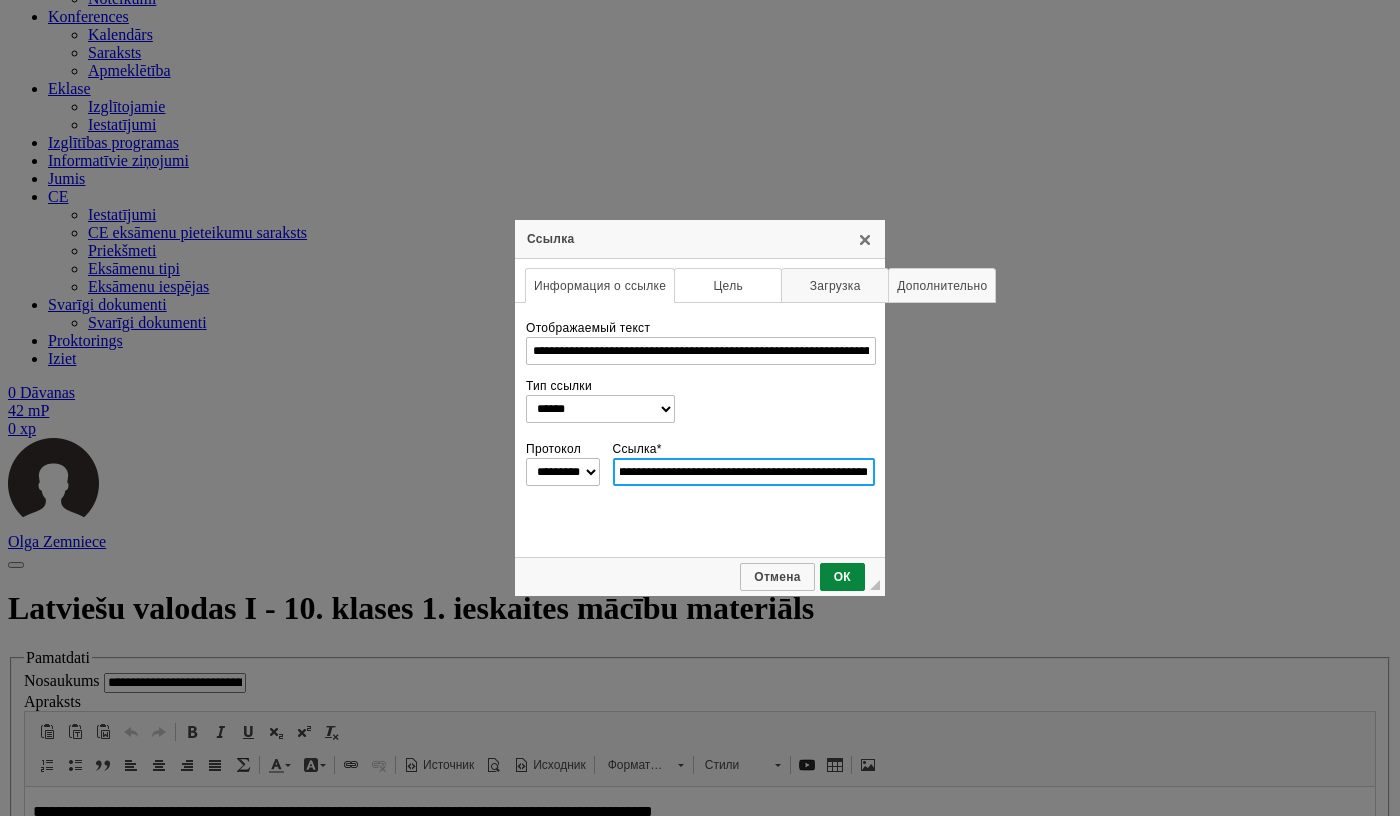 type on "**********" 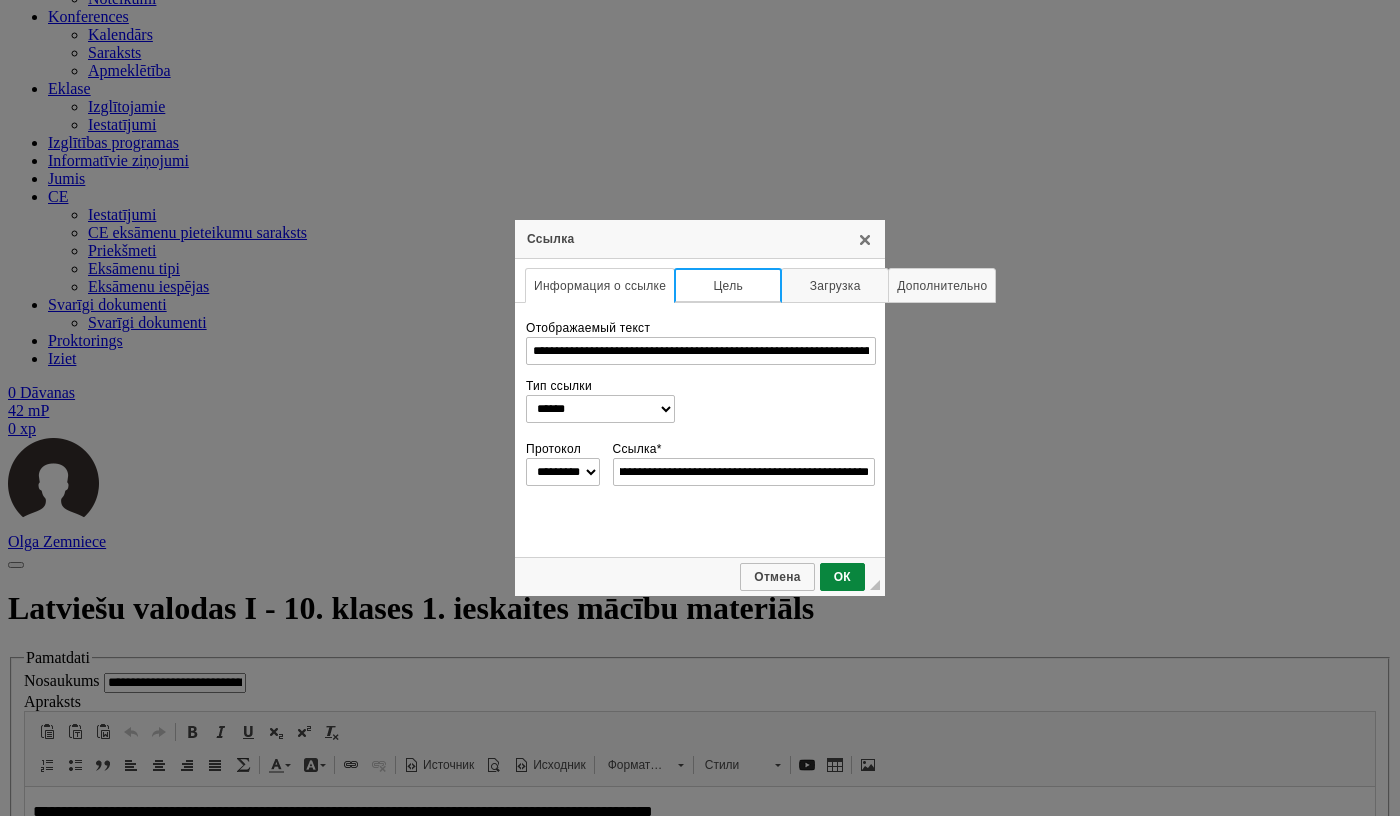 click on "Цель" at bounding box center (728, 285) 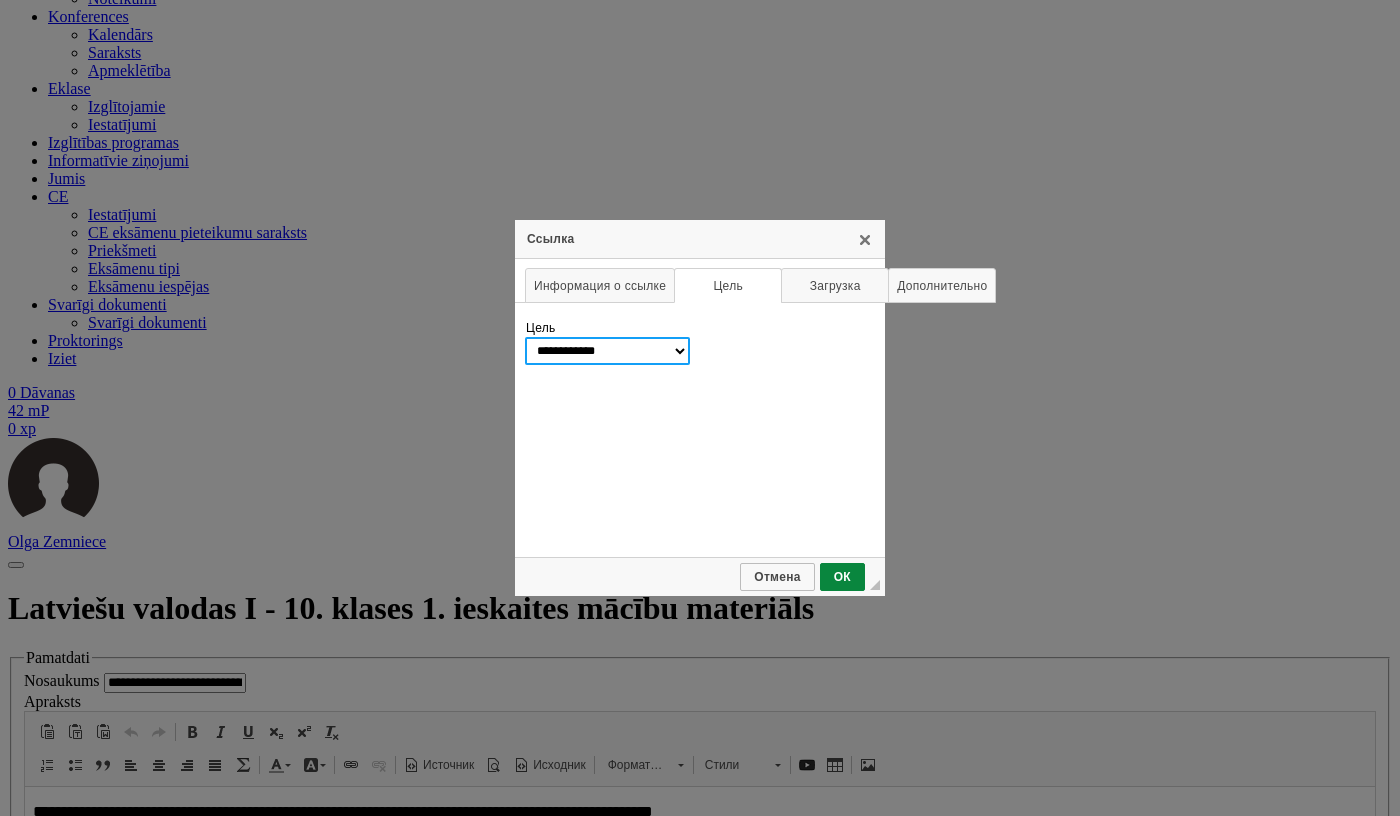 click on "**********" at bounding box center [607, 351] 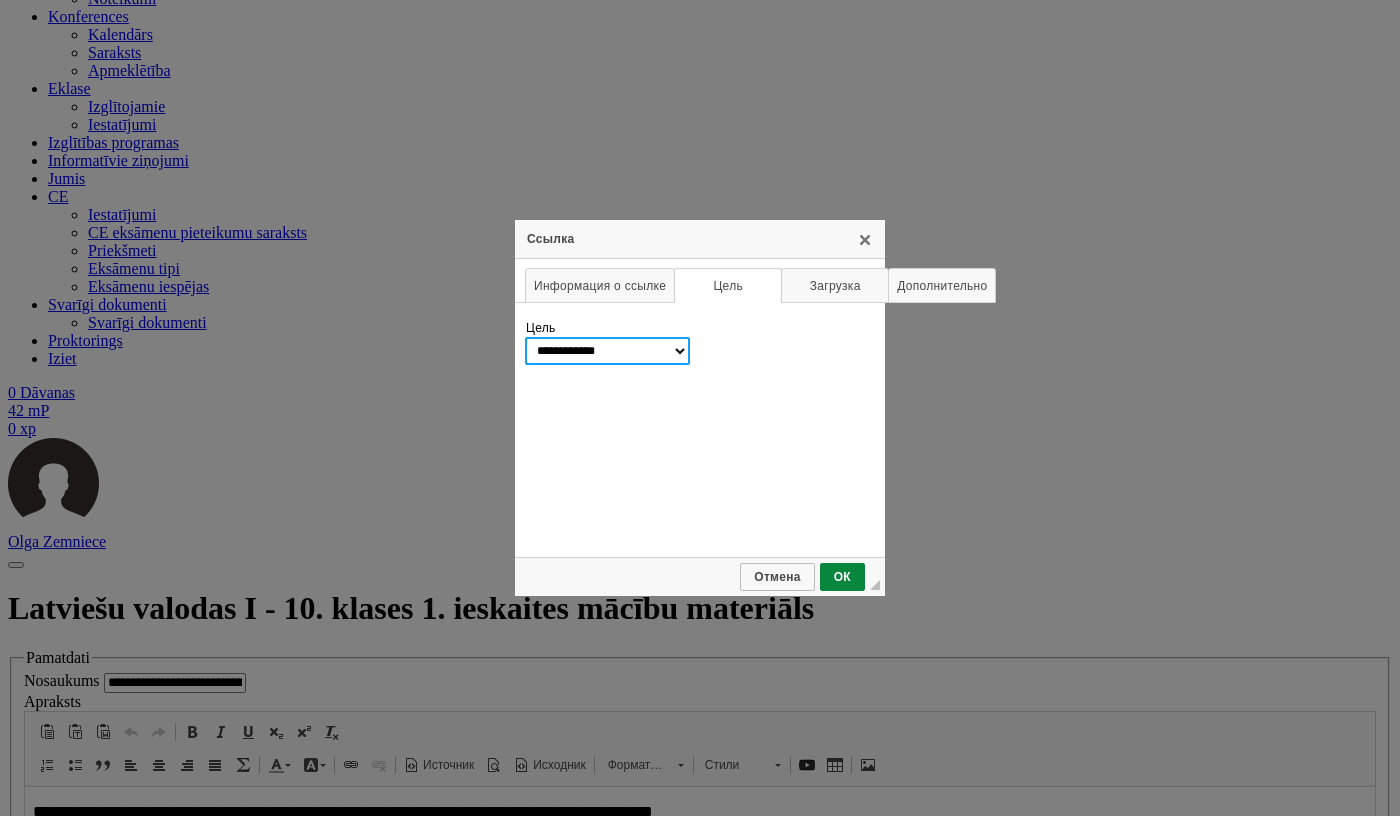 select on "******" 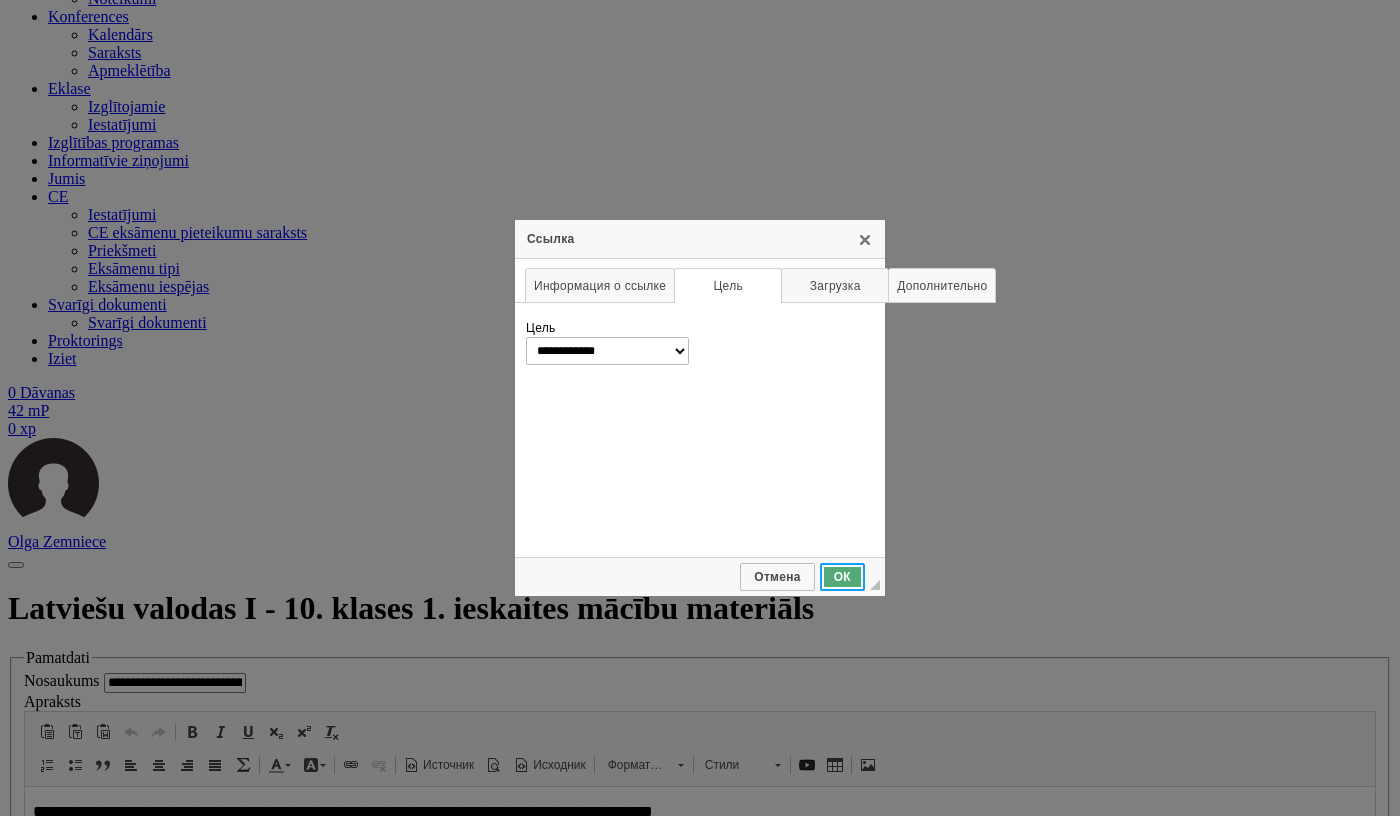 drag, startPoint x: 846, startPoint y: 571, endPoint x: 474, endPoint y: 500, distance: 378.71494 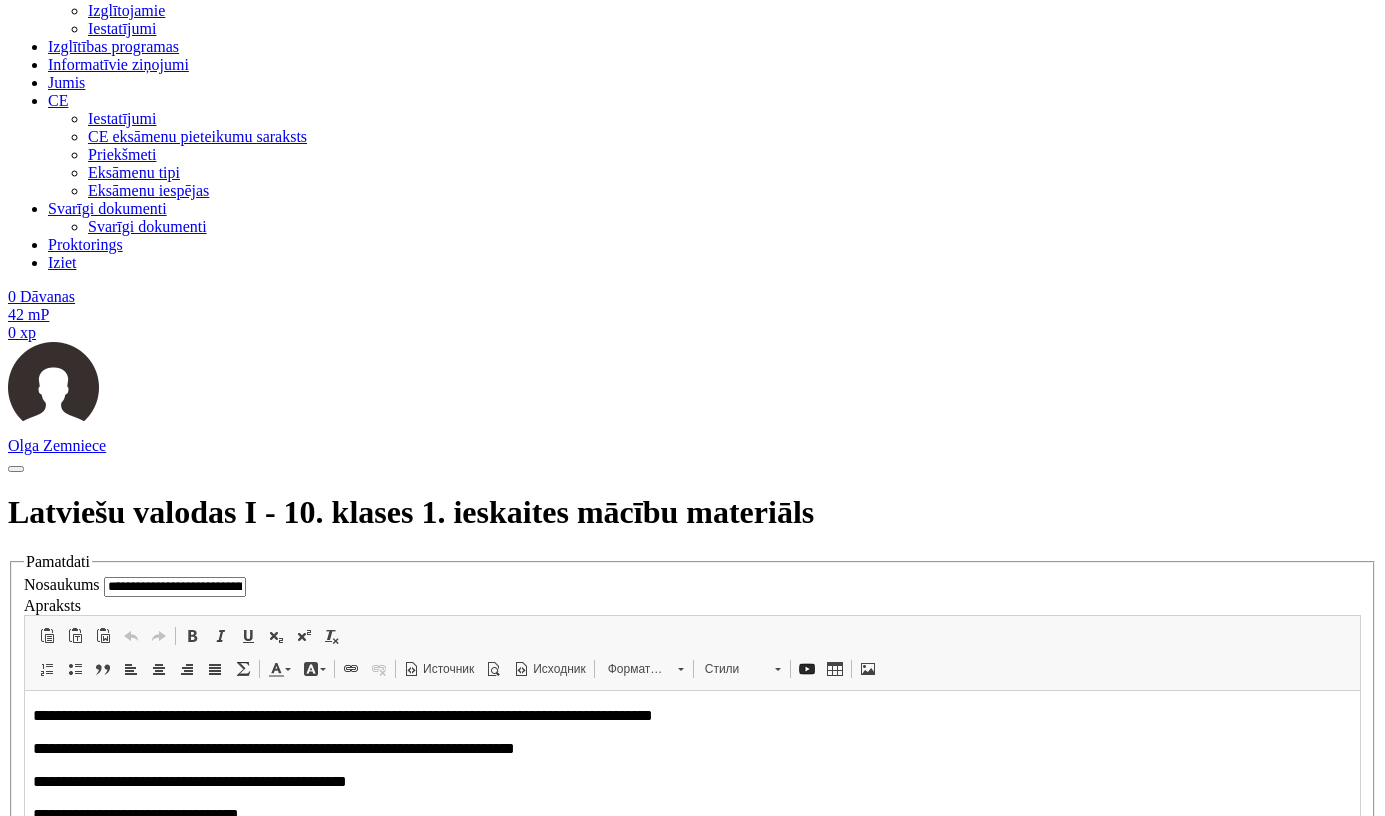 scroll, scrollTop: 1344, scrollLeft: 0, axis: vertical 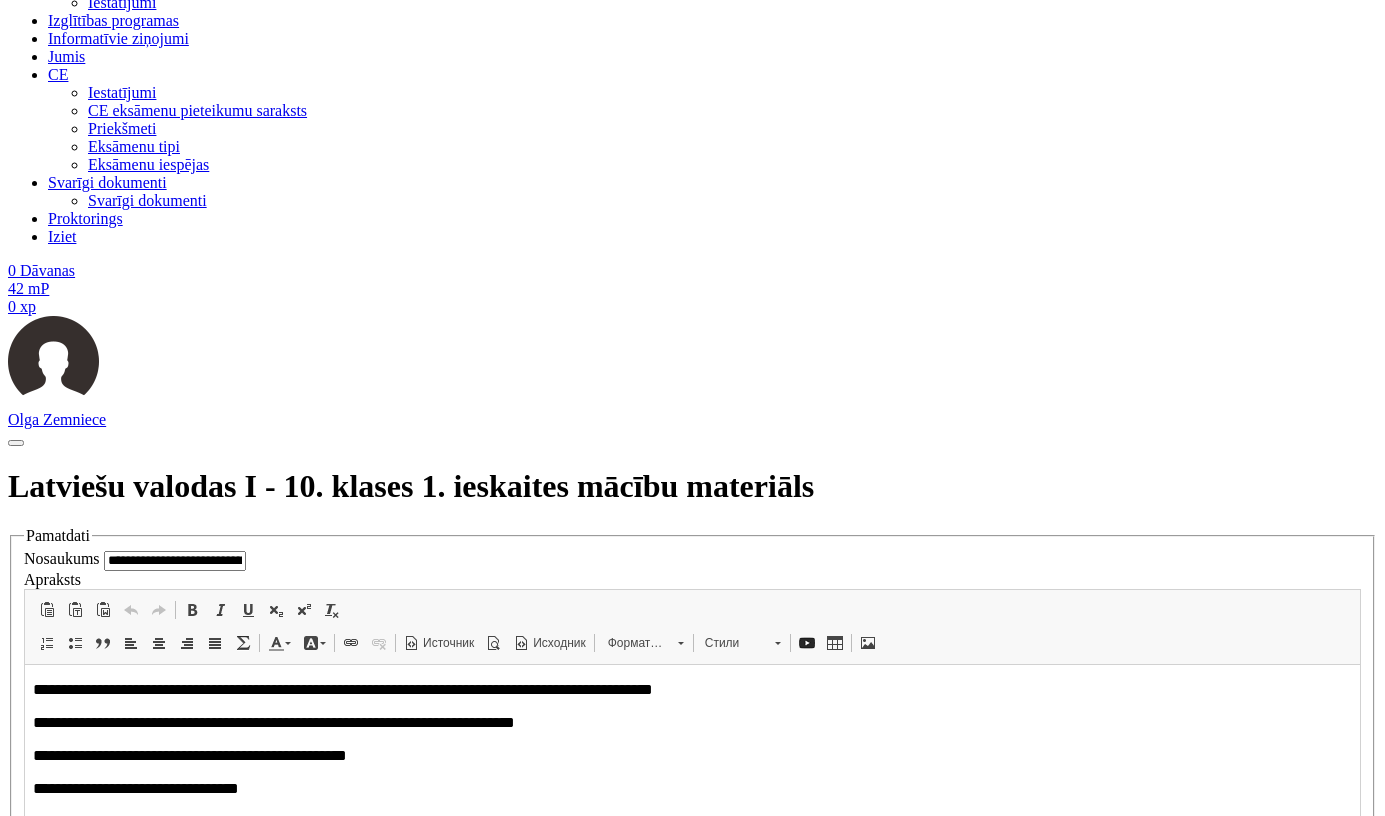click on "**********" at bounding box center (712, 11698) 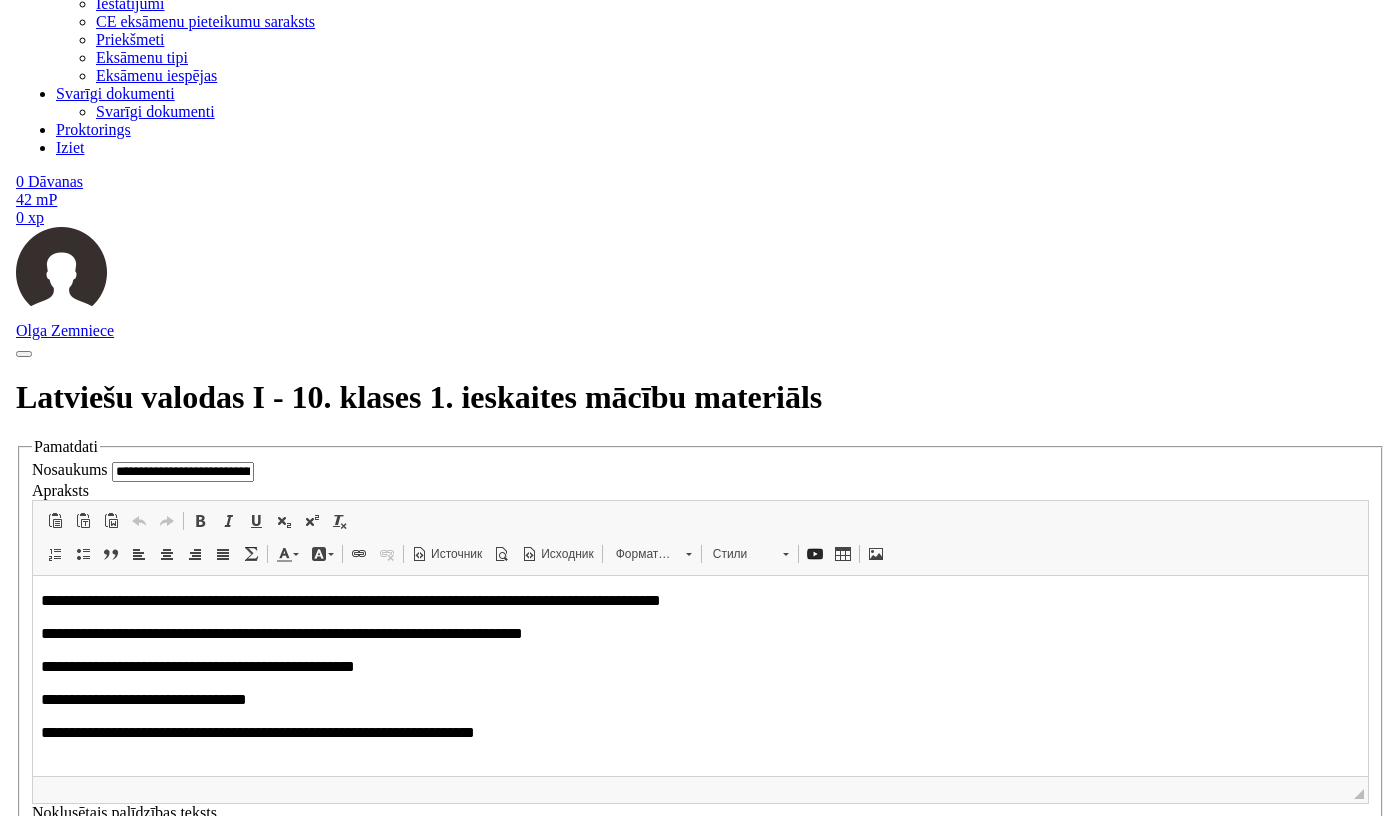 scroll, scrollTop: 1459, scrollLeft: 0, axis: vertical 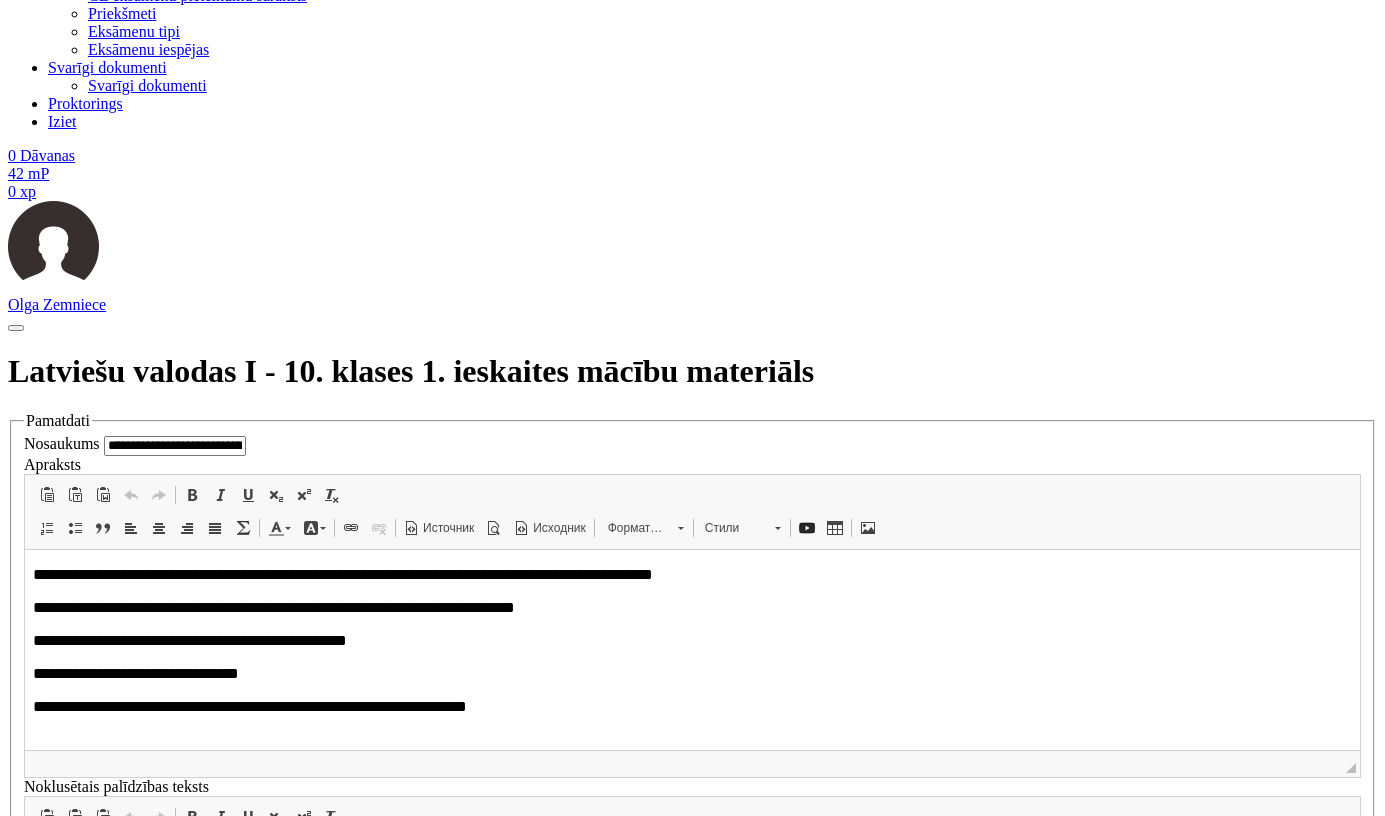 click on "**********" at bounding box center [361, 13762] 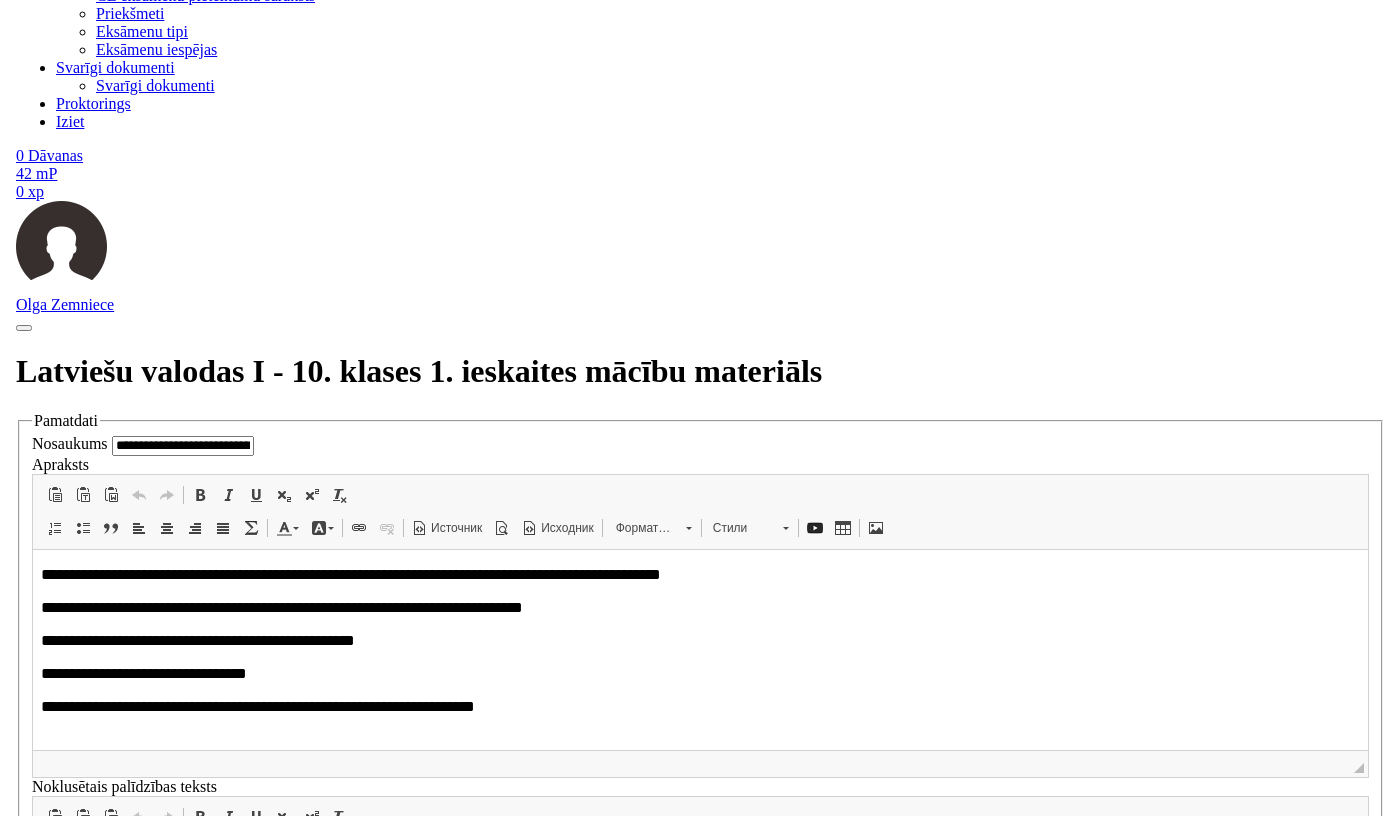 click on "**********" at bounding box center [368, 13762] 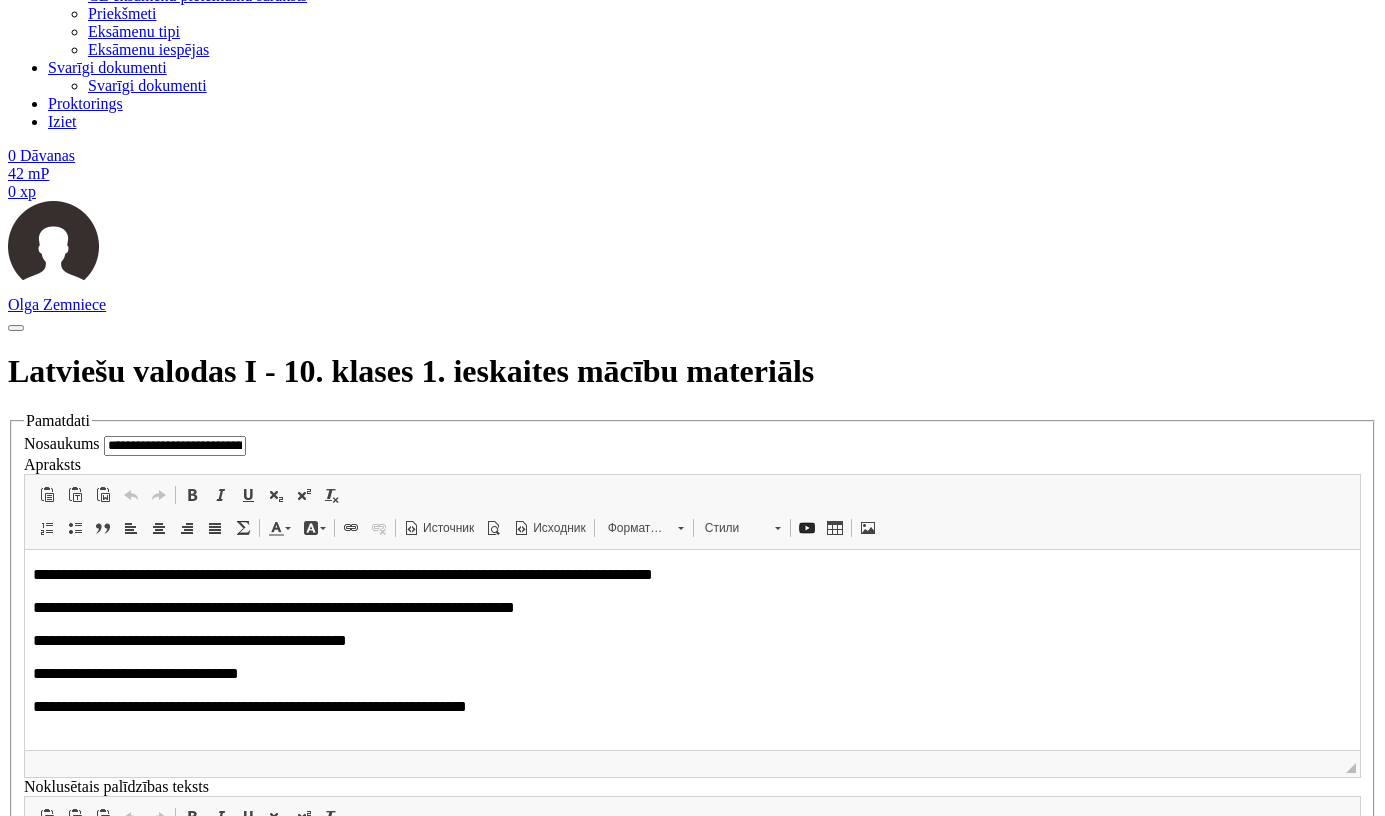 type 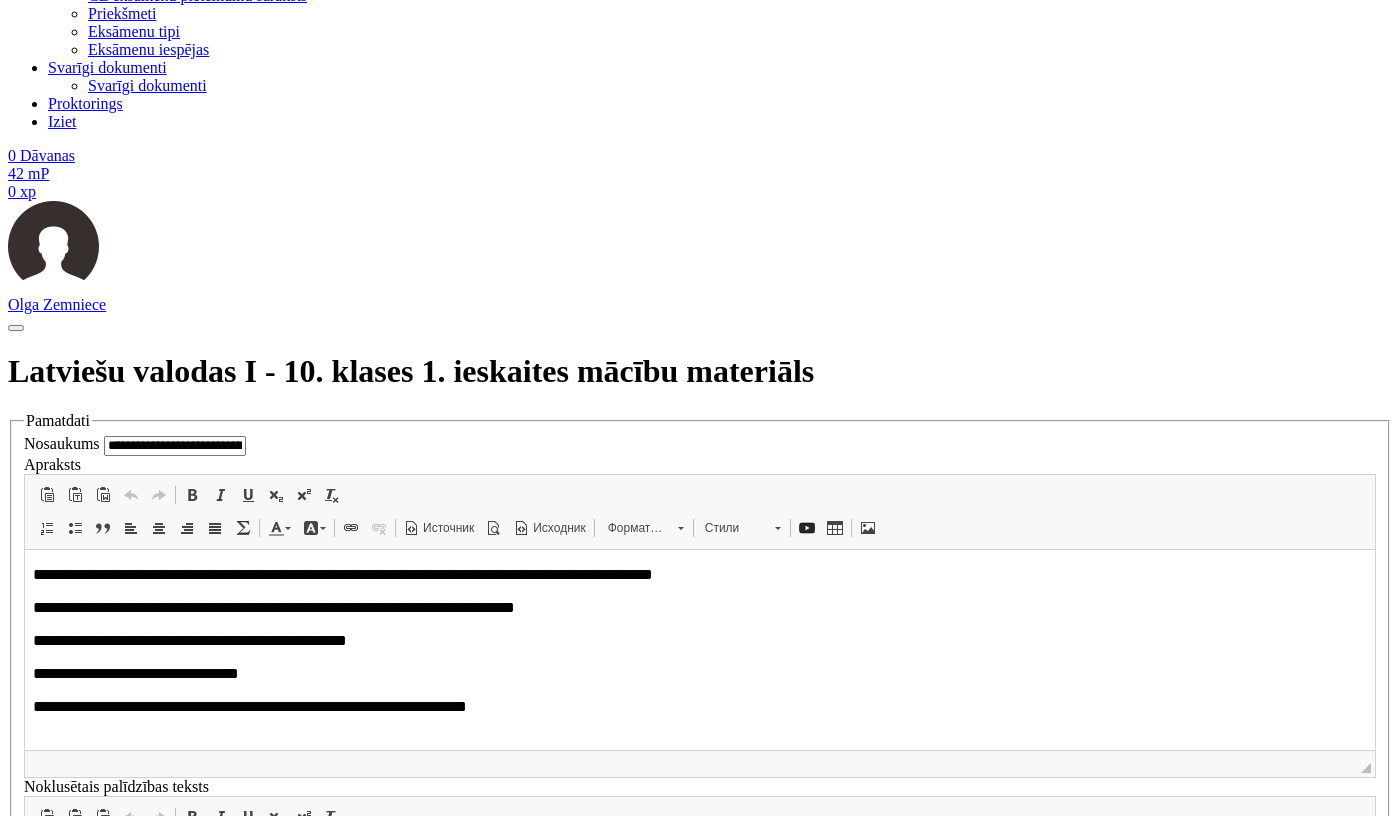 type on "**********" 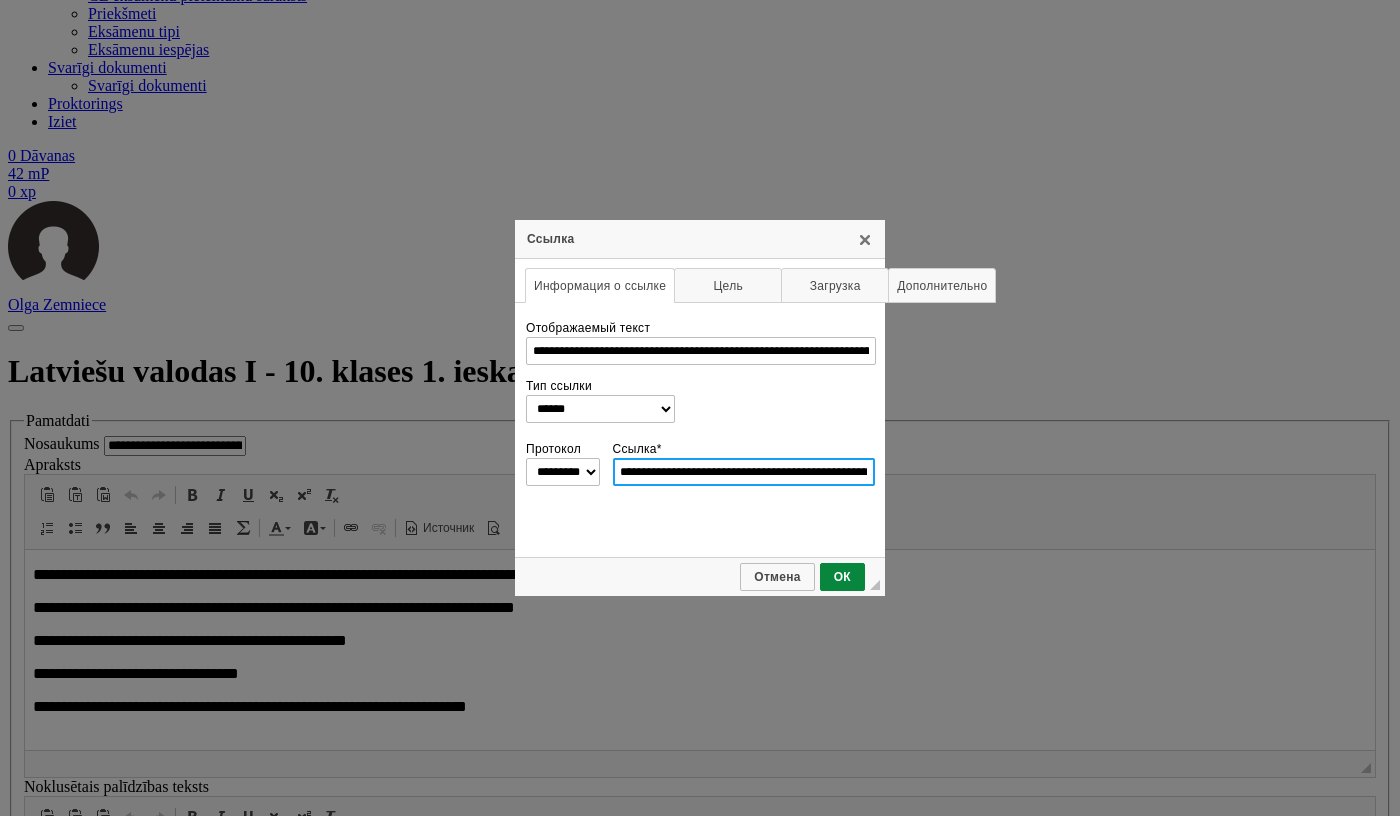 scroll, scrollTop: 0, scrollLeft: 167, axis: horizontal 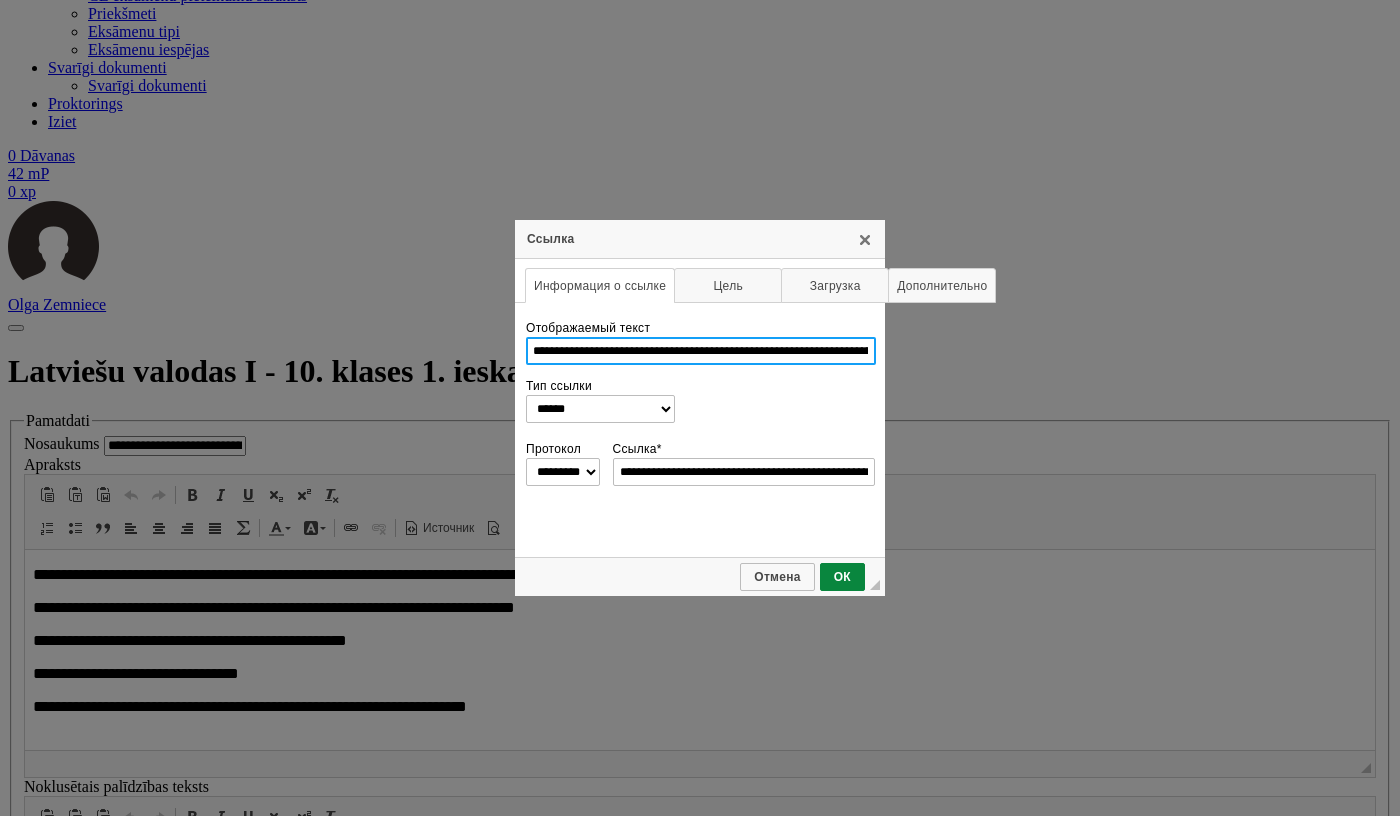 drag, startPoint x: 576, startPoint y: 352, endPoint x: 524, endPoint y: 347, distance: 52.23983 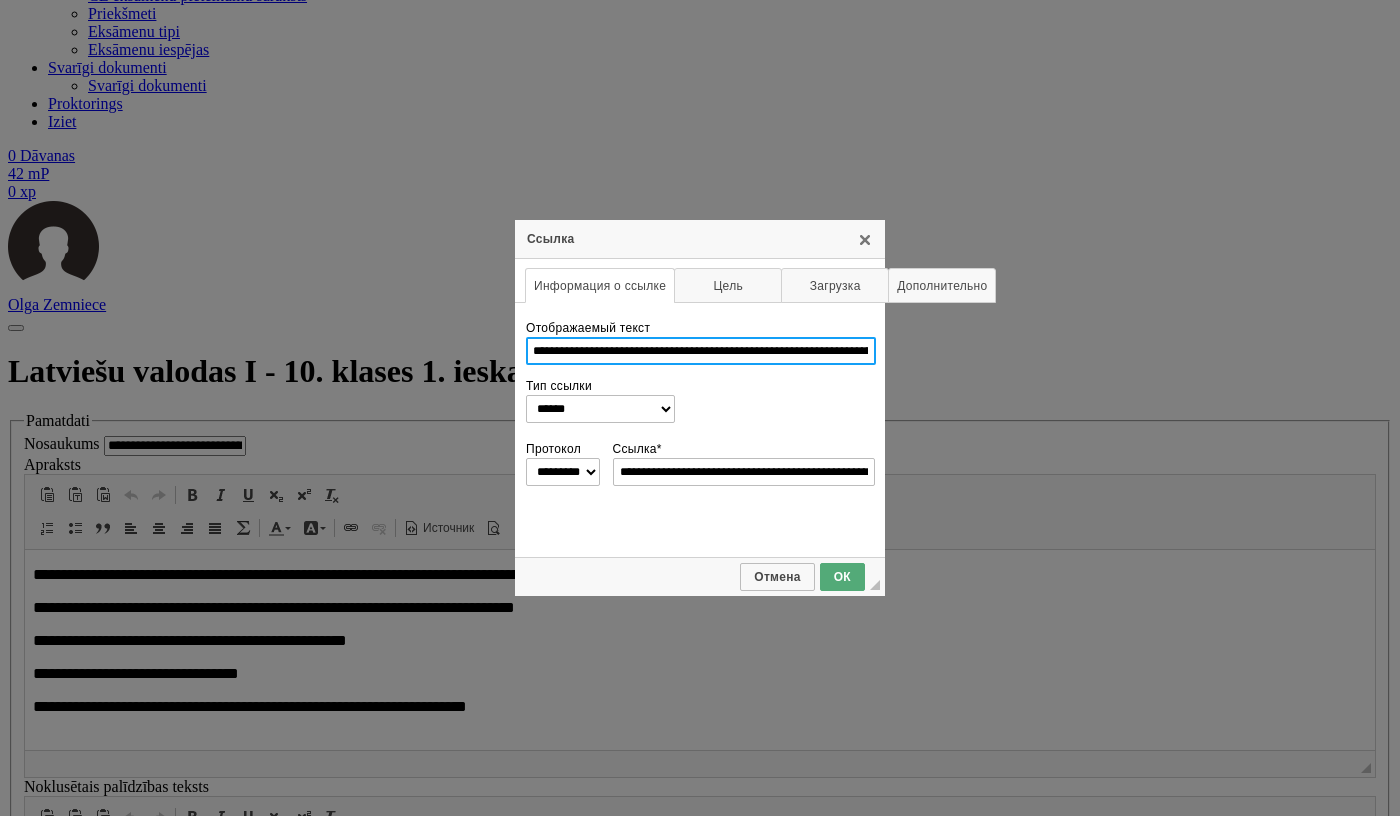 type on "**********" 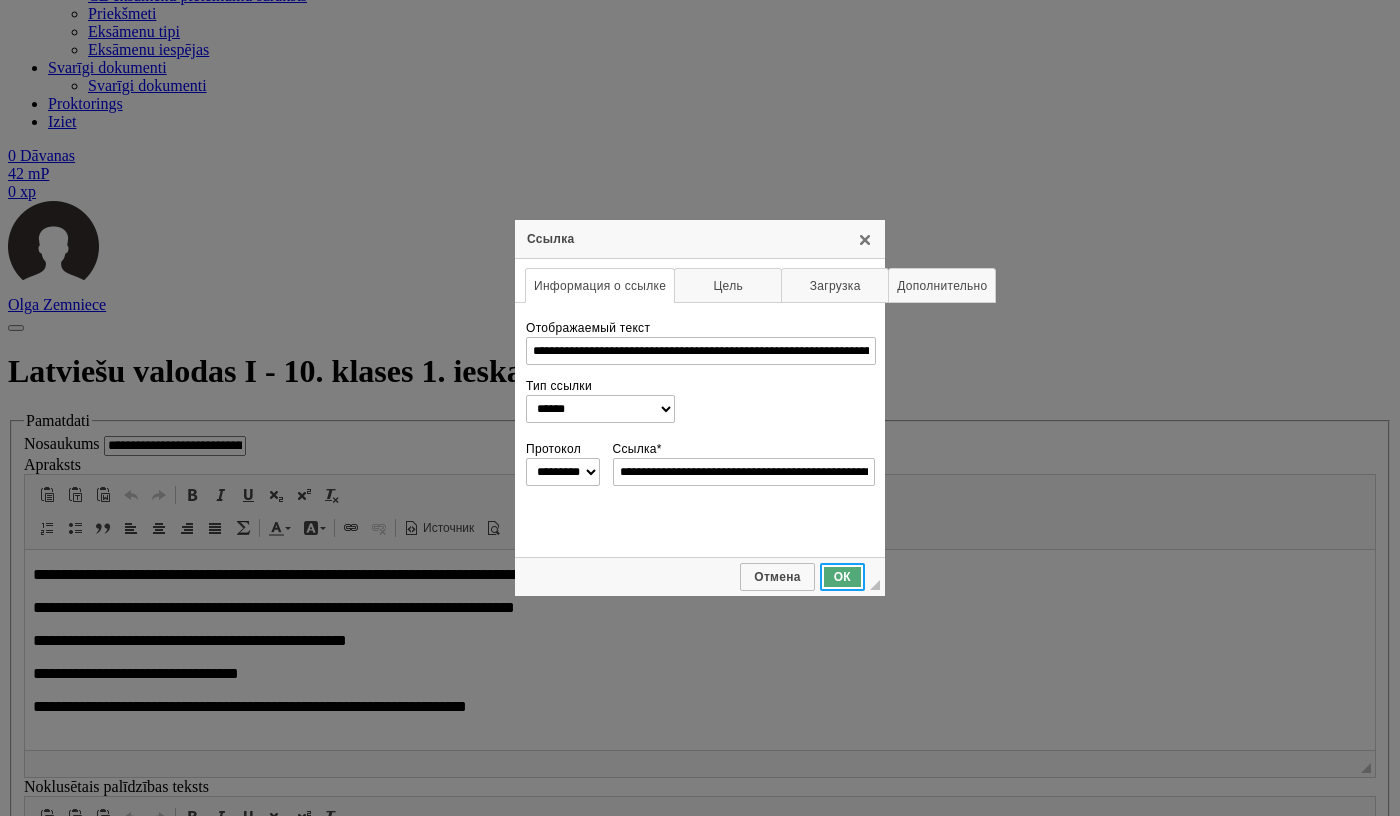 click on "ОК" at bounding box center (842, 577) 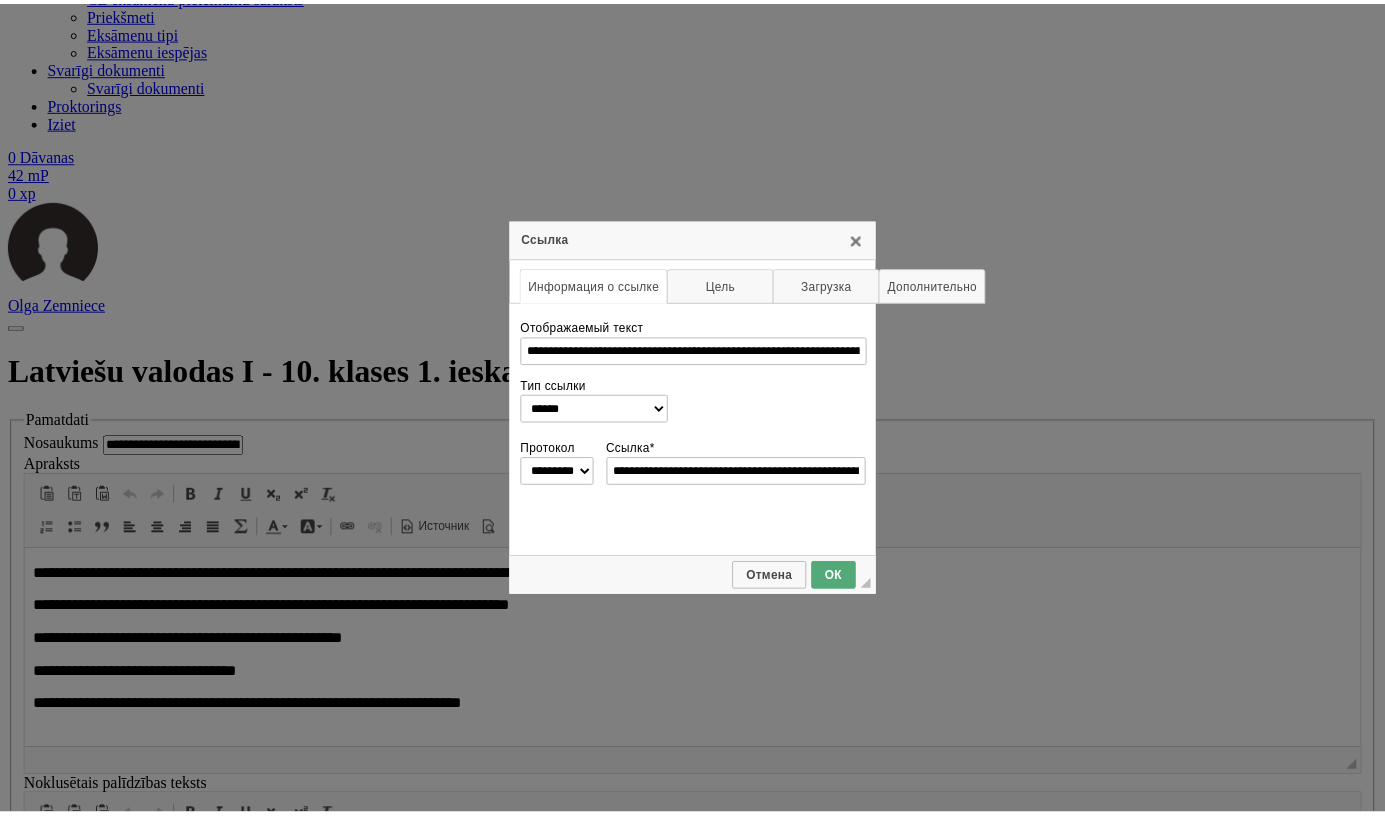 scroll, scrollTop: 3676, scrollLeft: 0, axis: vertical 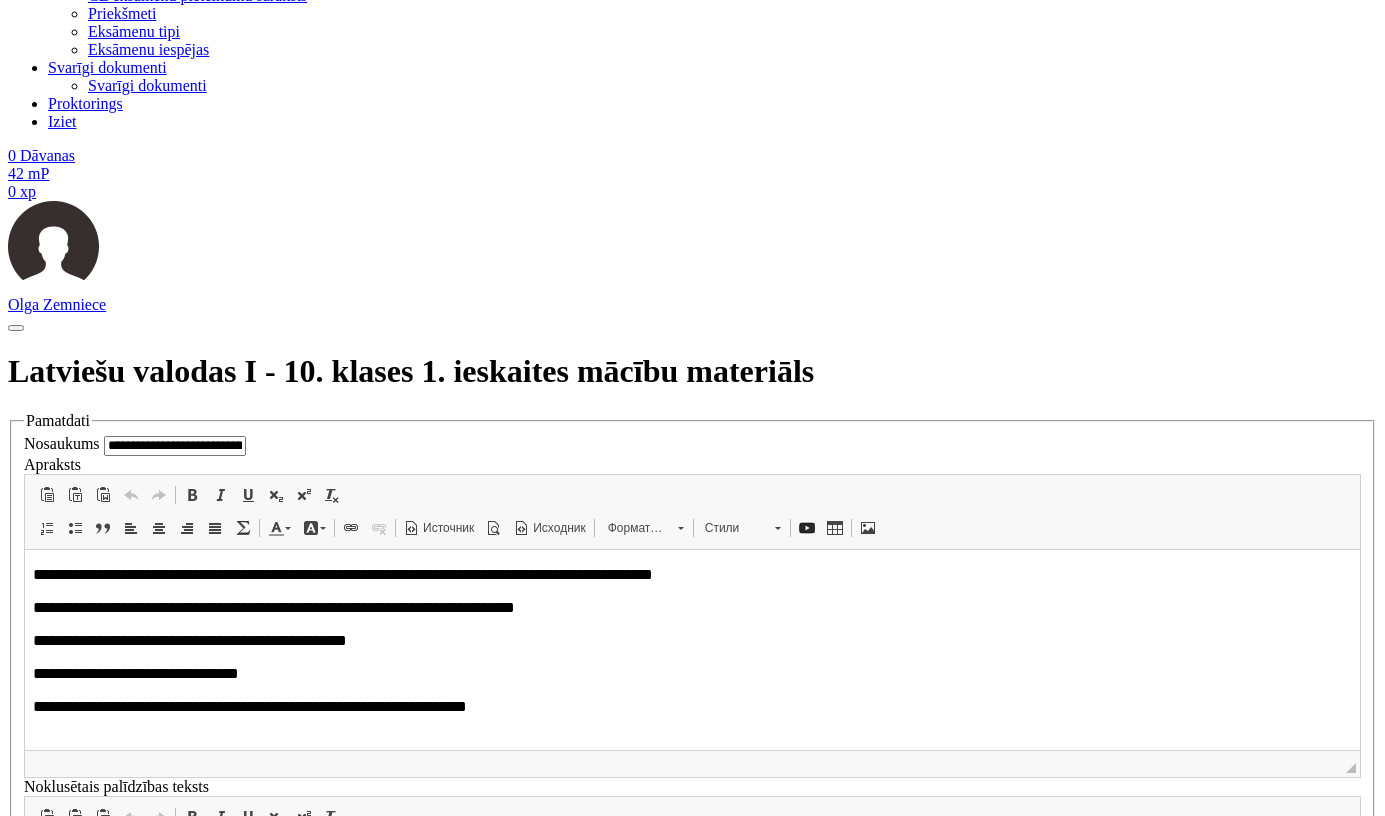 click on "**********" at bounding box center (298, 13767) 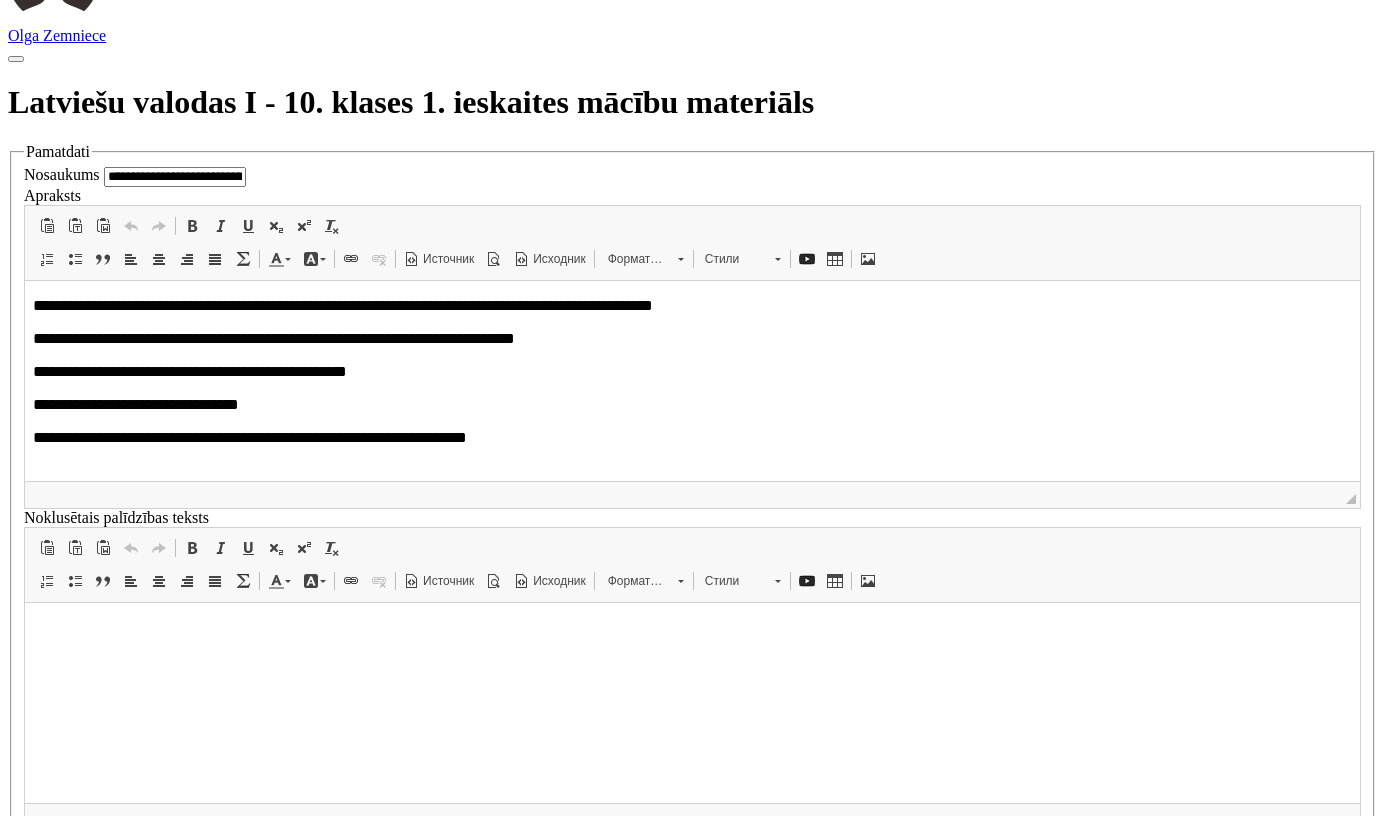 scroll, scrollTop: 1744, scrollLeft: 0, axis: vertical 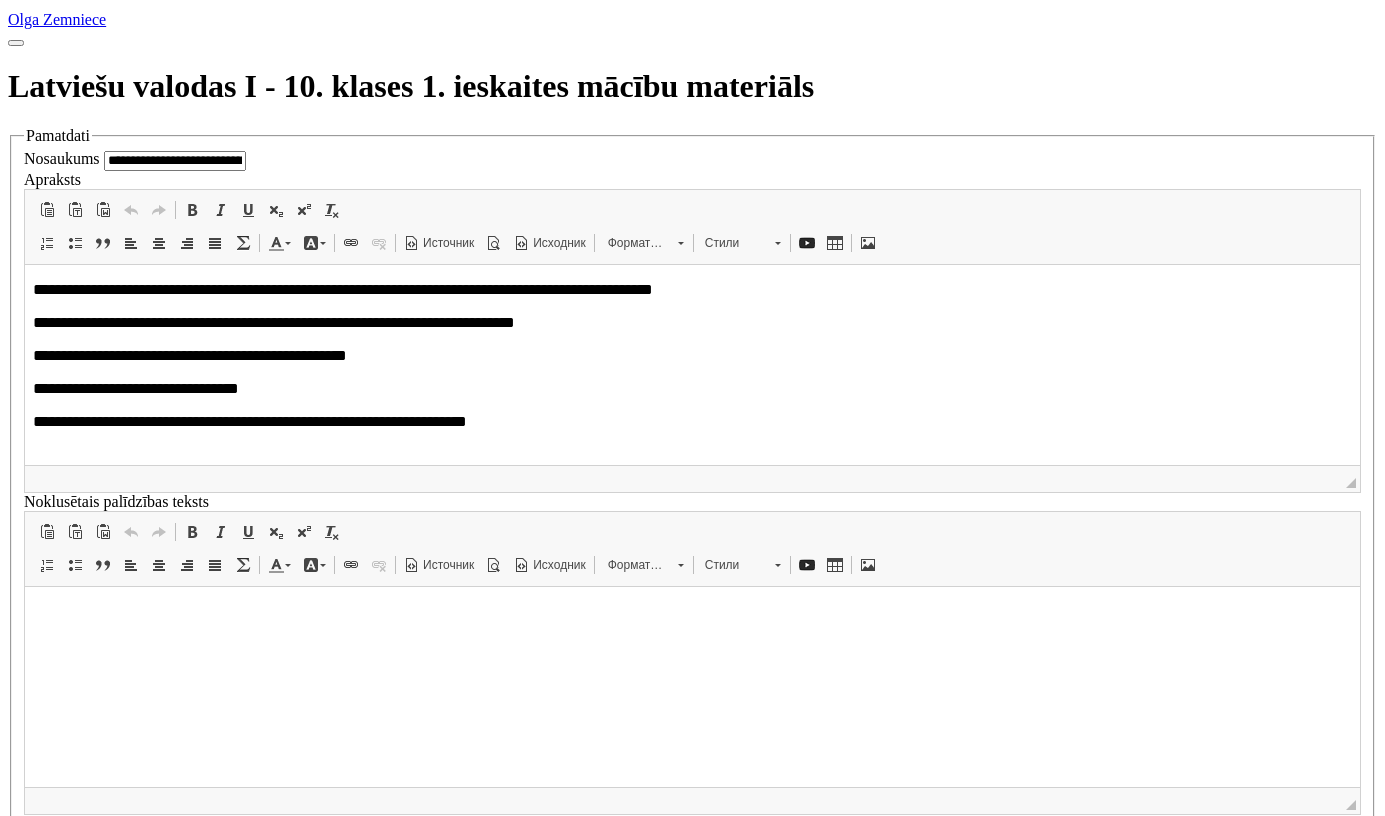 click on "**********" at bounding box center [513, 13479] 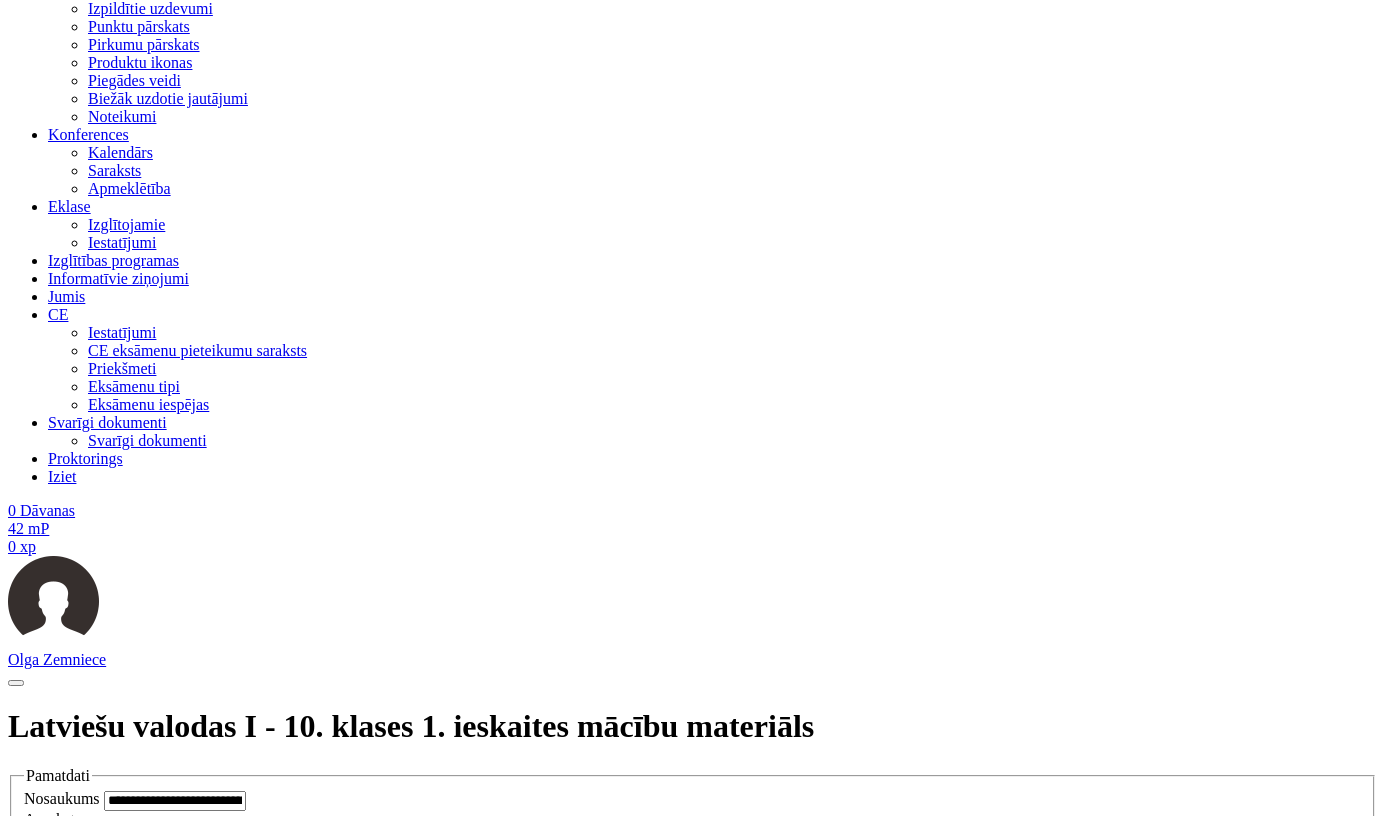 scroll, scrollTop: 1094, scrollLeft: 0, axis: vertical 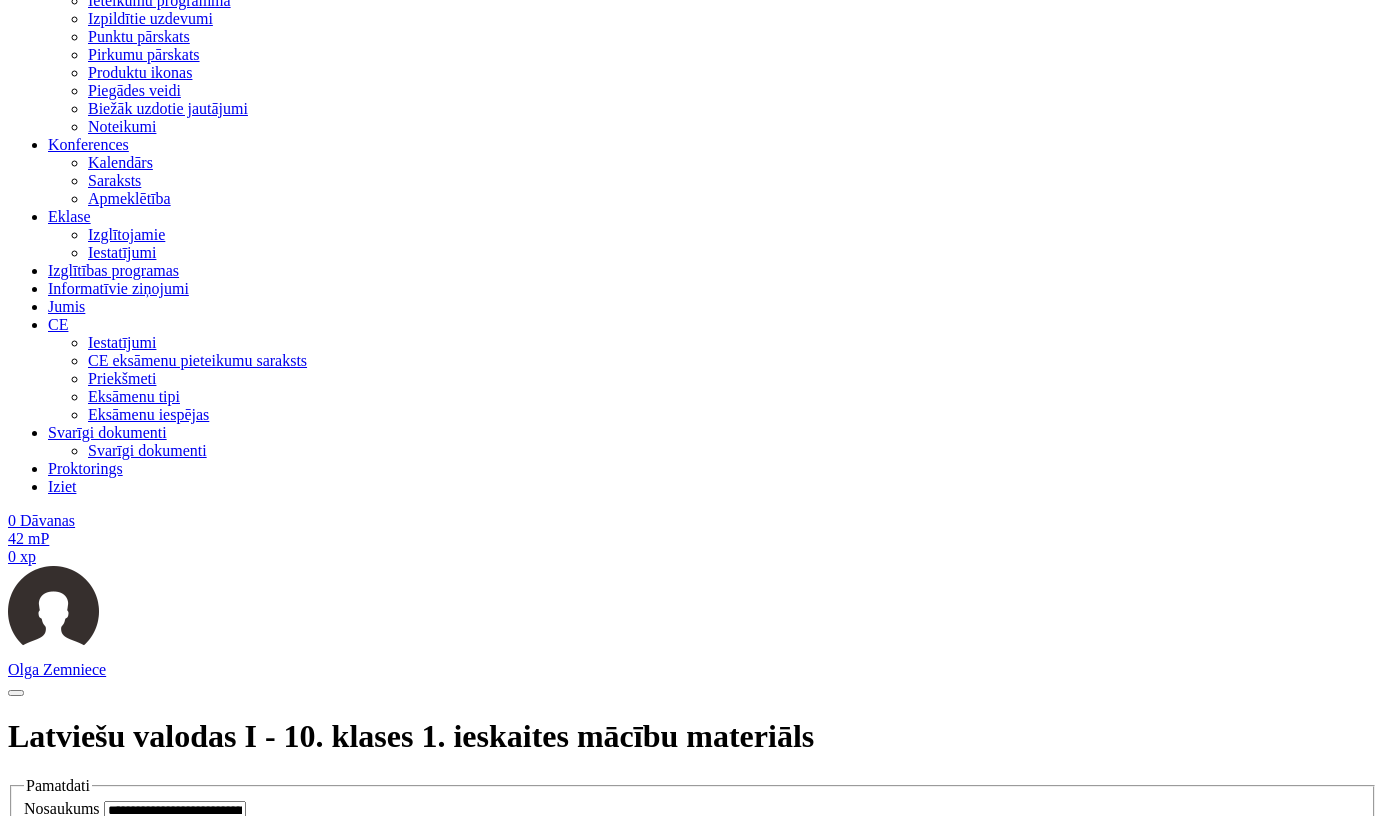 click on "Стили" at bounding box center [754, 13396] 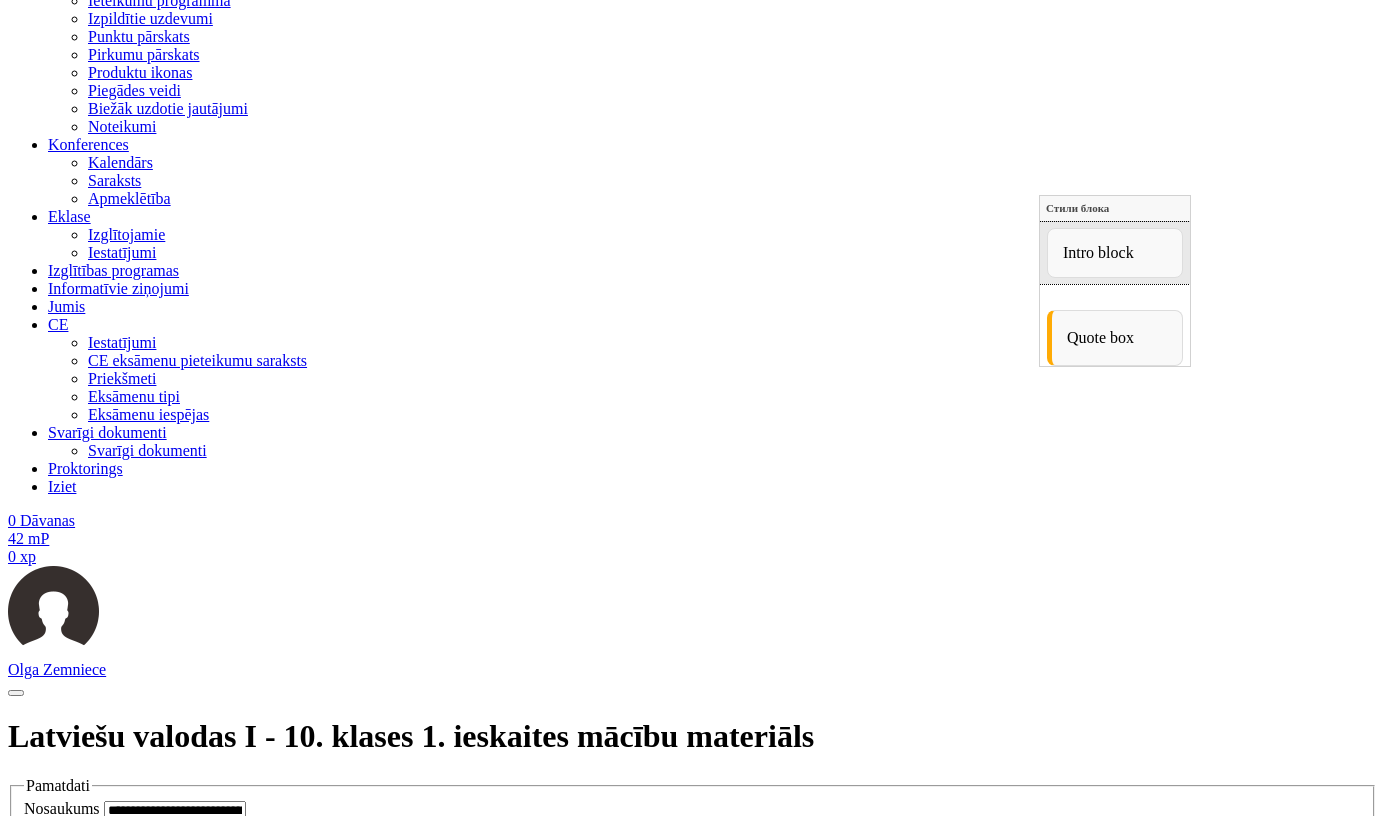 click on "Обычное" at bounding box center (657, 13396) 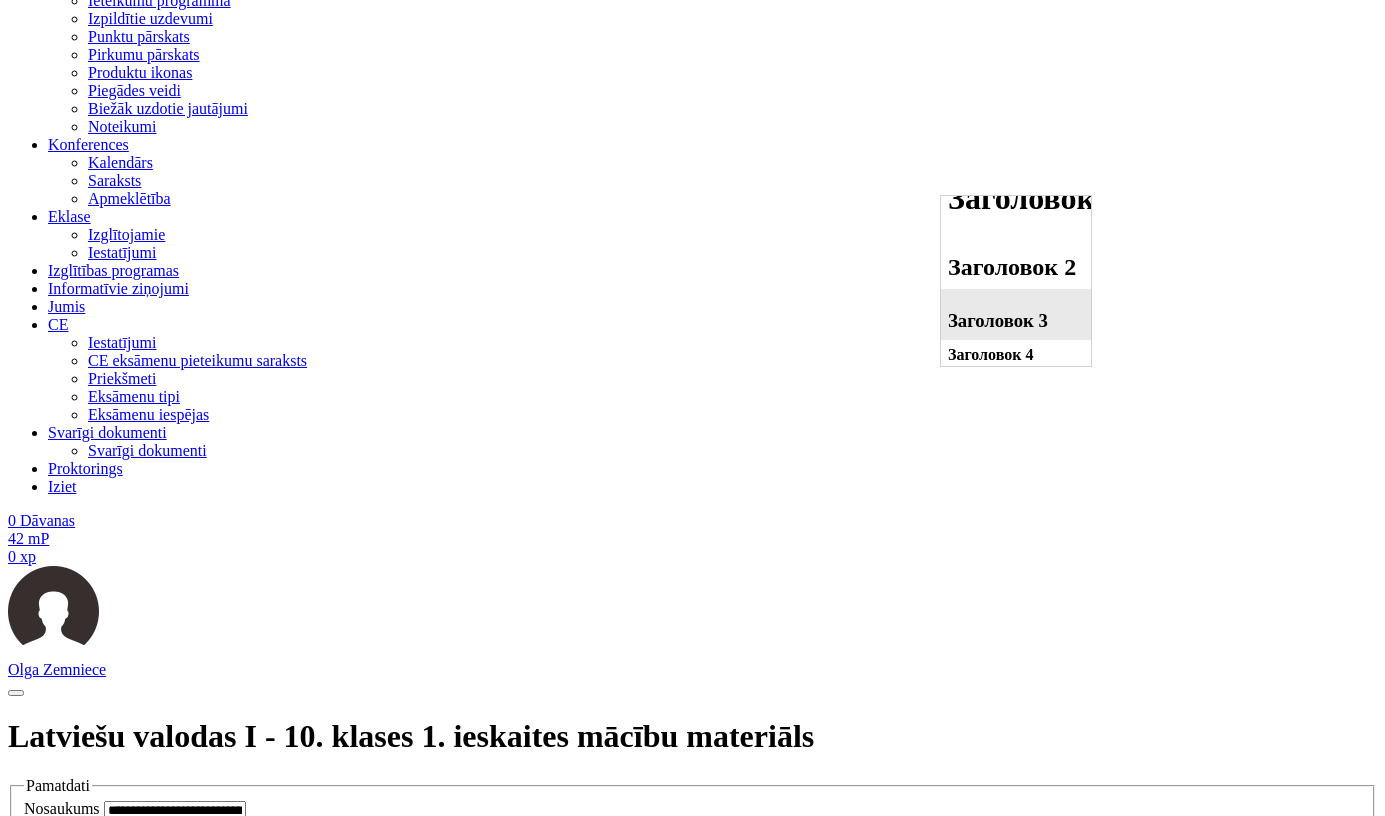 scroll, scrollTop: 116, scrollLeft: 0, axis: vertical 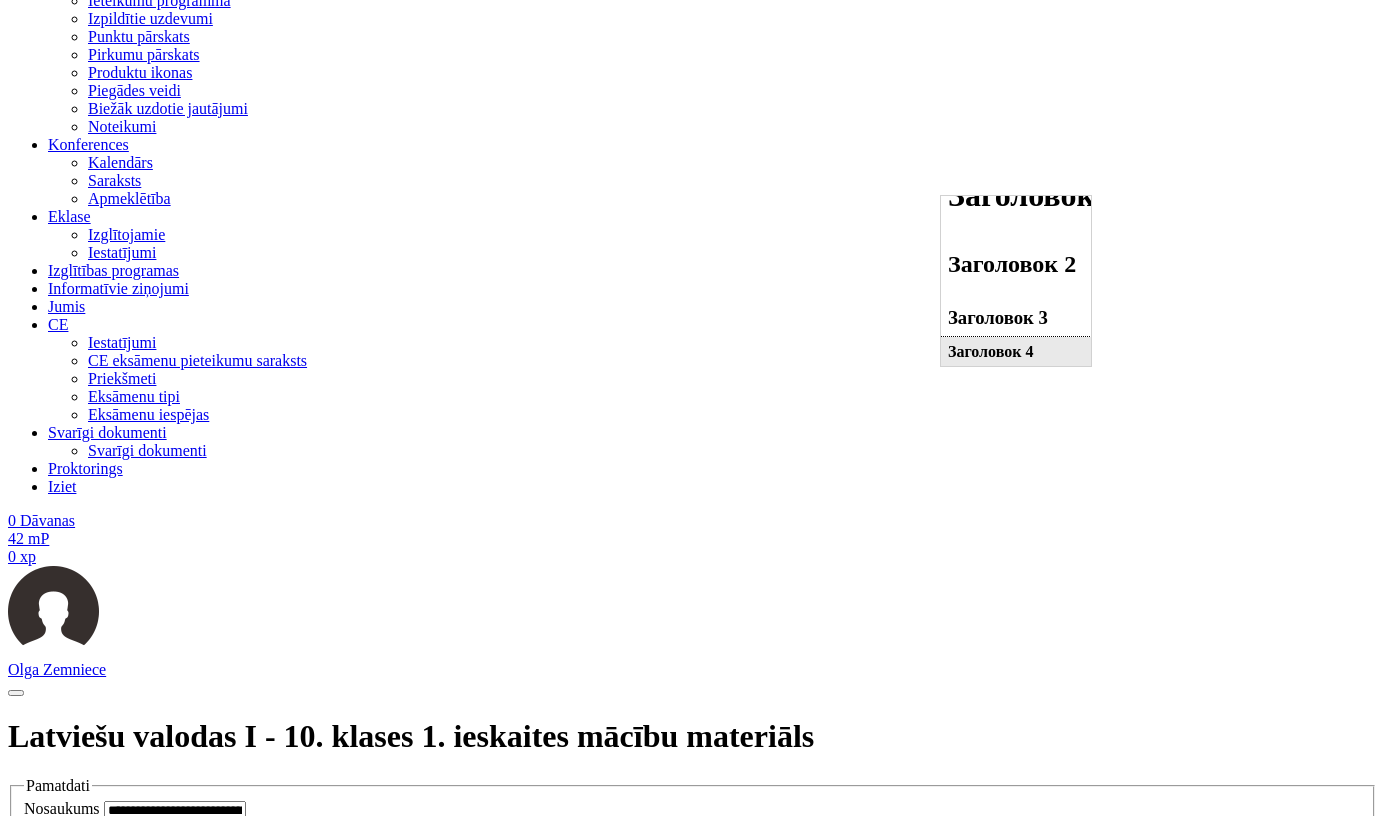 click on "Заголовок 4" at bounding box center (1015, 352) 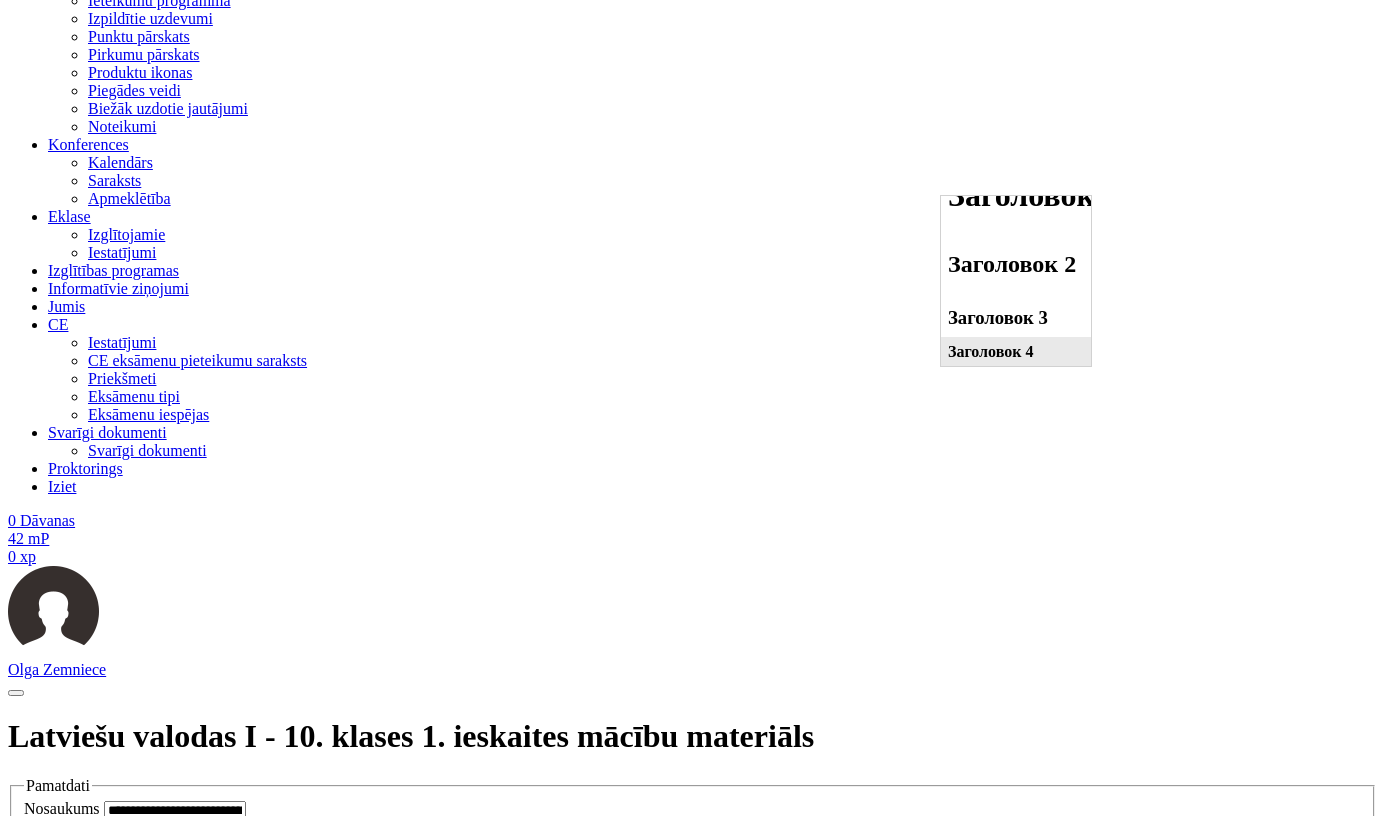 scroll, scrollTop: 0, scrollLeft: 0, axis: both 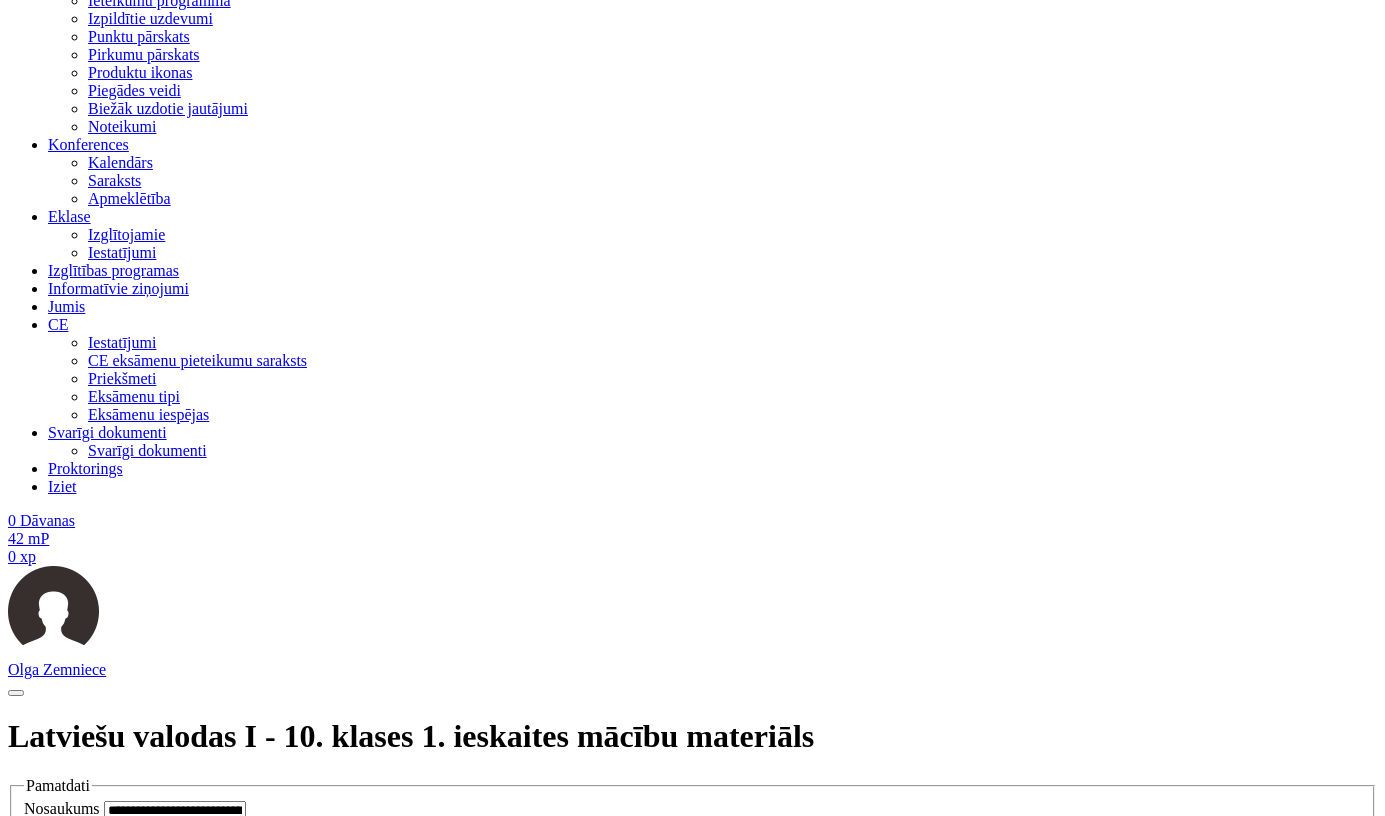 click on "По центру" at bounding box center (183, 13396) 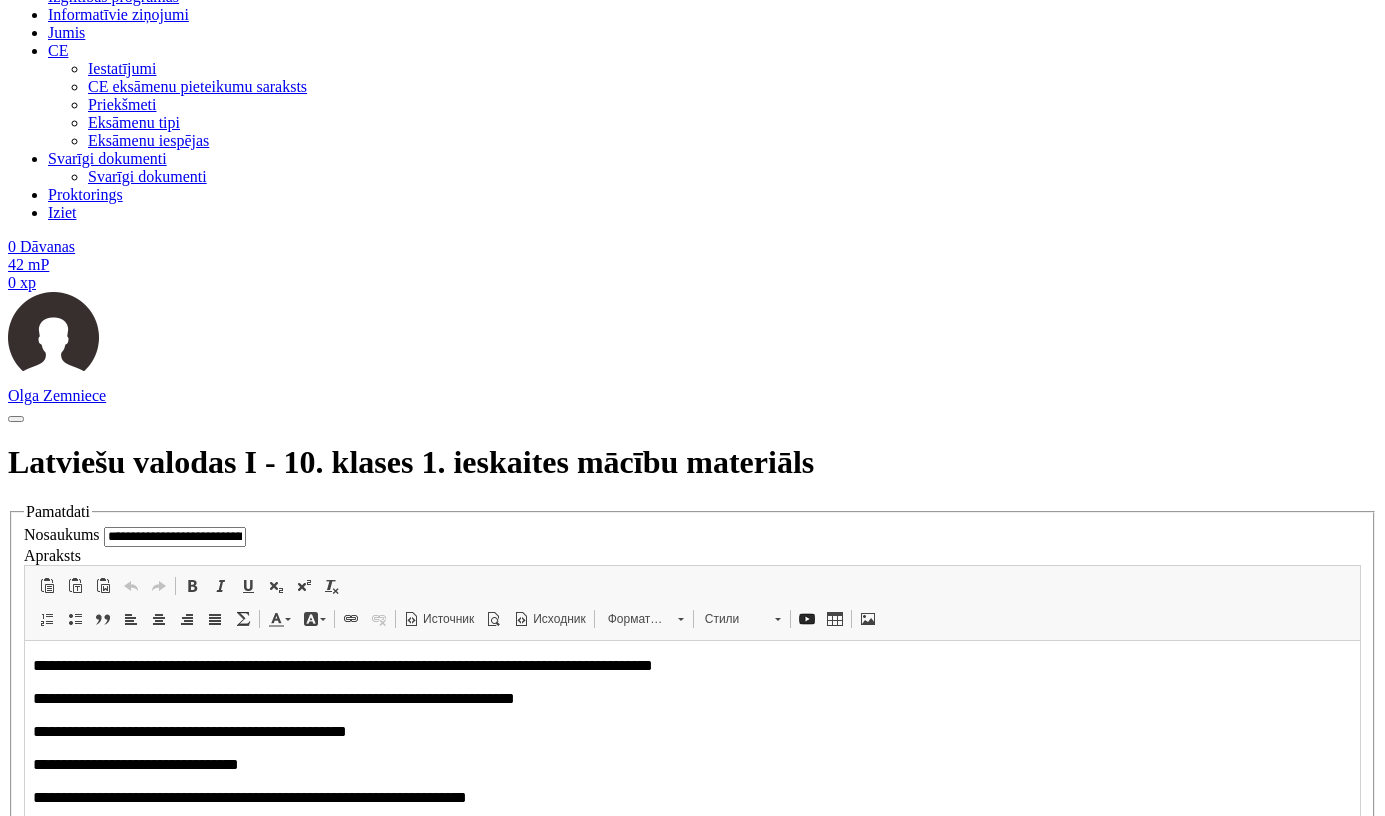 scroll, scrollTop: 1692, scrollLeft: 0, axis: vertical 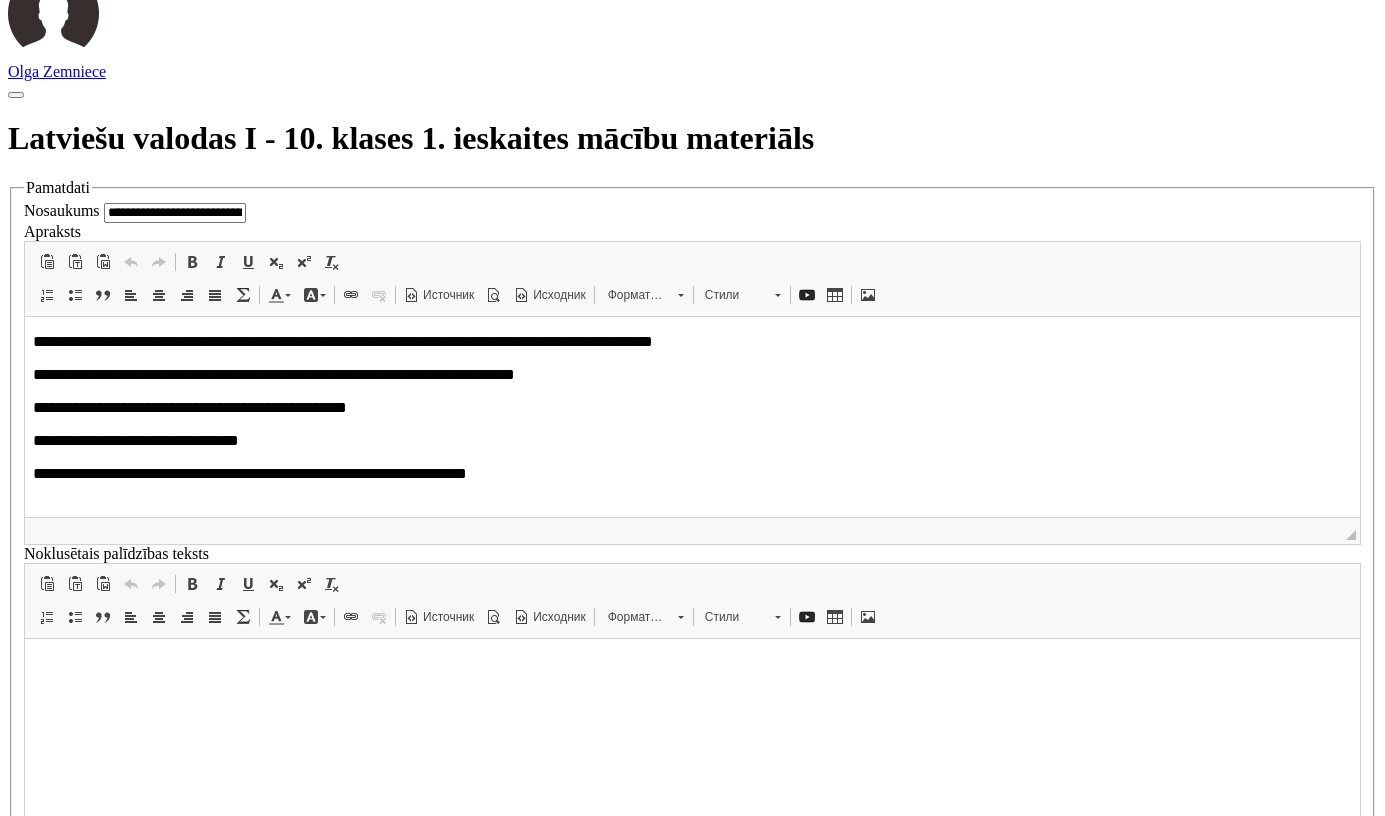 click on "**********" at bounding box center [712, 11305] 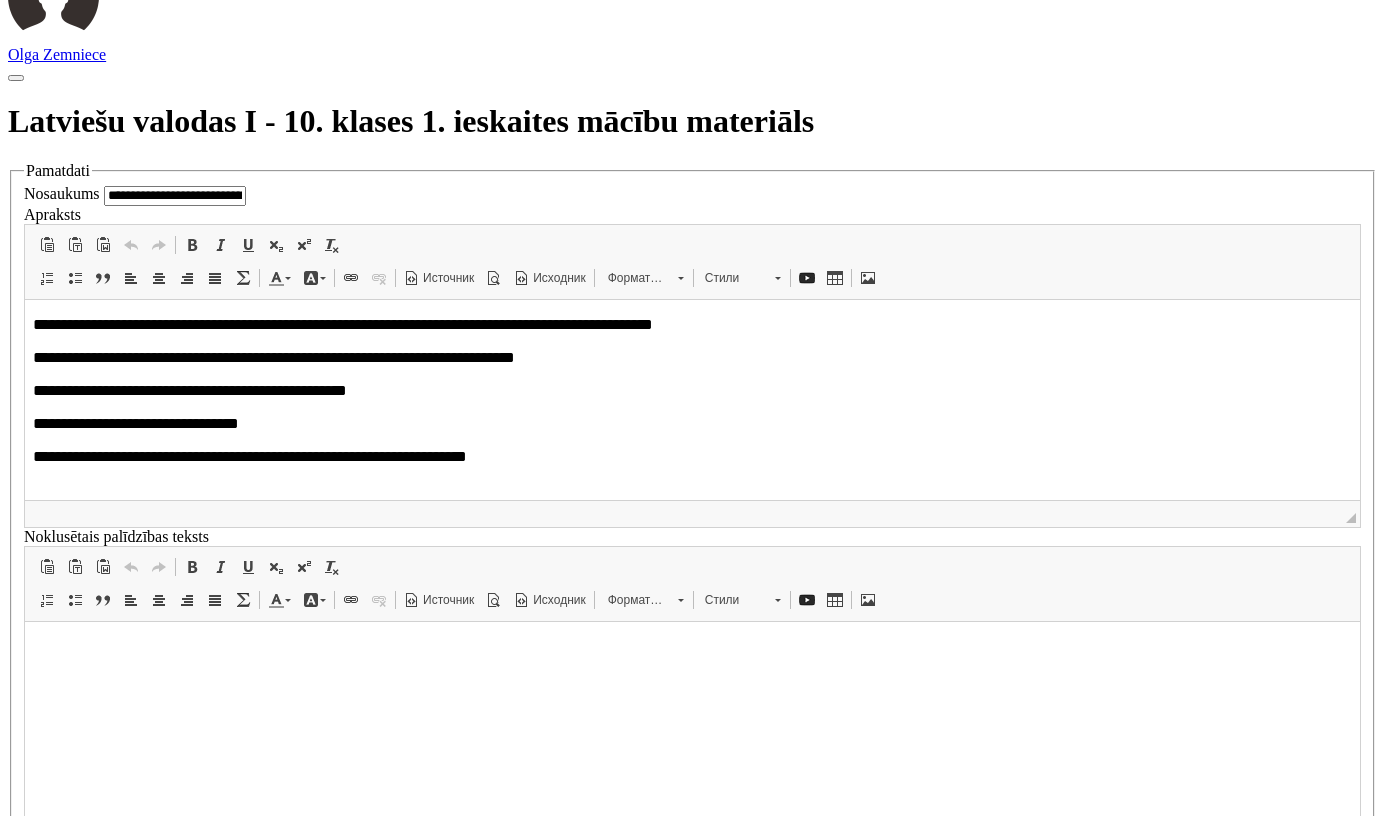 scroll, scrollTop: 3309, scrollLeft: 0, axis: vertical 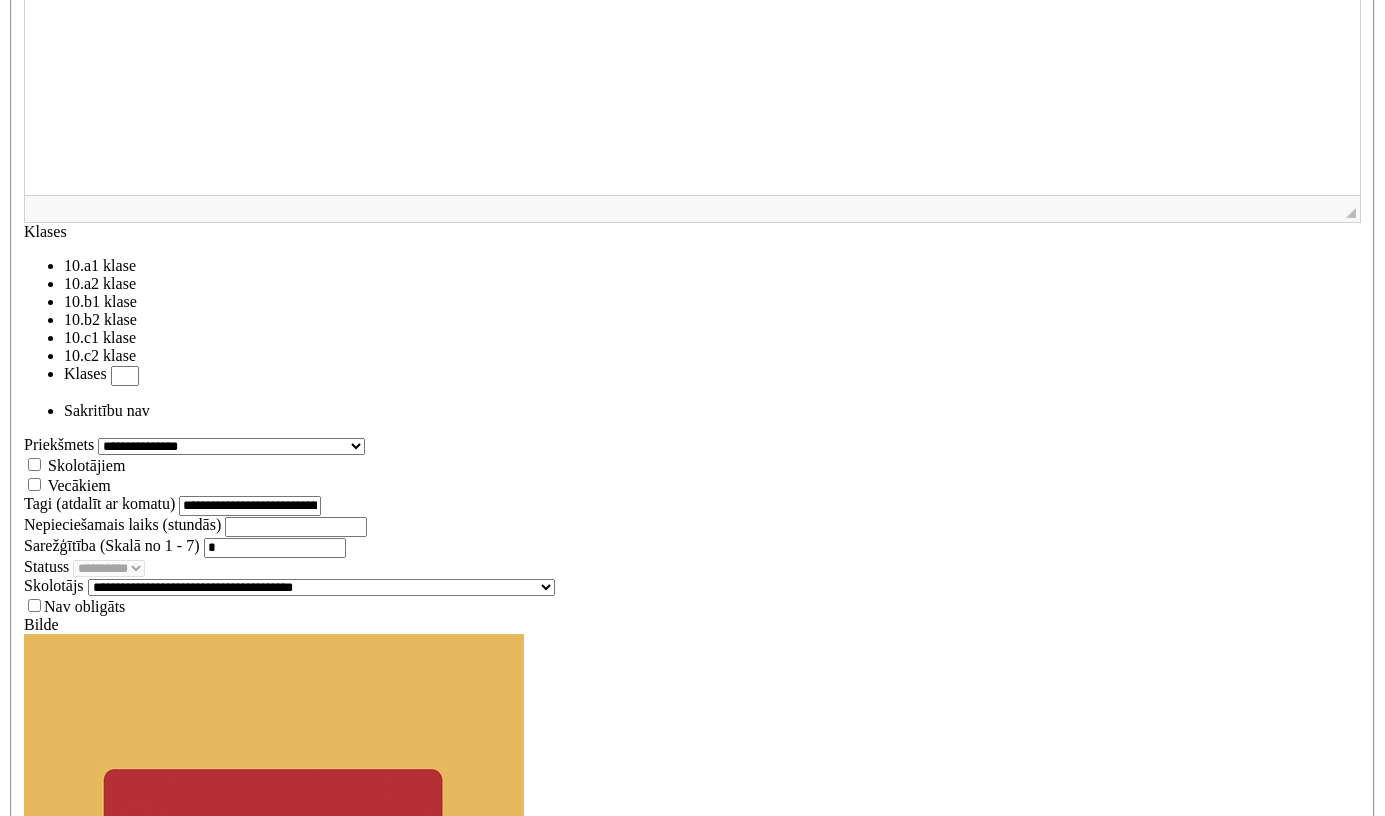 click on "********" at bounding box center (76, 13477) 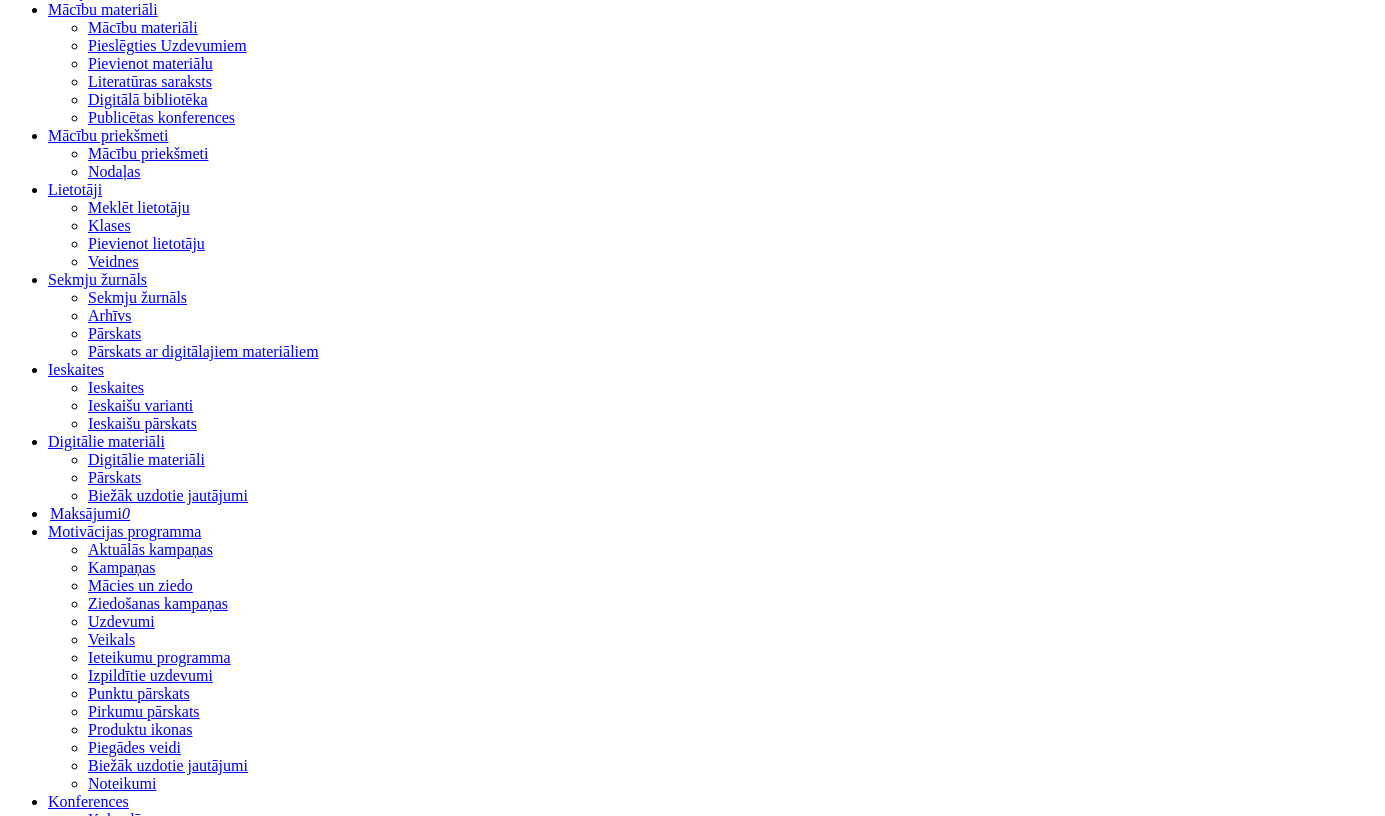scroll, scrollTop: 0, scrollLeft: 0, axis: both 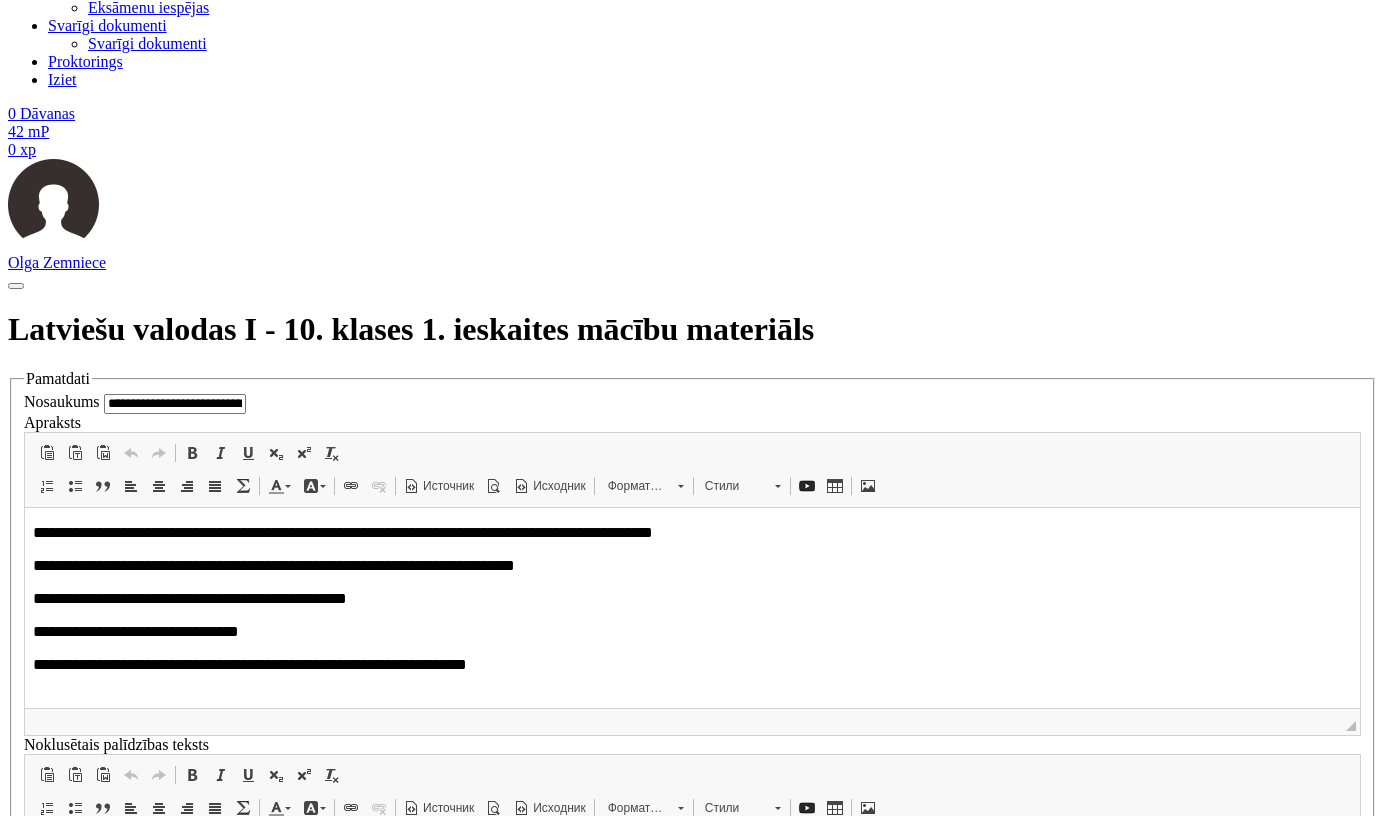 click on "**********" at bounding box center (126, 13391) 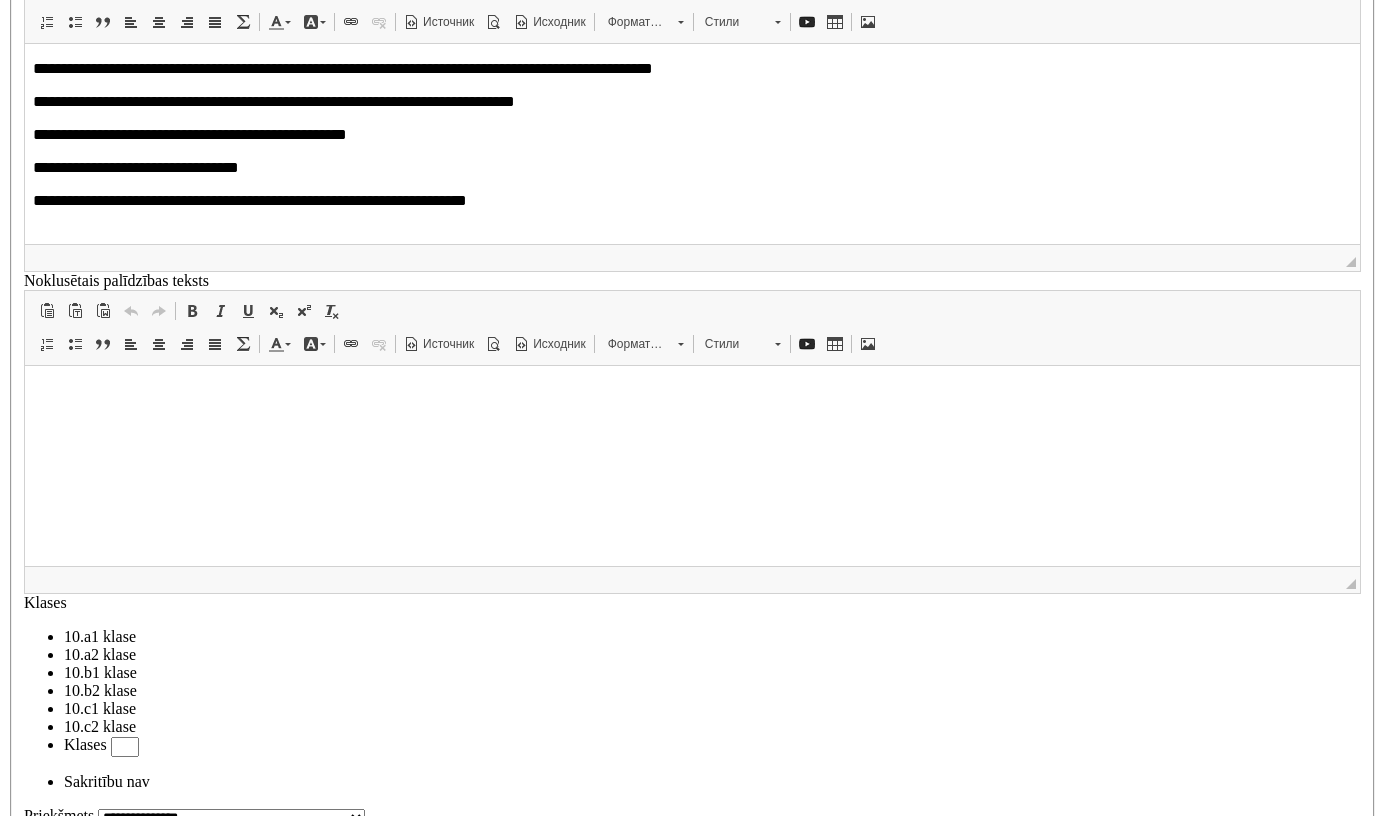 scroll, scrollTop: 2336, scrollLeft: 0, axis: vertical 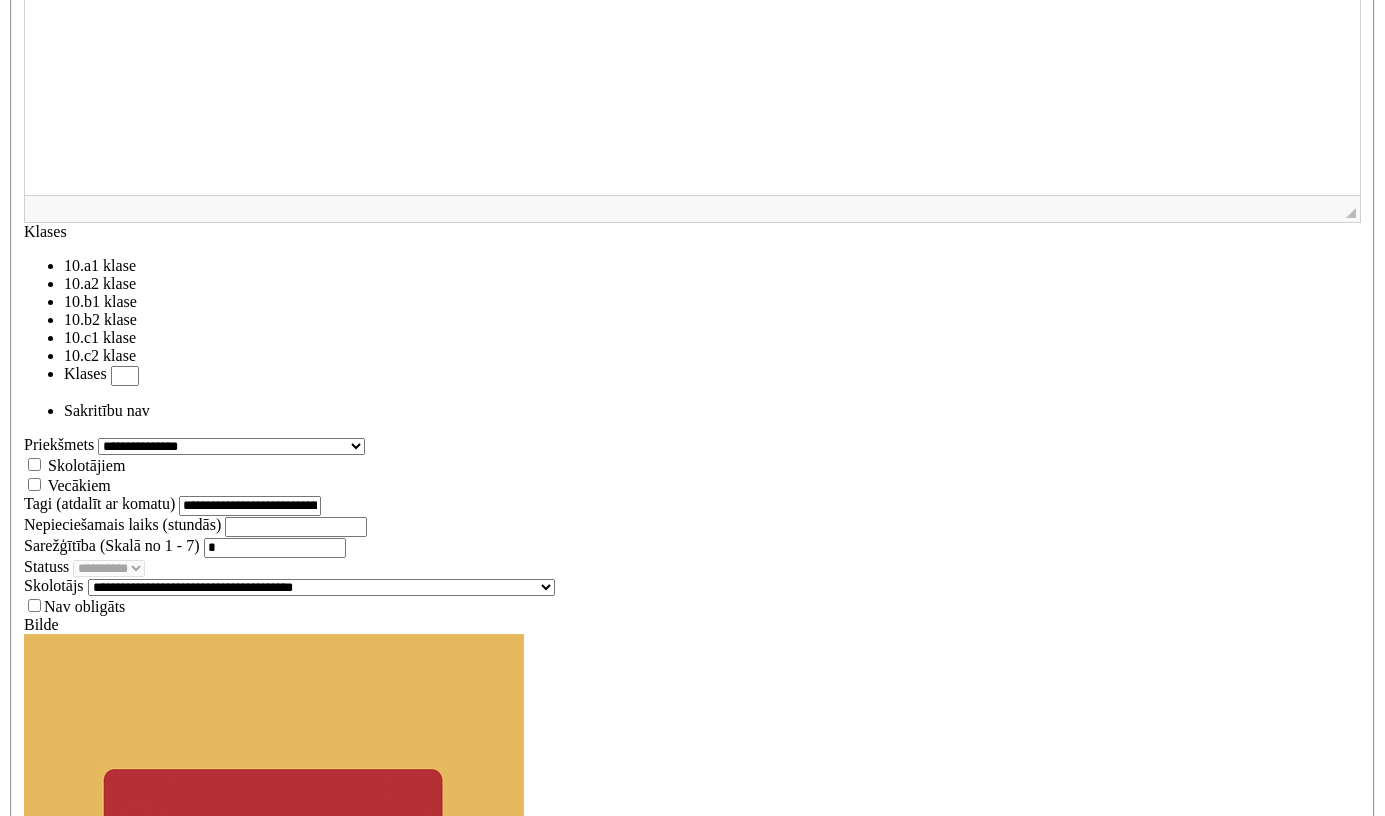 click on "********" at bounding box center [76, 13477] 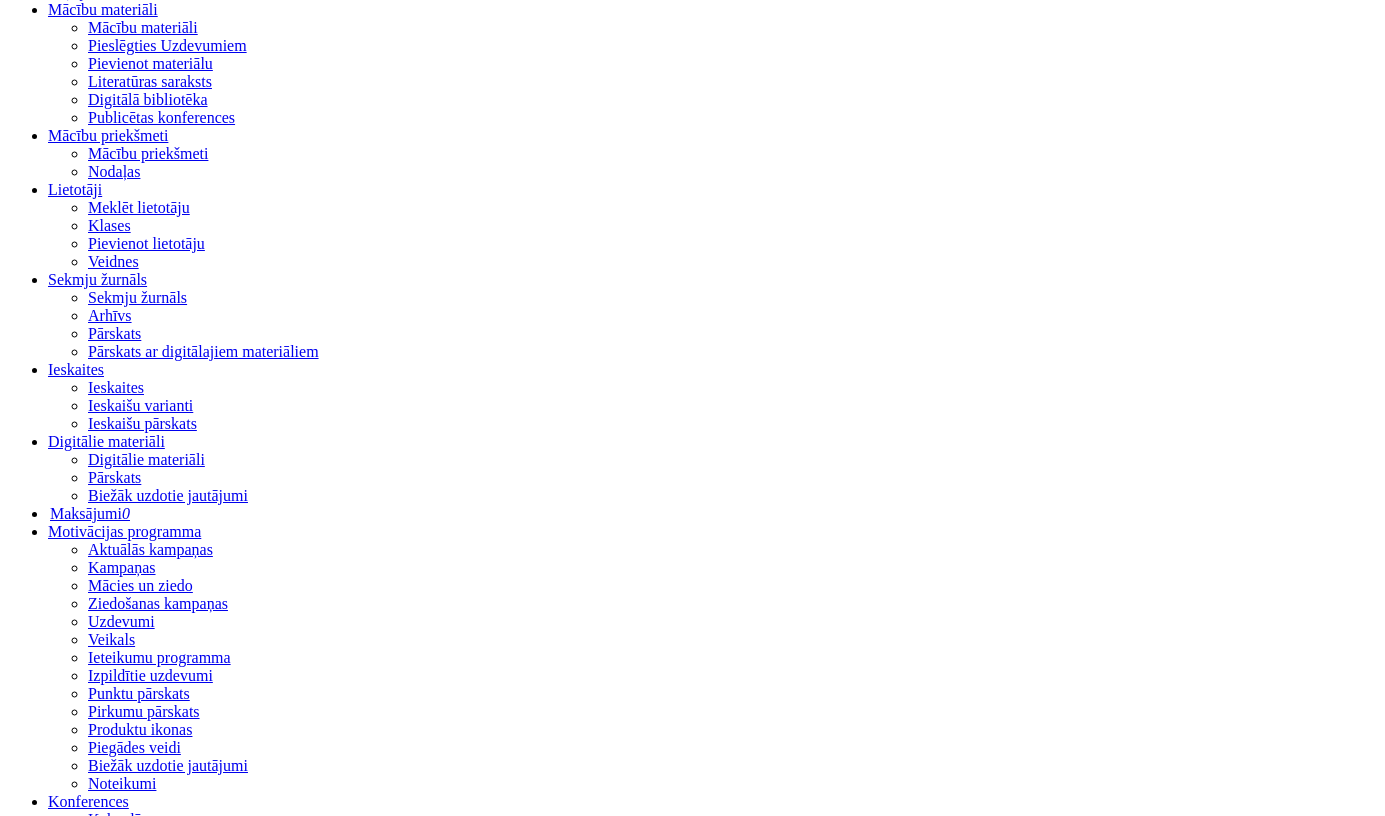 scroll, scrollTop: 0, scrollLeft: 0, axis: both 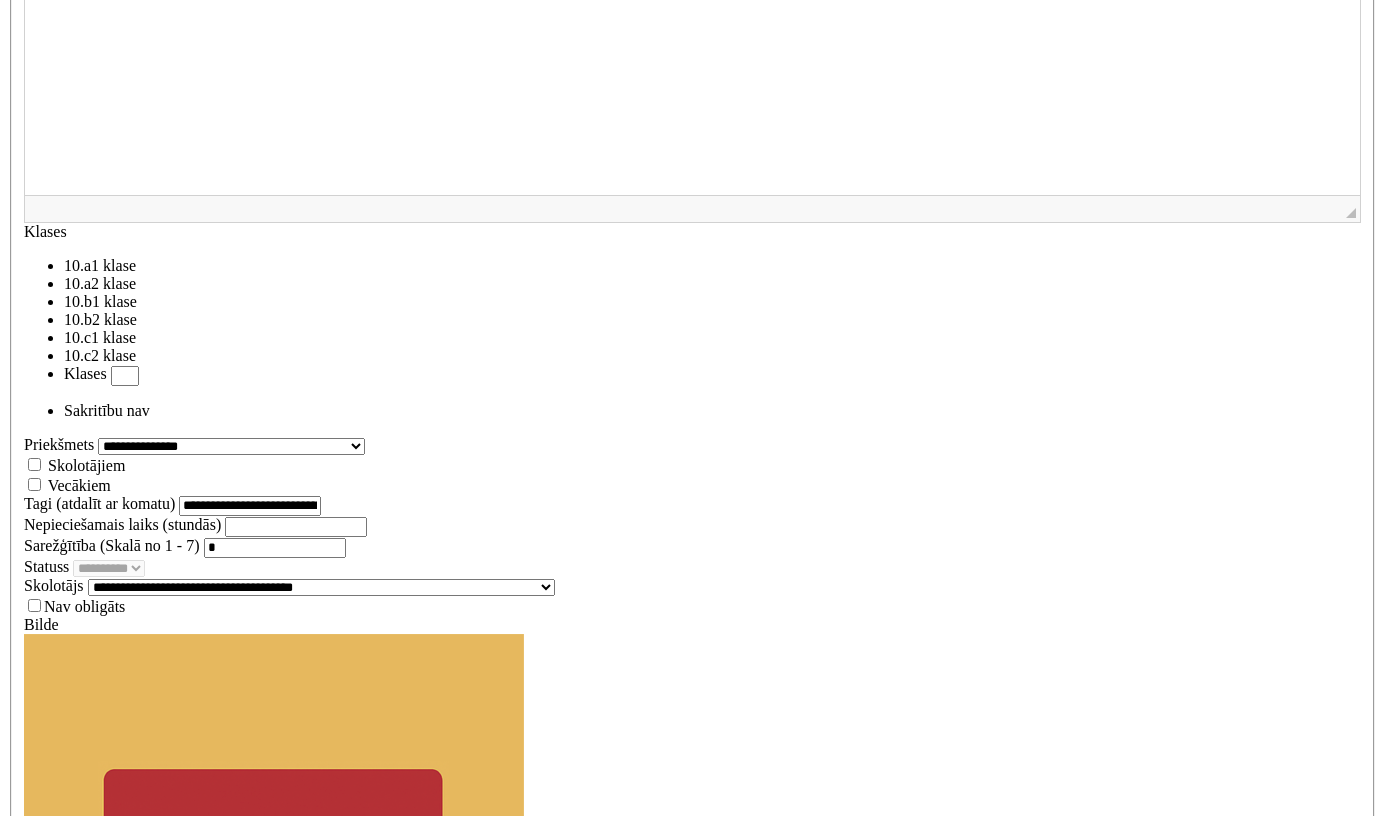 click on "********" at bounding box center (76, 13477) 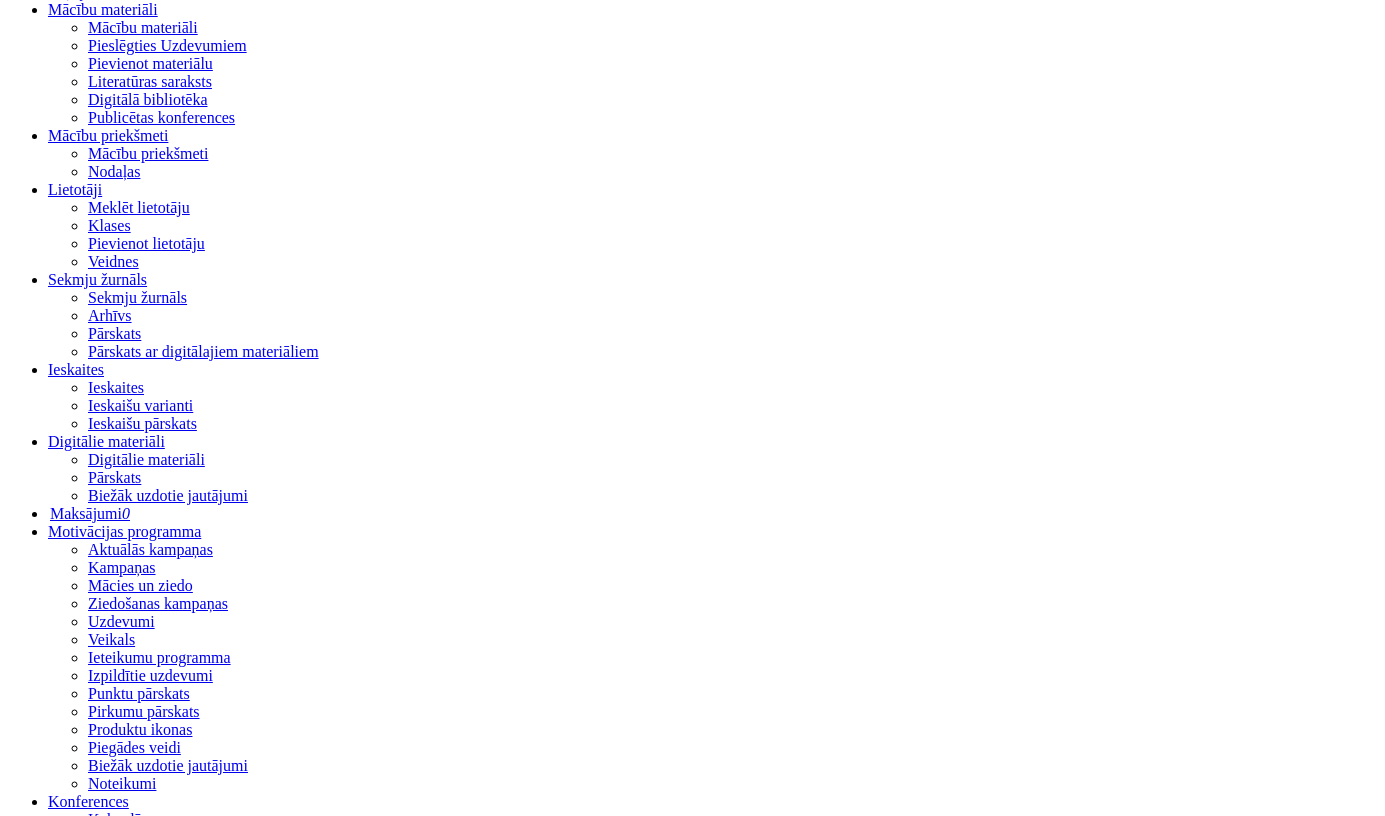 scroll, scrollTop: 0, scrollLeft: 0, axis: both 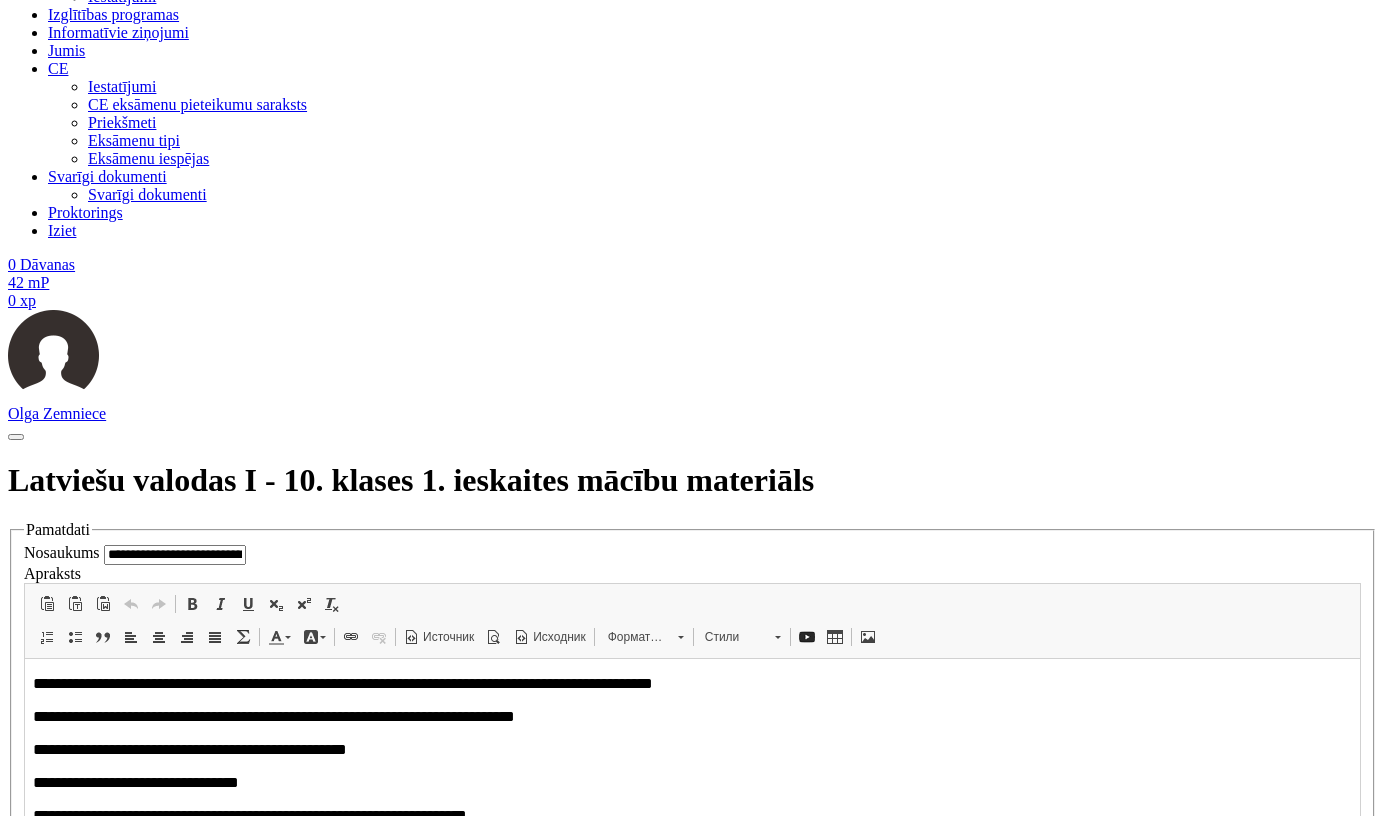 click on "**********" at bounding box center [533, 13843] 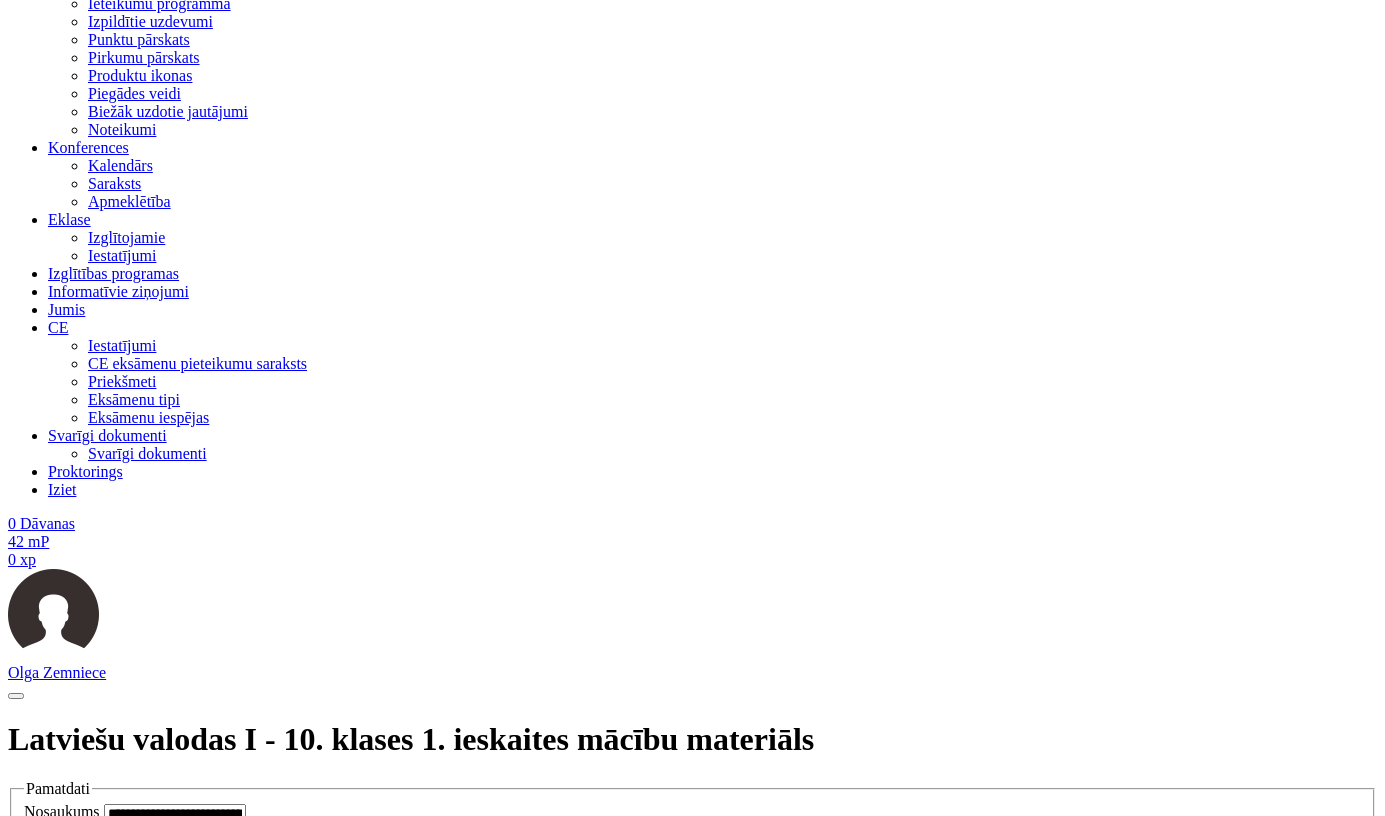 scroll, scrollTop: 1569, scrollLeft: 0, axis: vertical 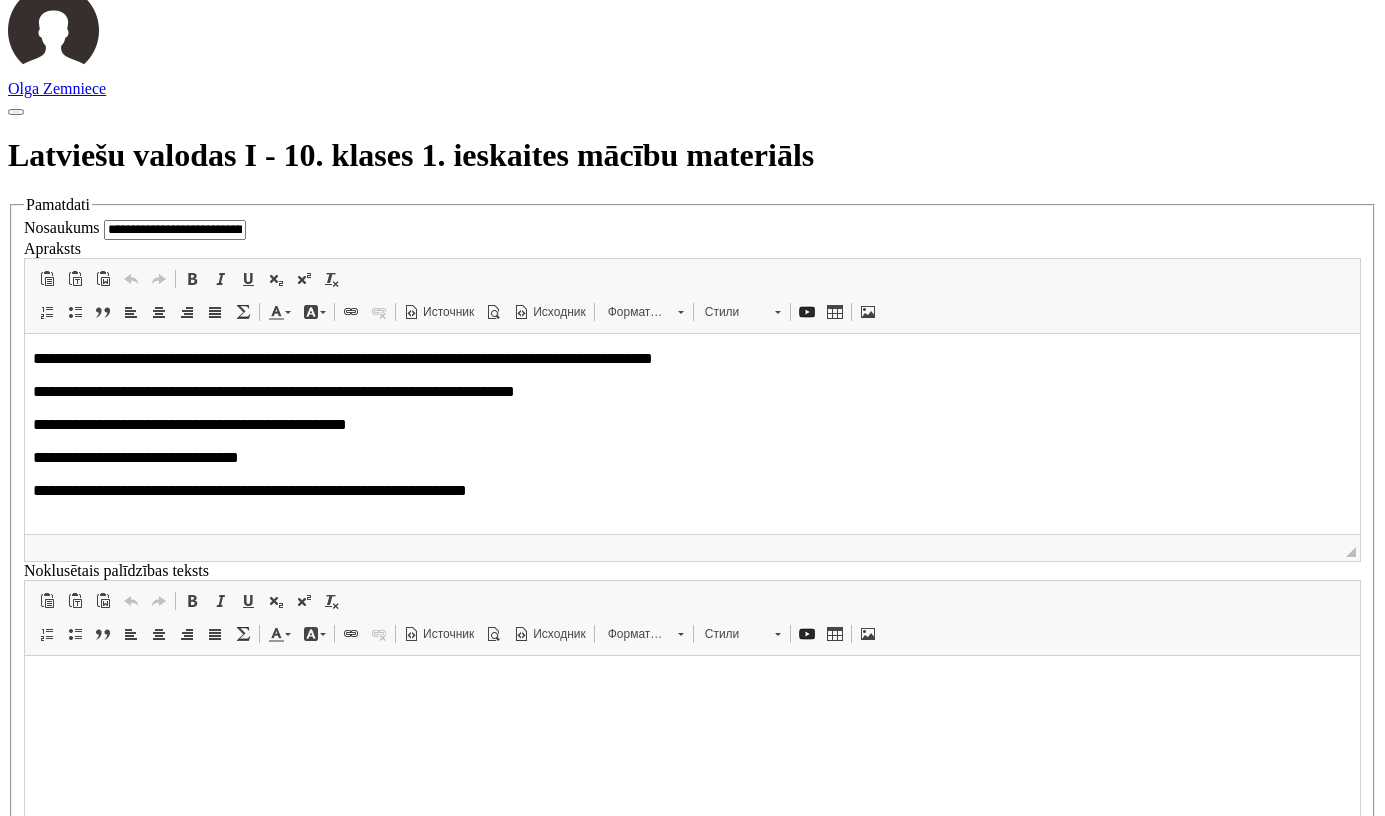 click on "**********" at bounding box center [328, 13660] 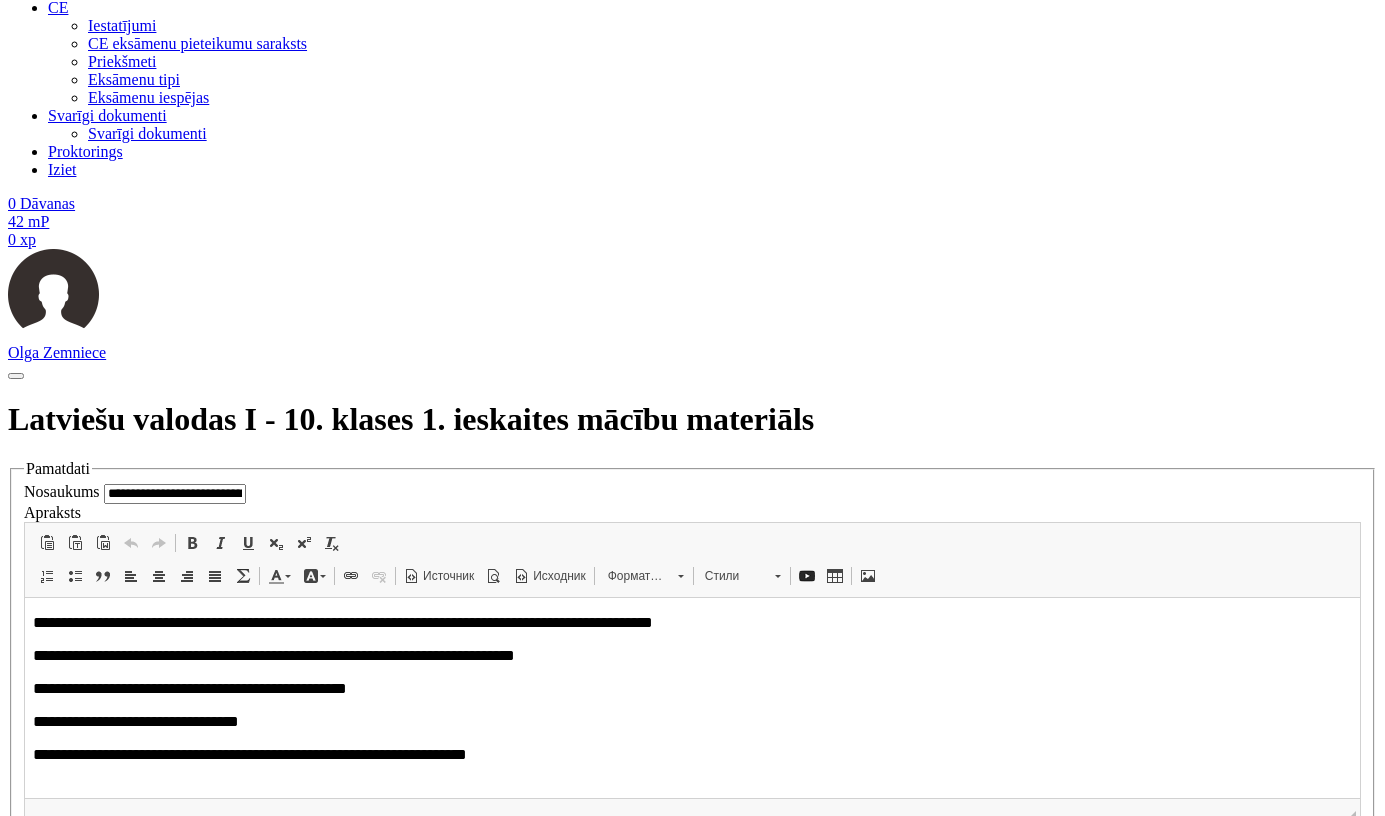 scroll, scrollTop: 1405, scrollLeft: 0, axis: vertical 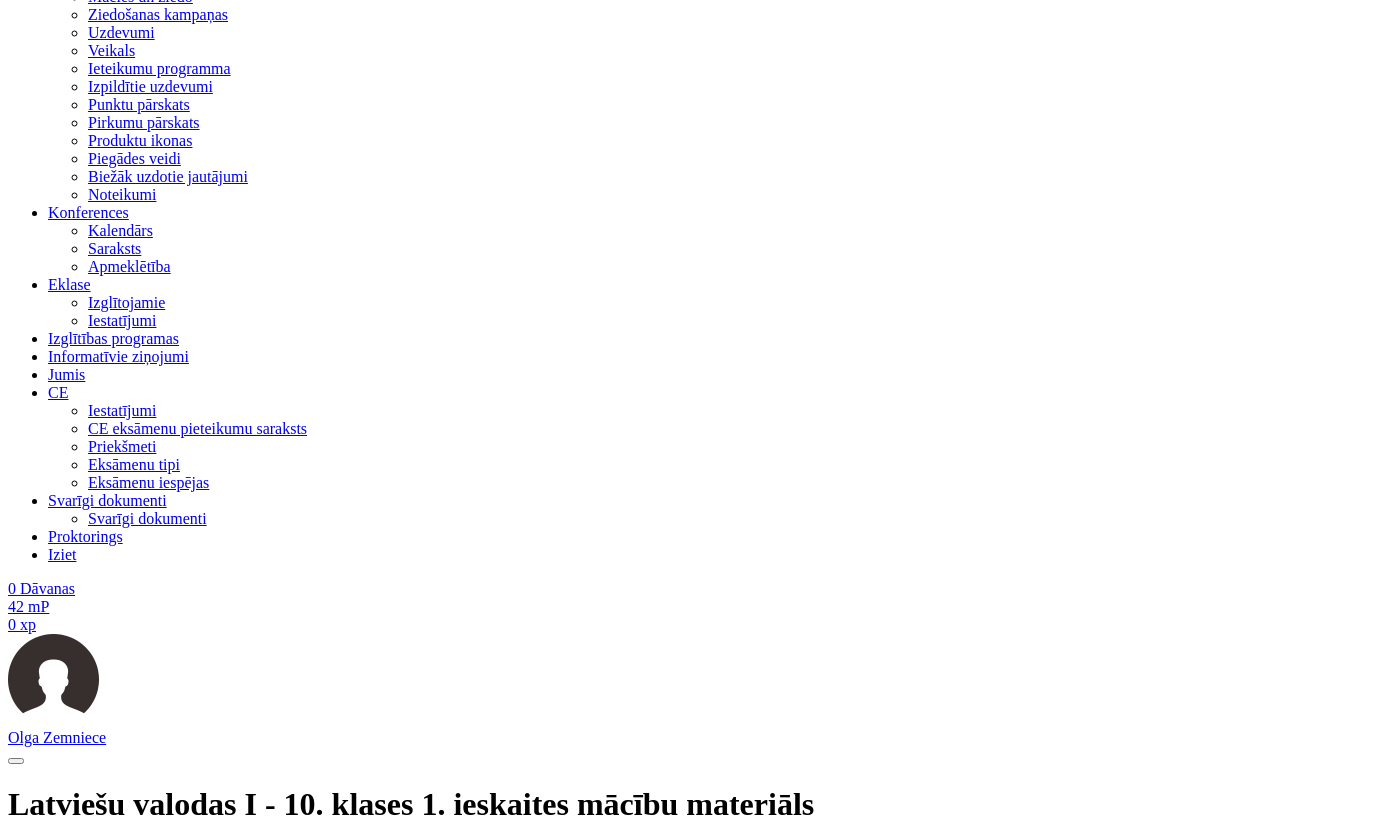 click at bounding box center (375, 13464) 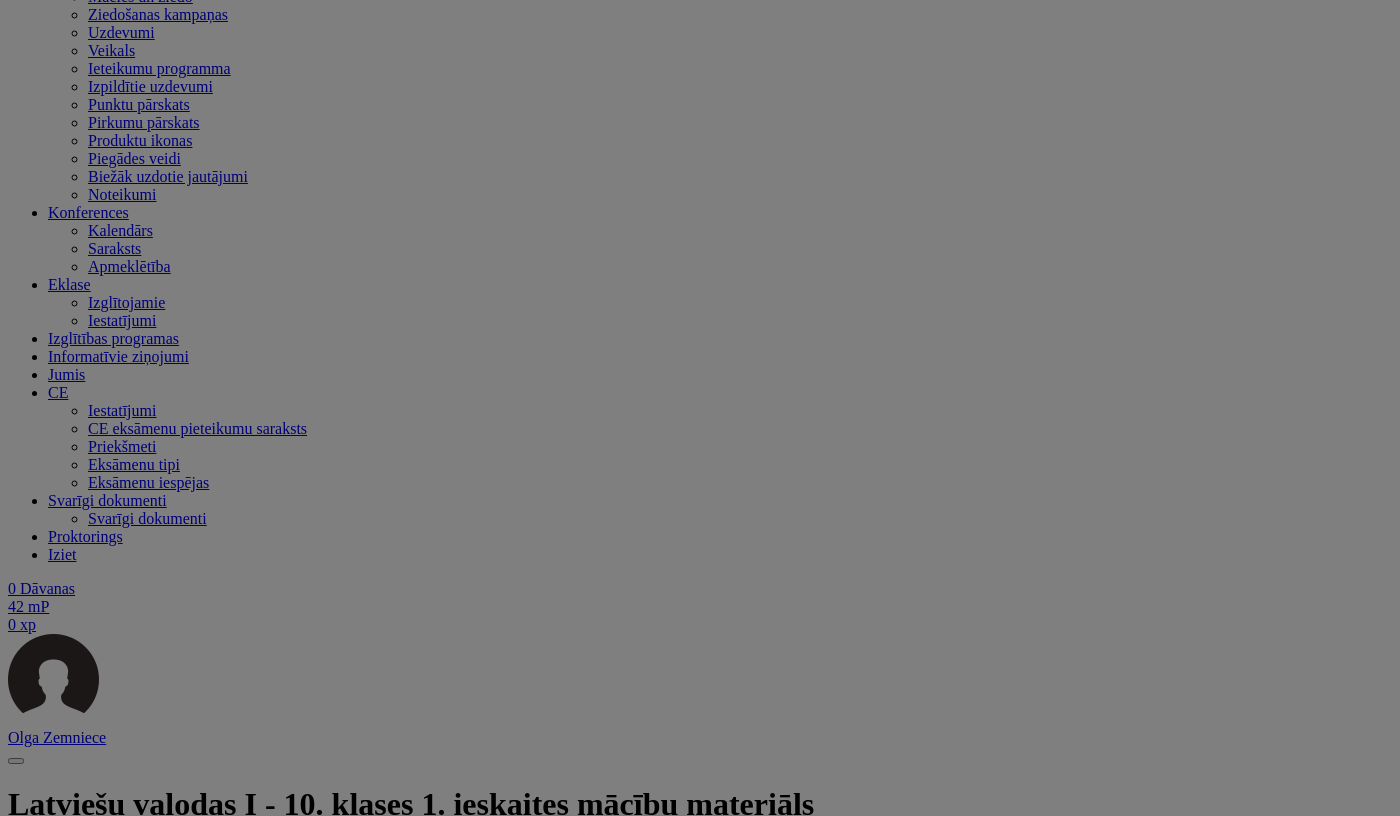 type on "**********" 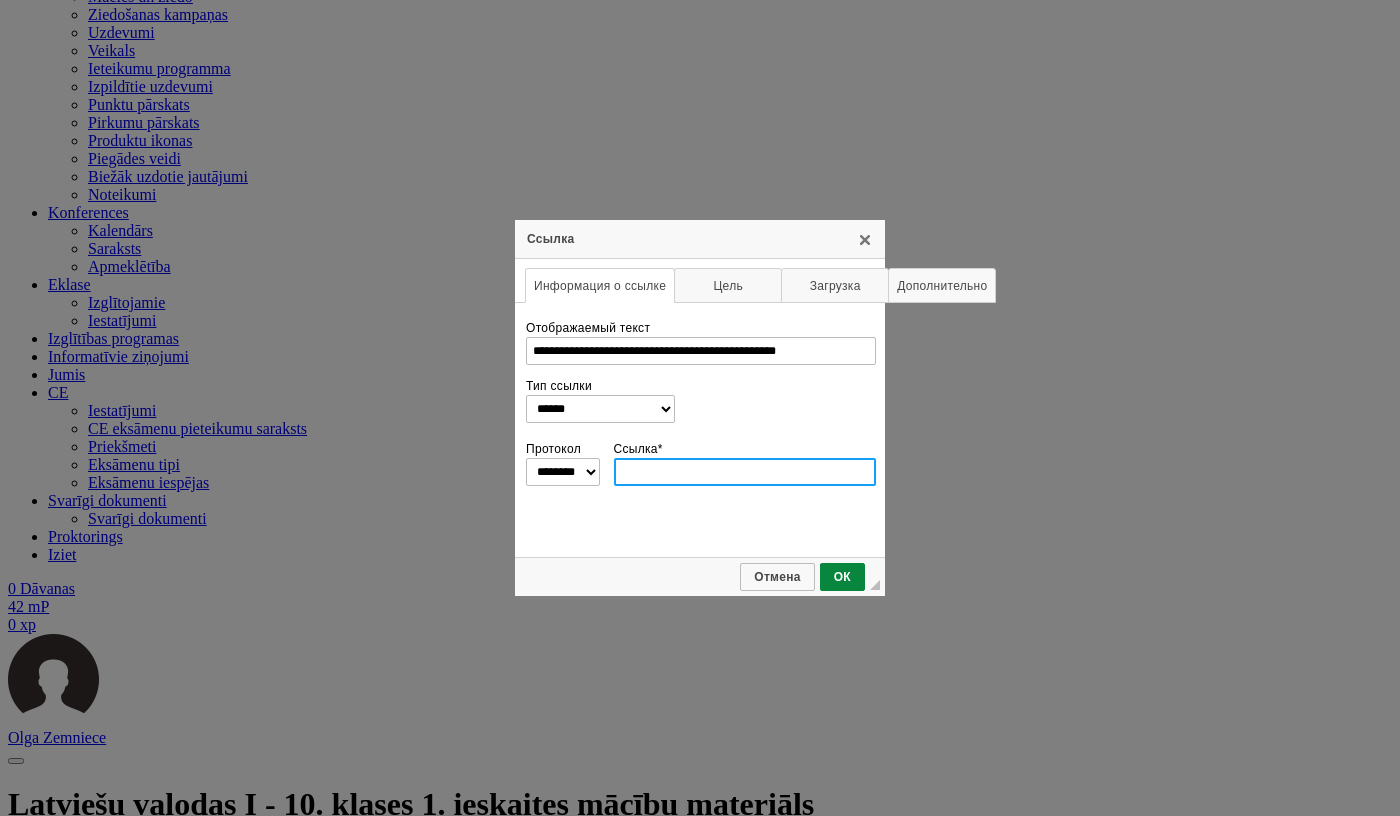paste on "**********" 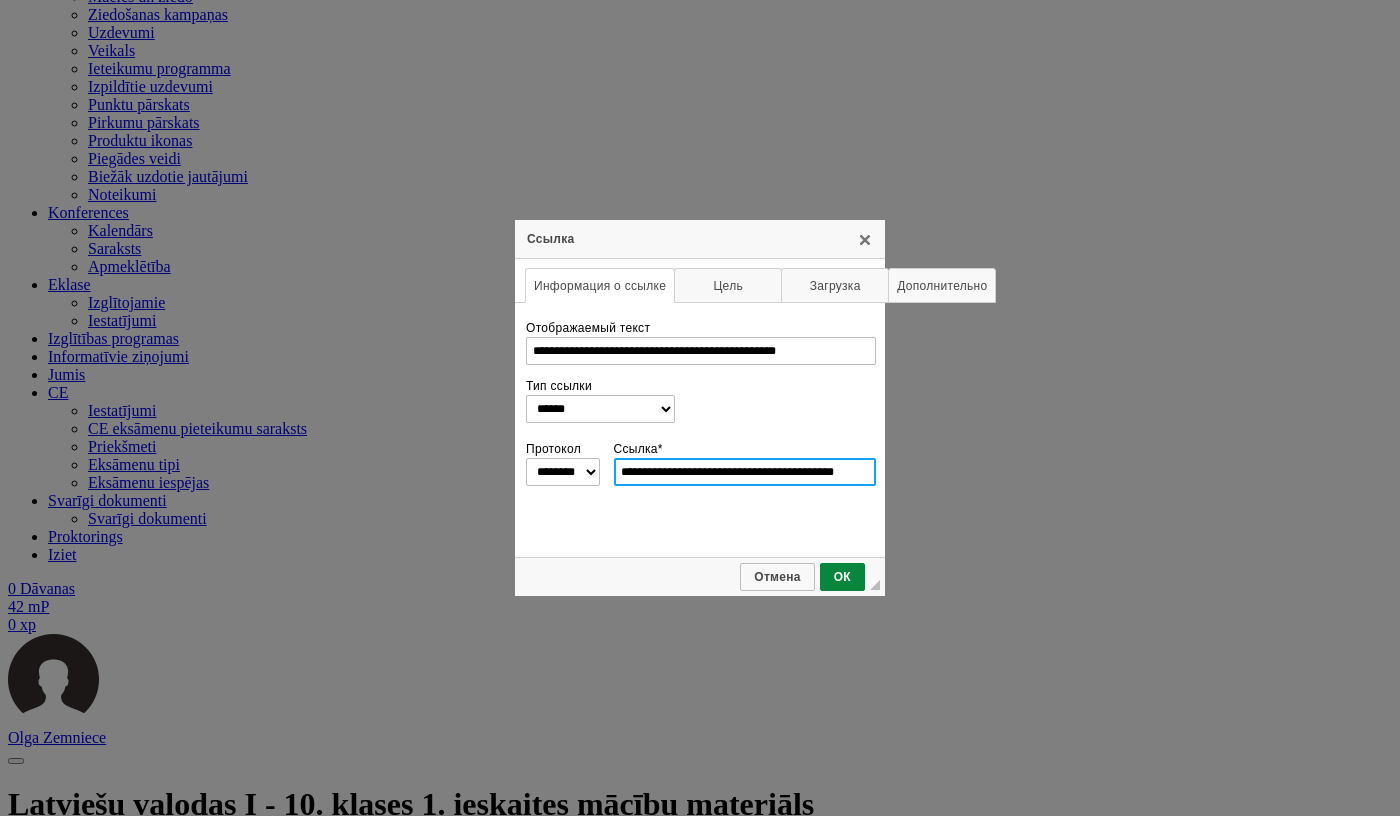 scroll, scrollTop: 0, scrollLeft: 14, axis: horizontal 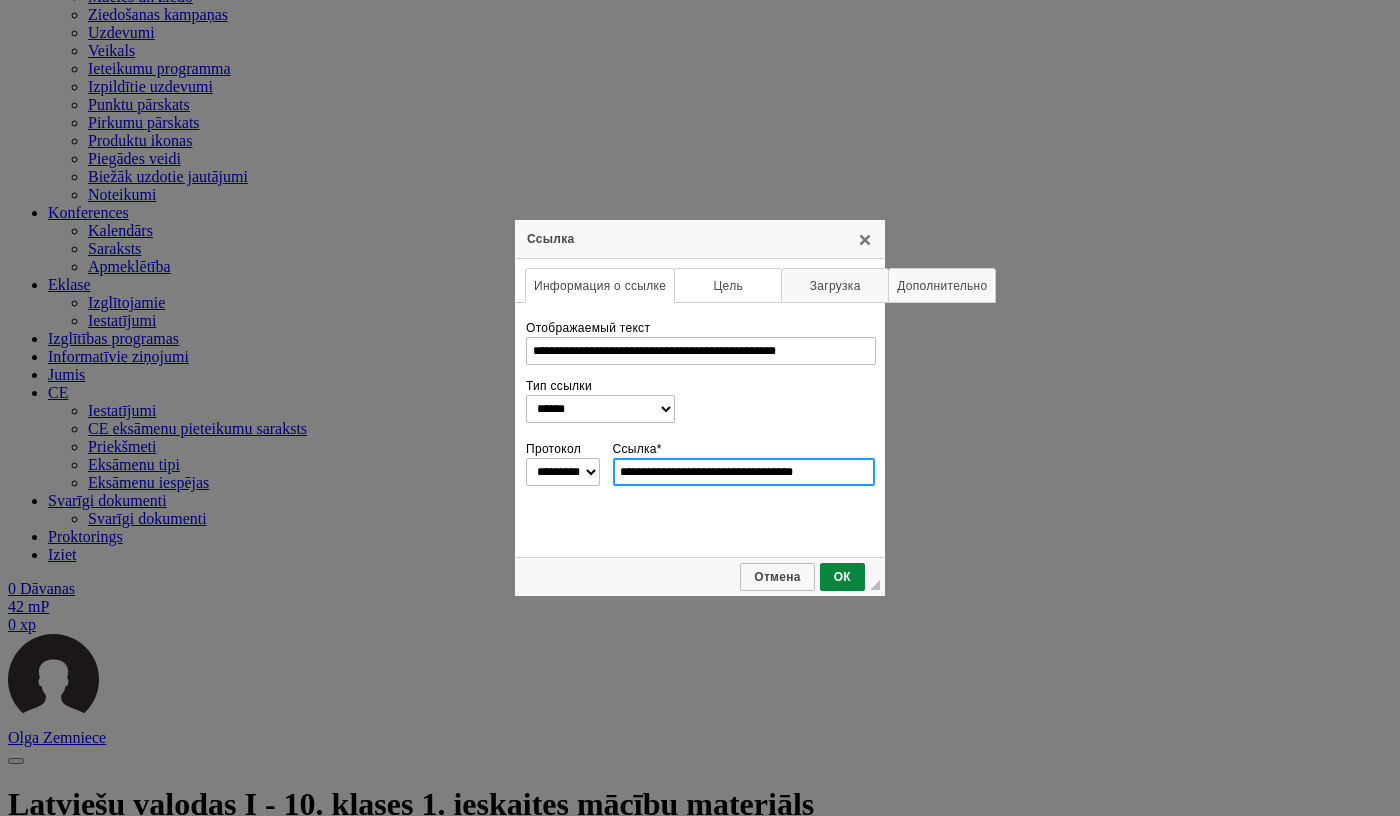 type on "**********" 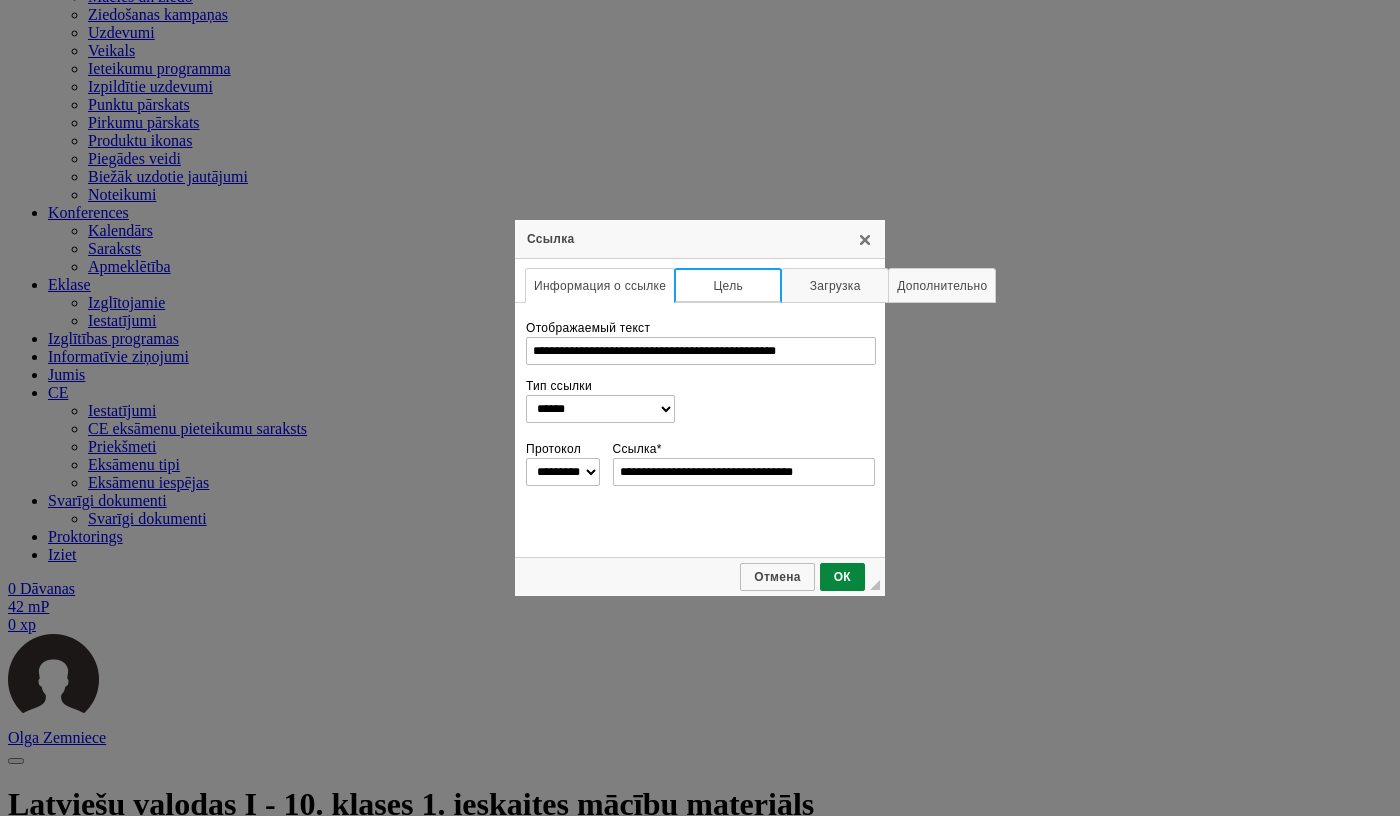 click on "Цель" at bounding box center [728, 285] 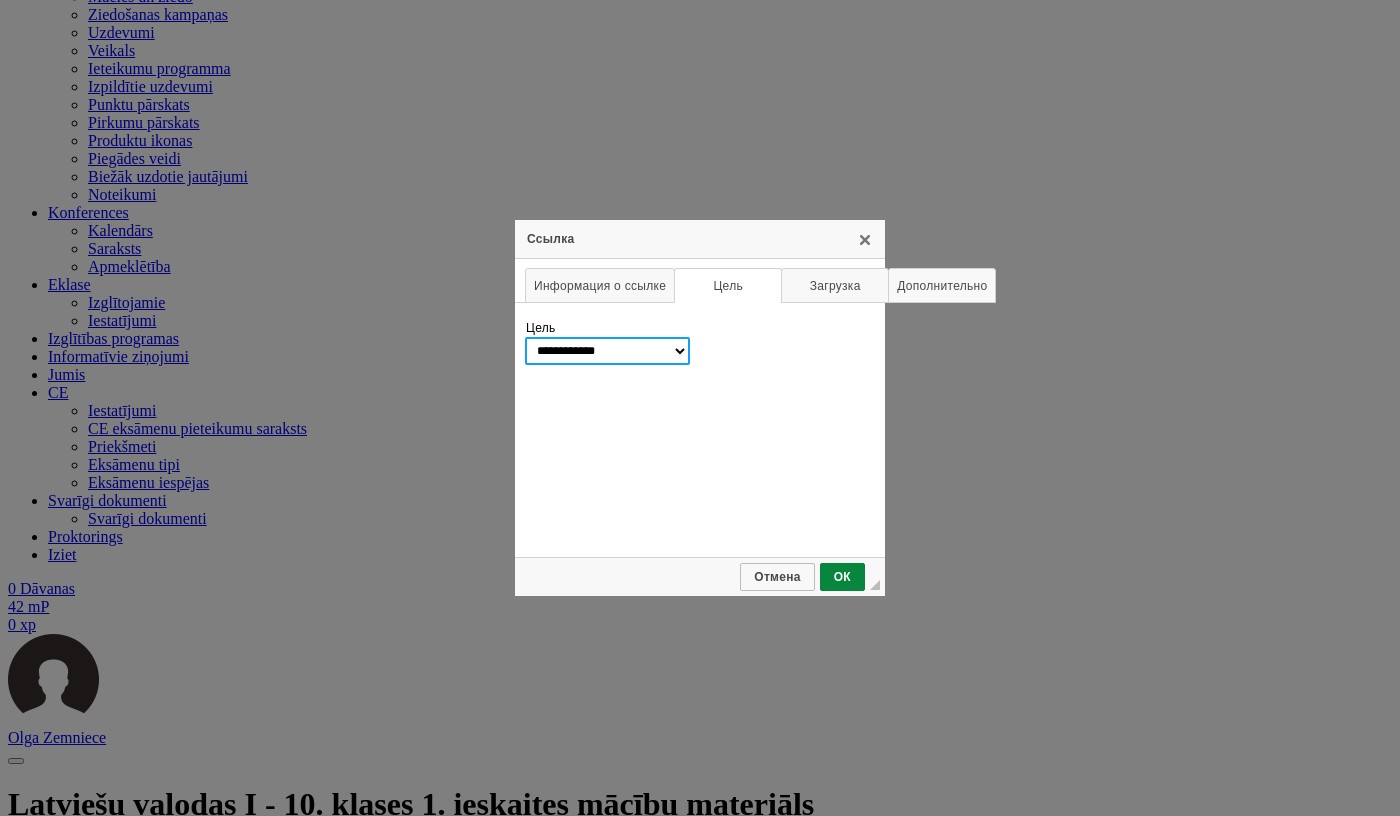 click on "**********" at bounding box center (607, 351) 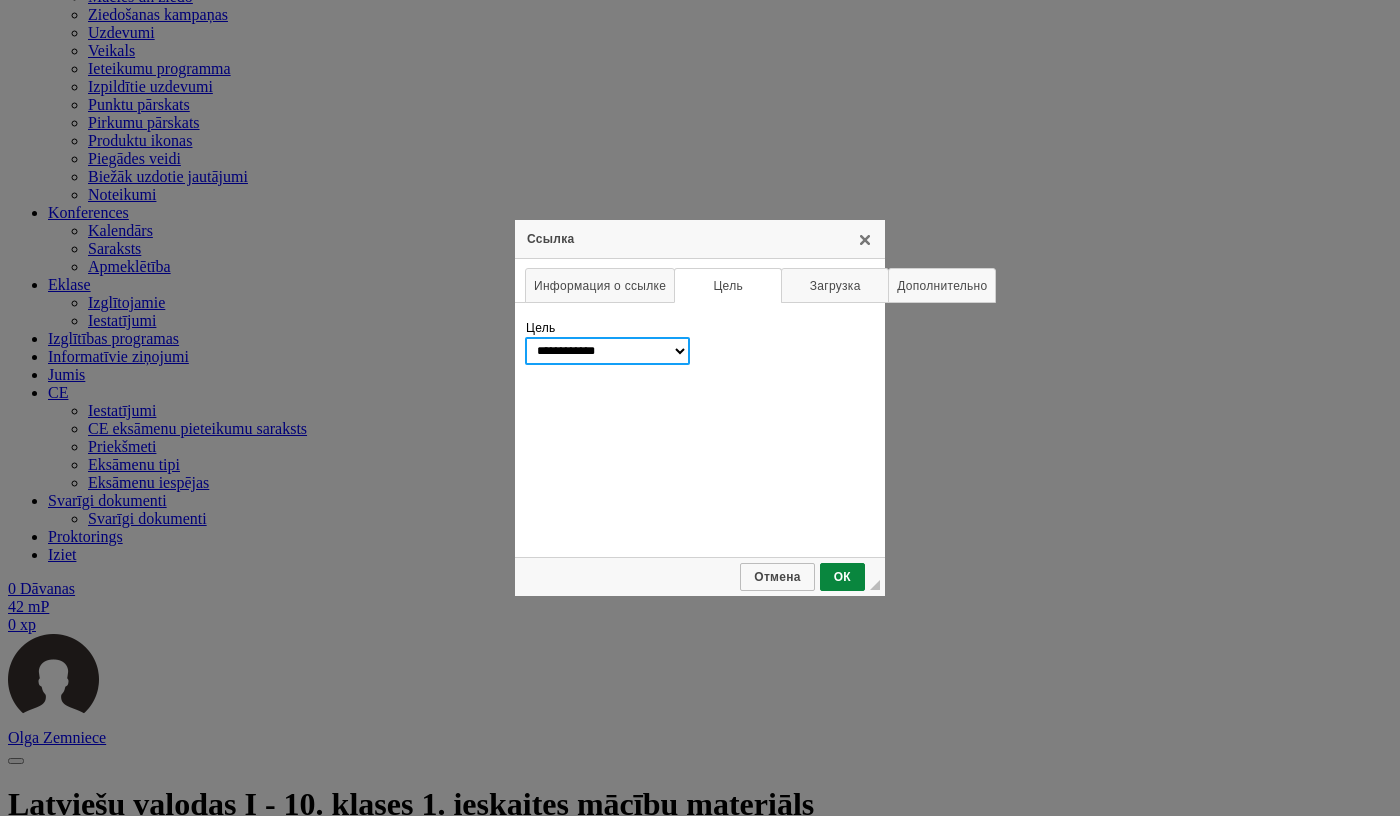 select on "******" 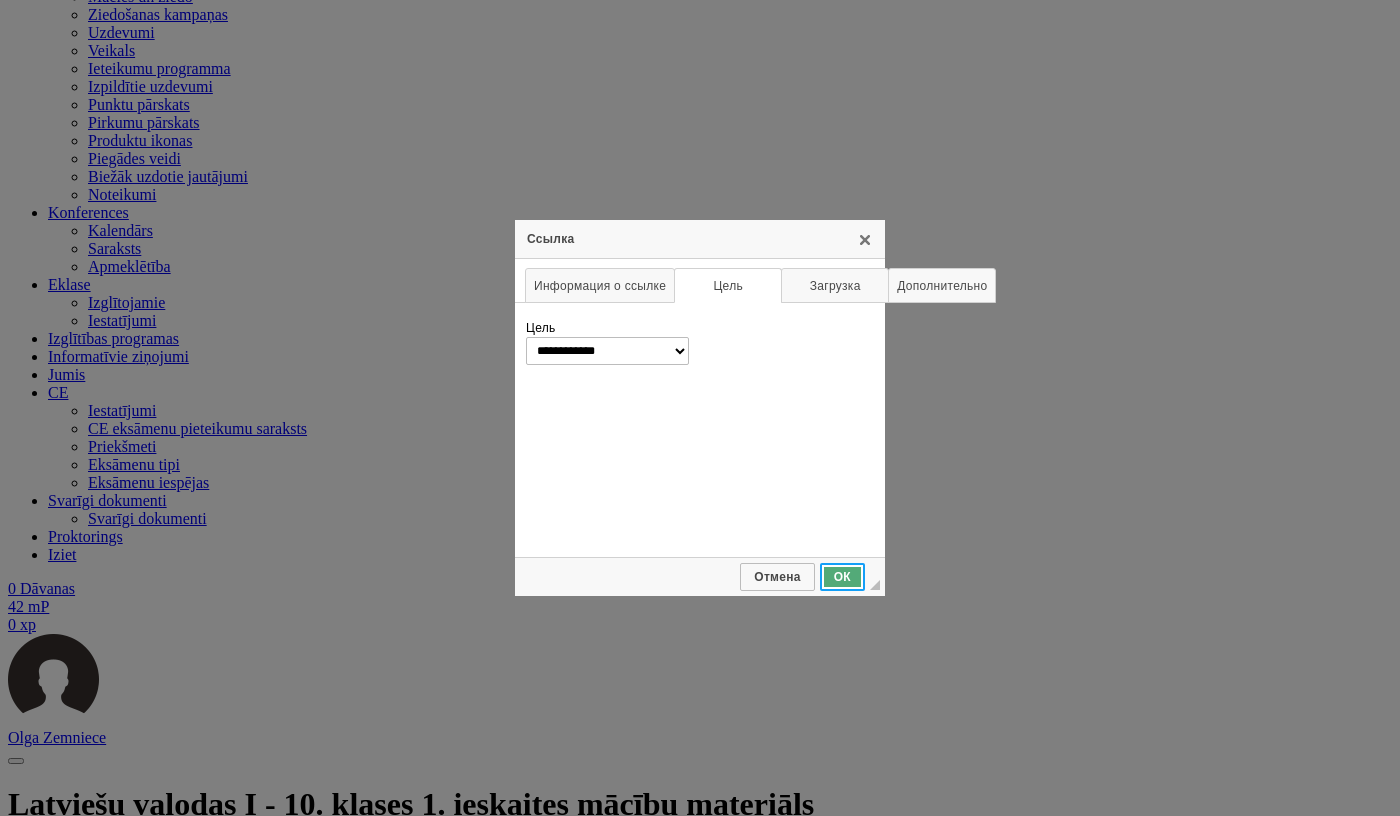 click on "ОК" at bounding box center (842, 577) 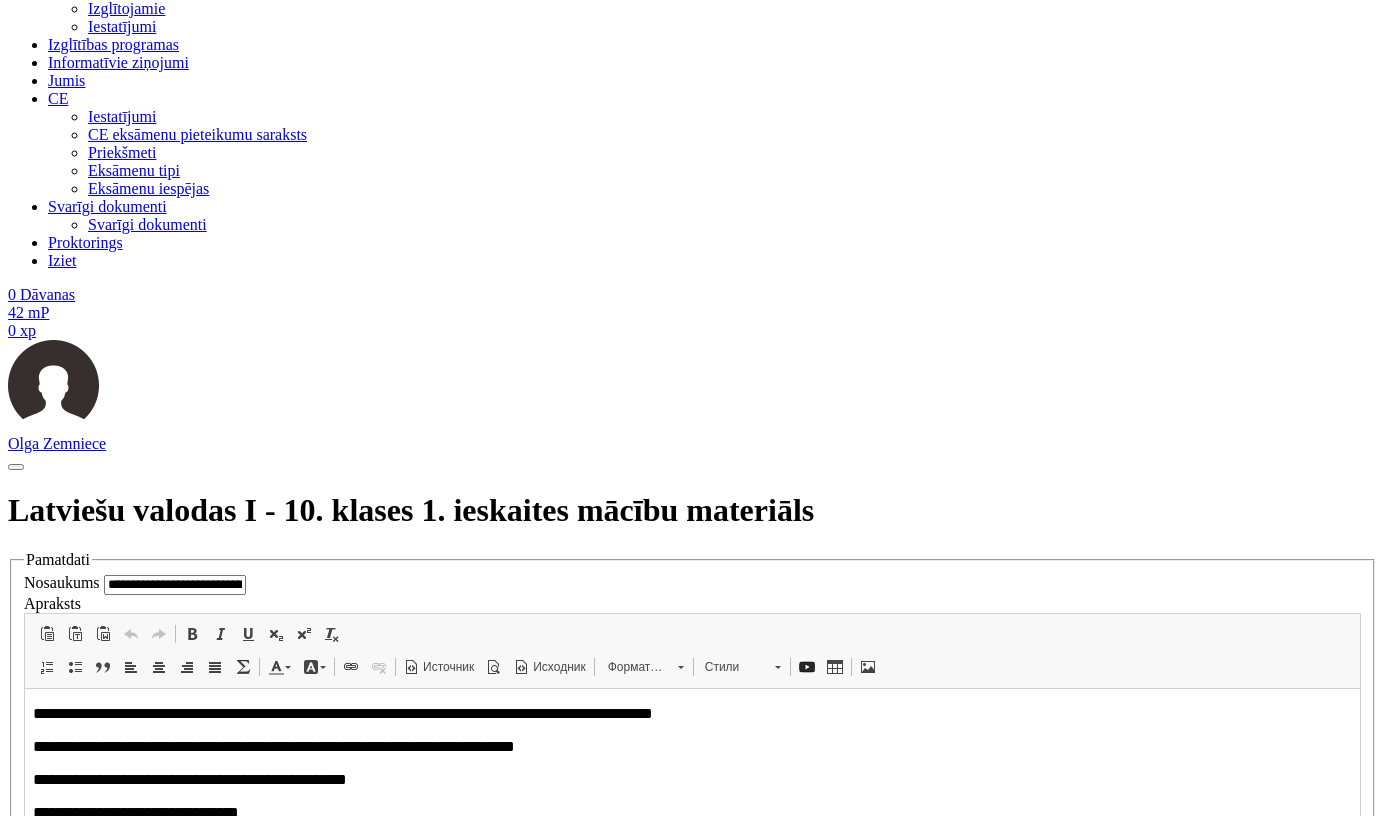 scroll, scrollTop: 1421, scrollLeft: 0, axis: vertical 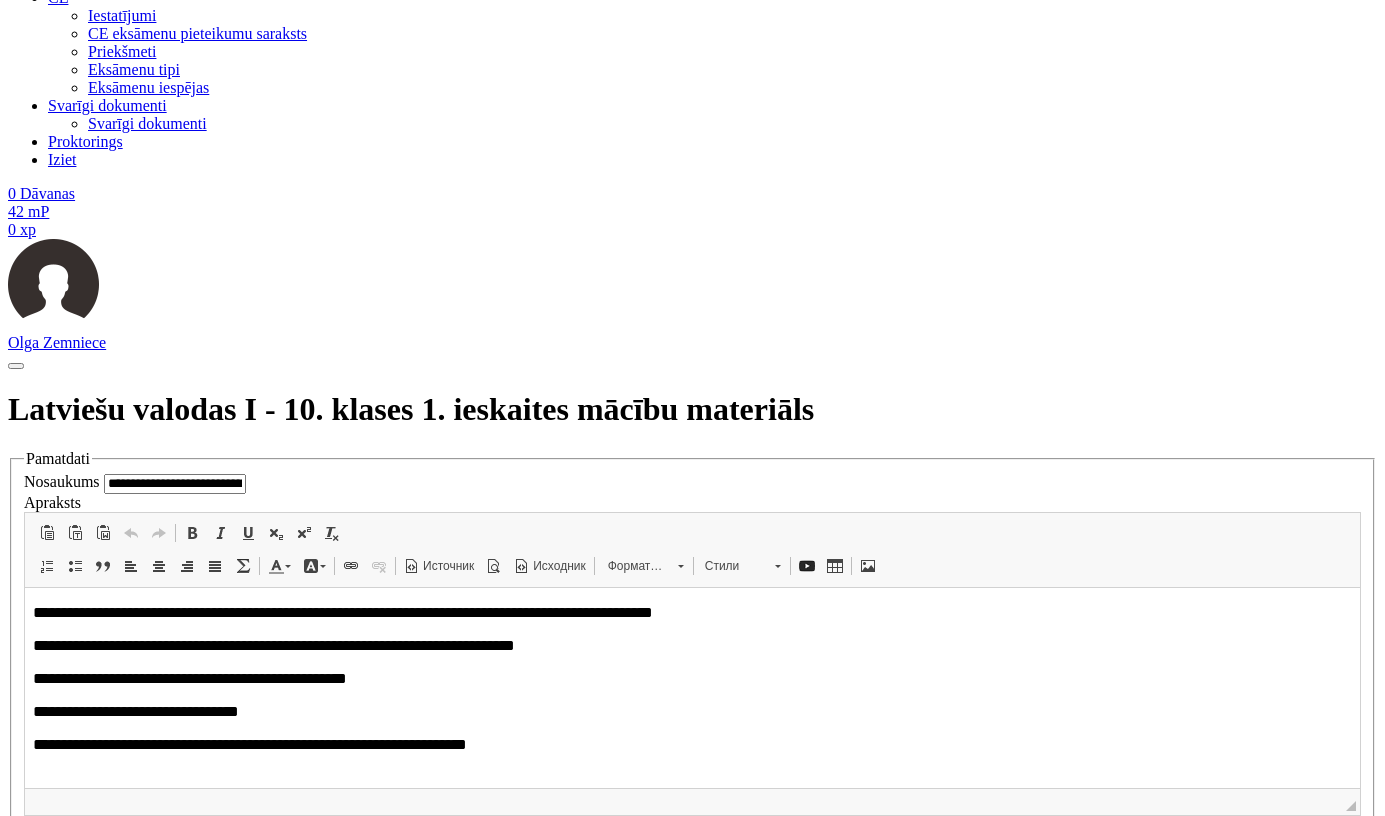 click on "**********" at bounding box center (513, 11533) 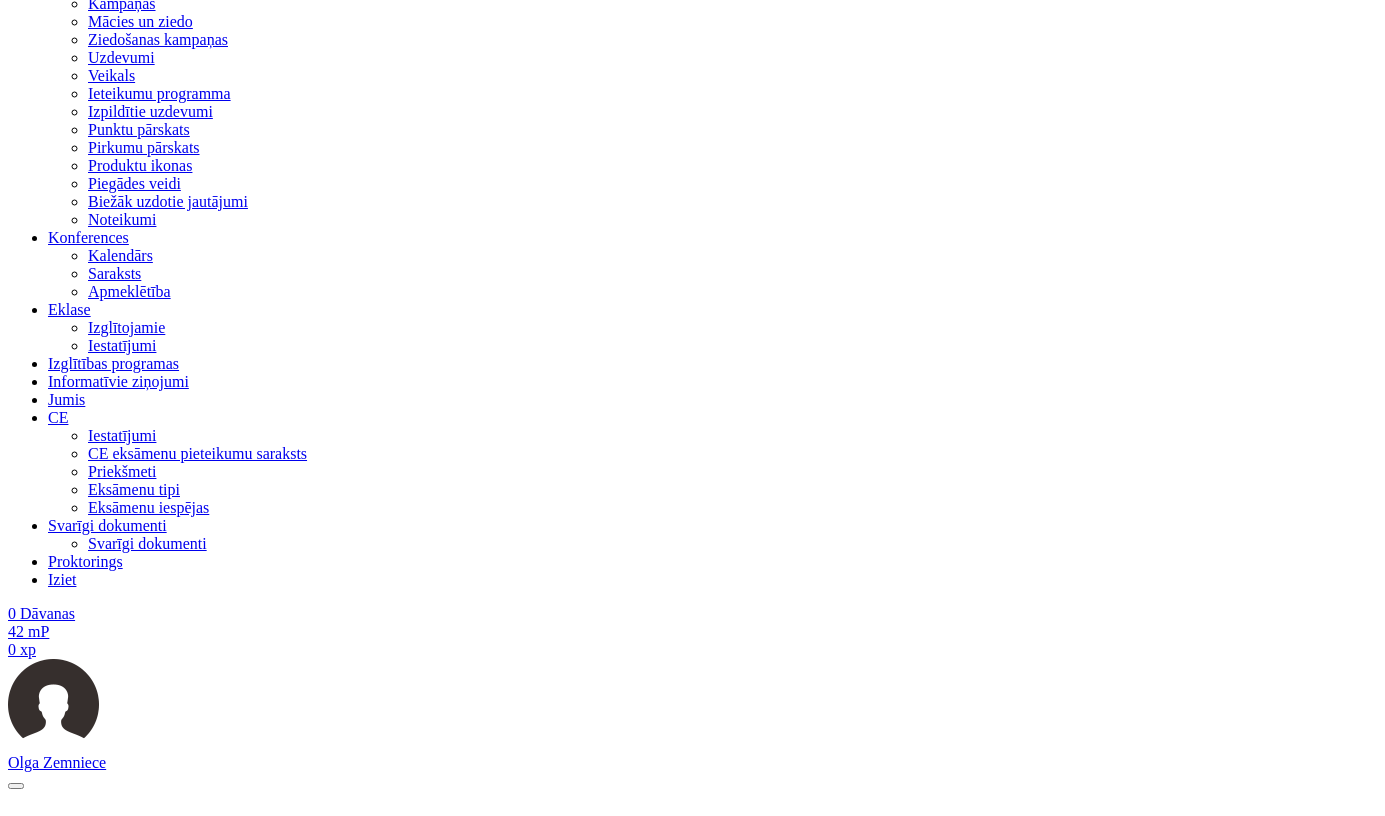 scroll, scrollTop: 997, scrollLeft: 0, axis: vertical 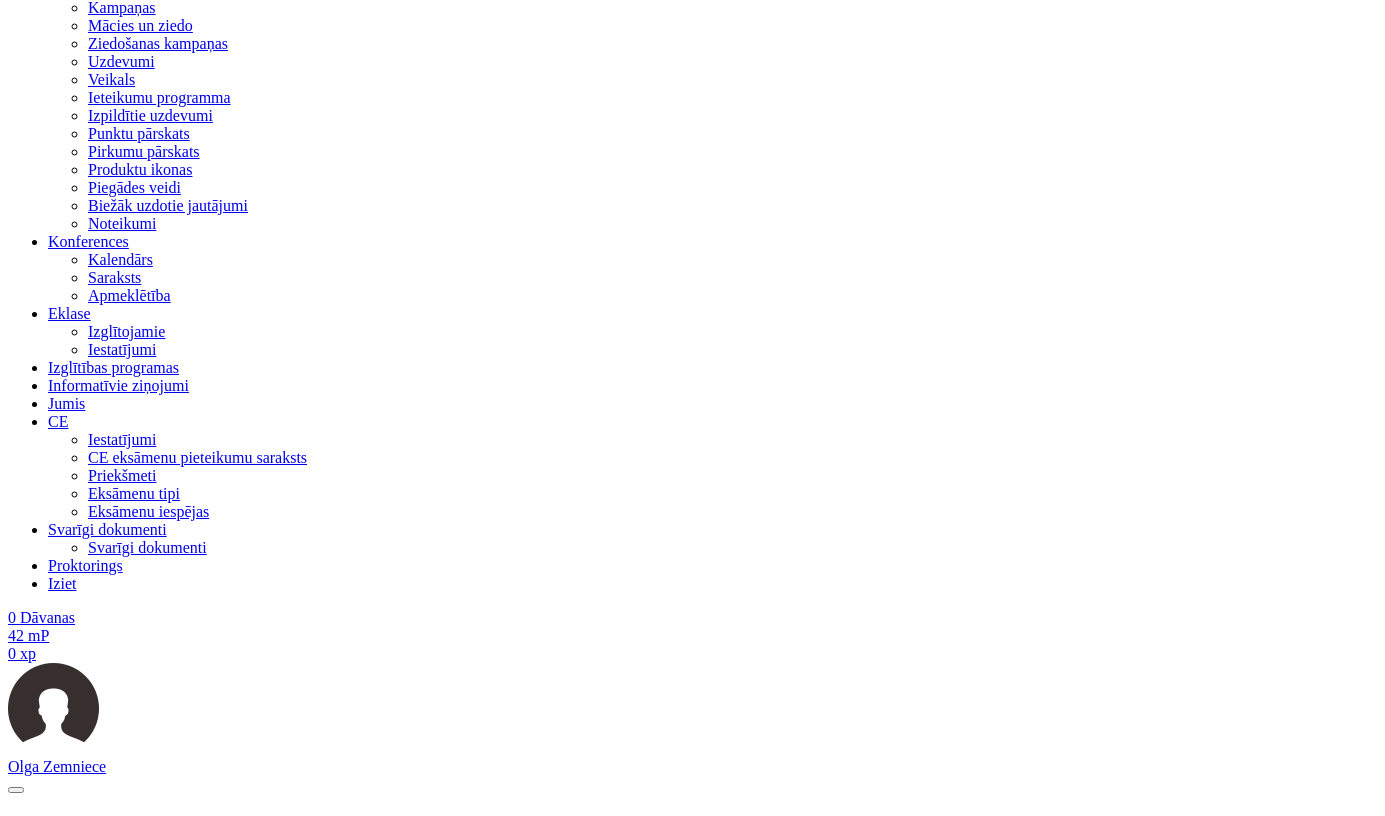 click on "Стили" at bounding box center (754, 13493) 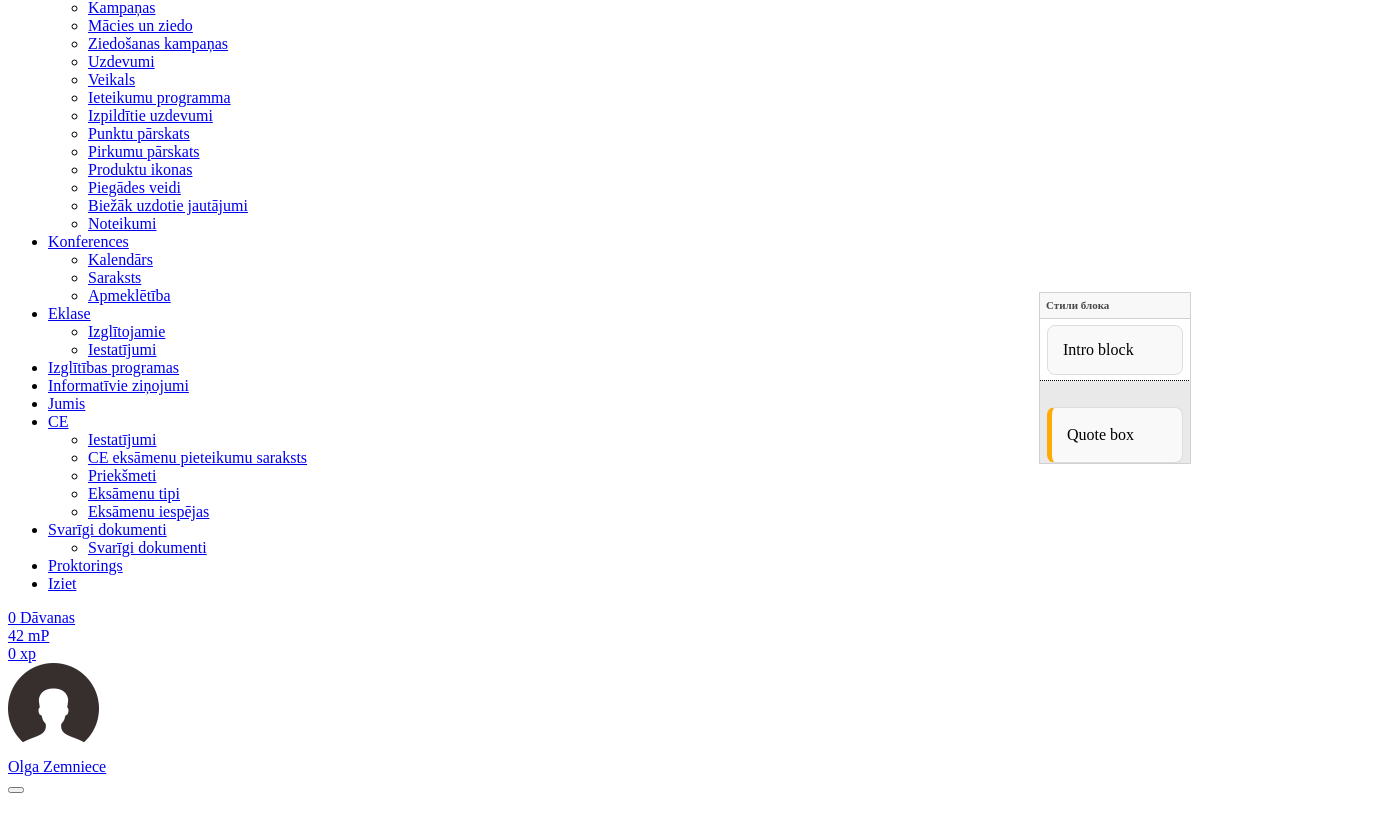 click on "Quote box" at bounding box center [1114, 435] 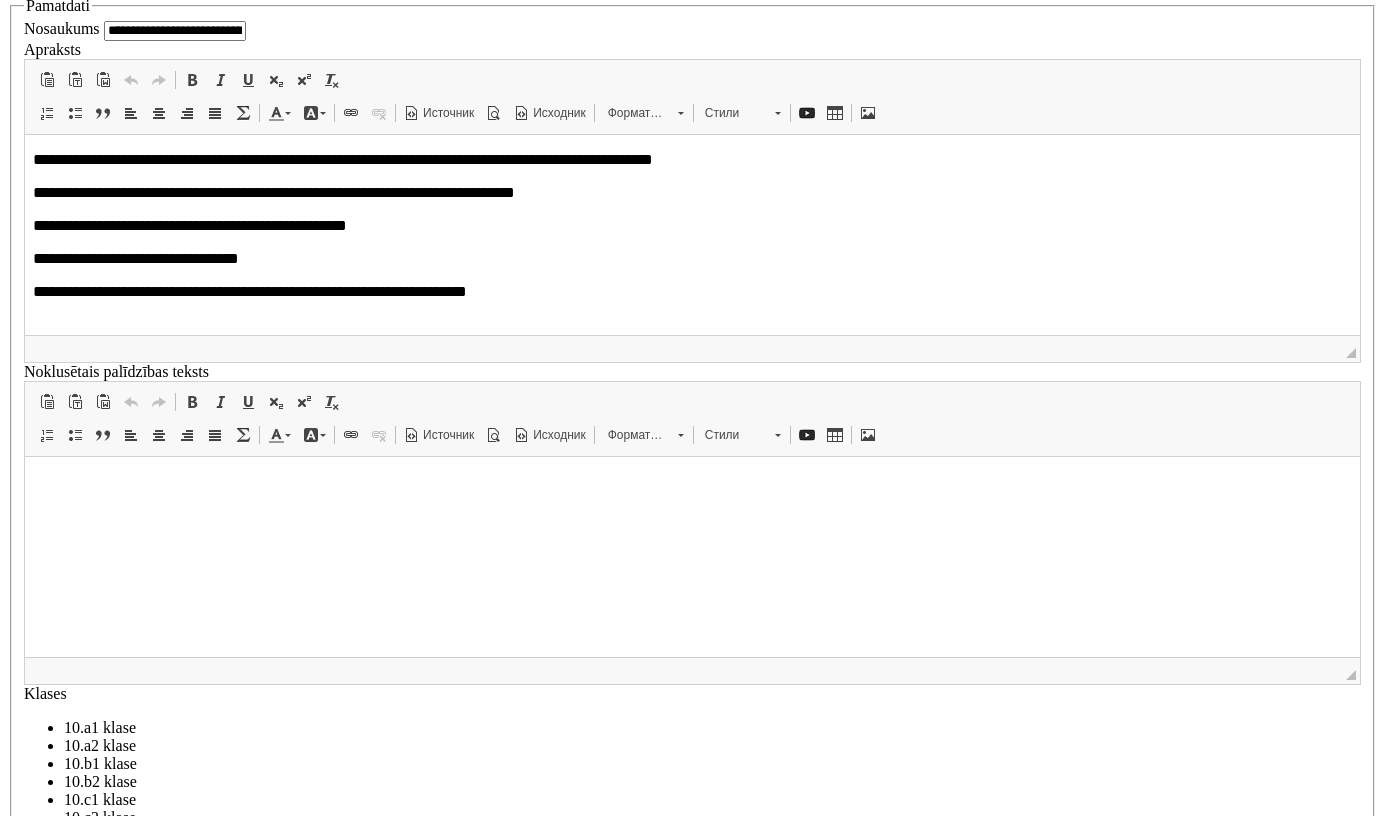 scroll, scrollTop: 1548, scrollLeft: 0, axis: vertical 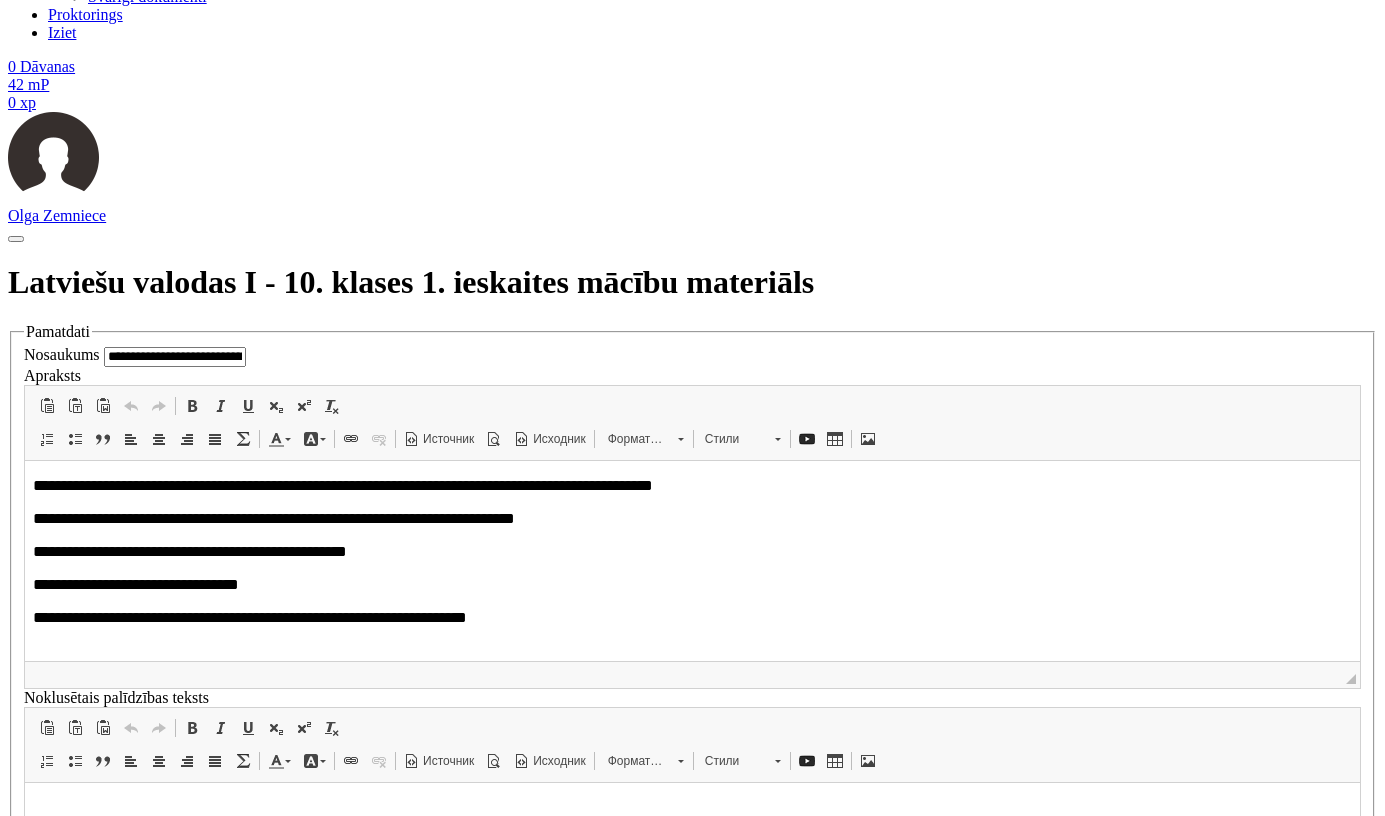 click on "**********" at bounding box center (513, 13547) 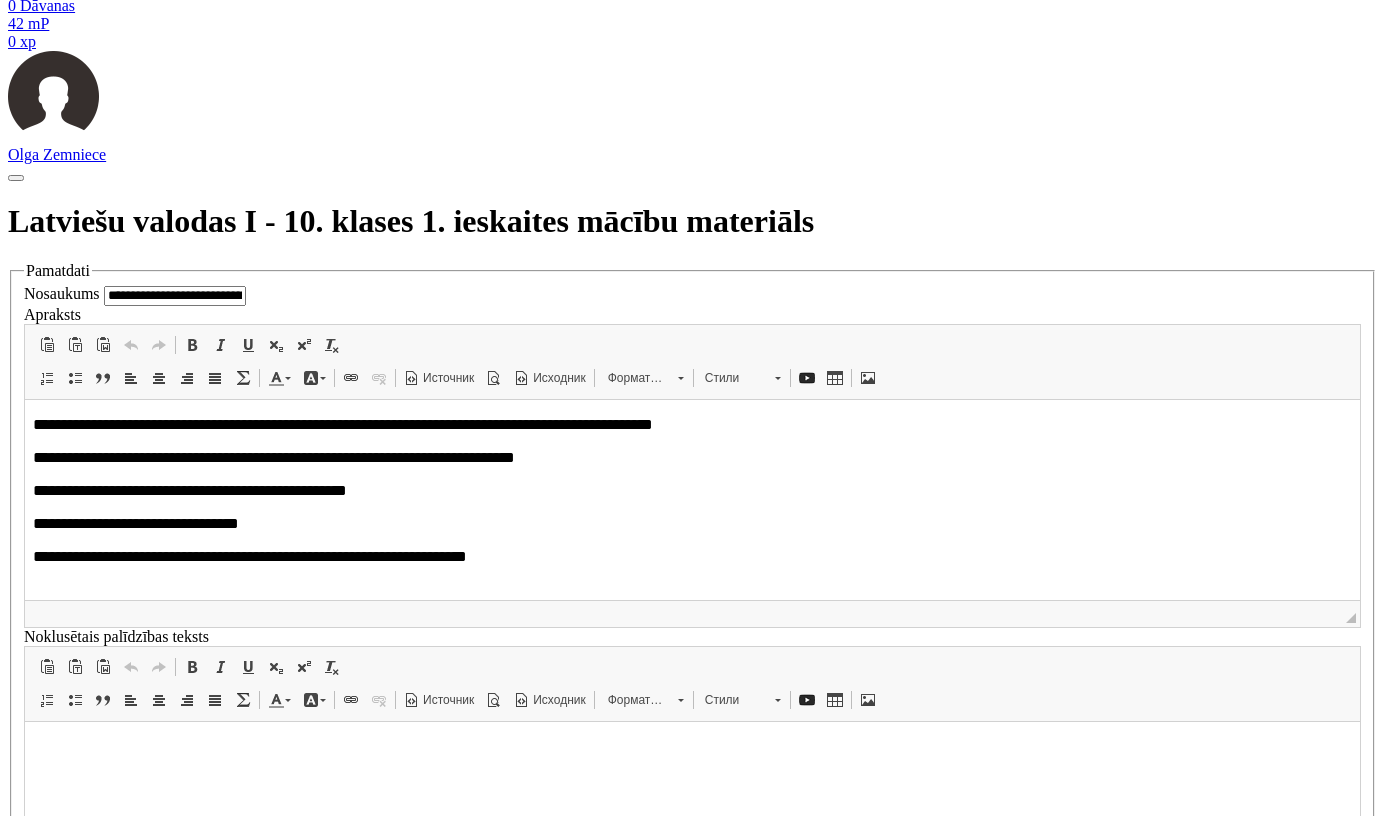 scroll, scrollTop: 2336, scrollLeft: 0, axis: vertical 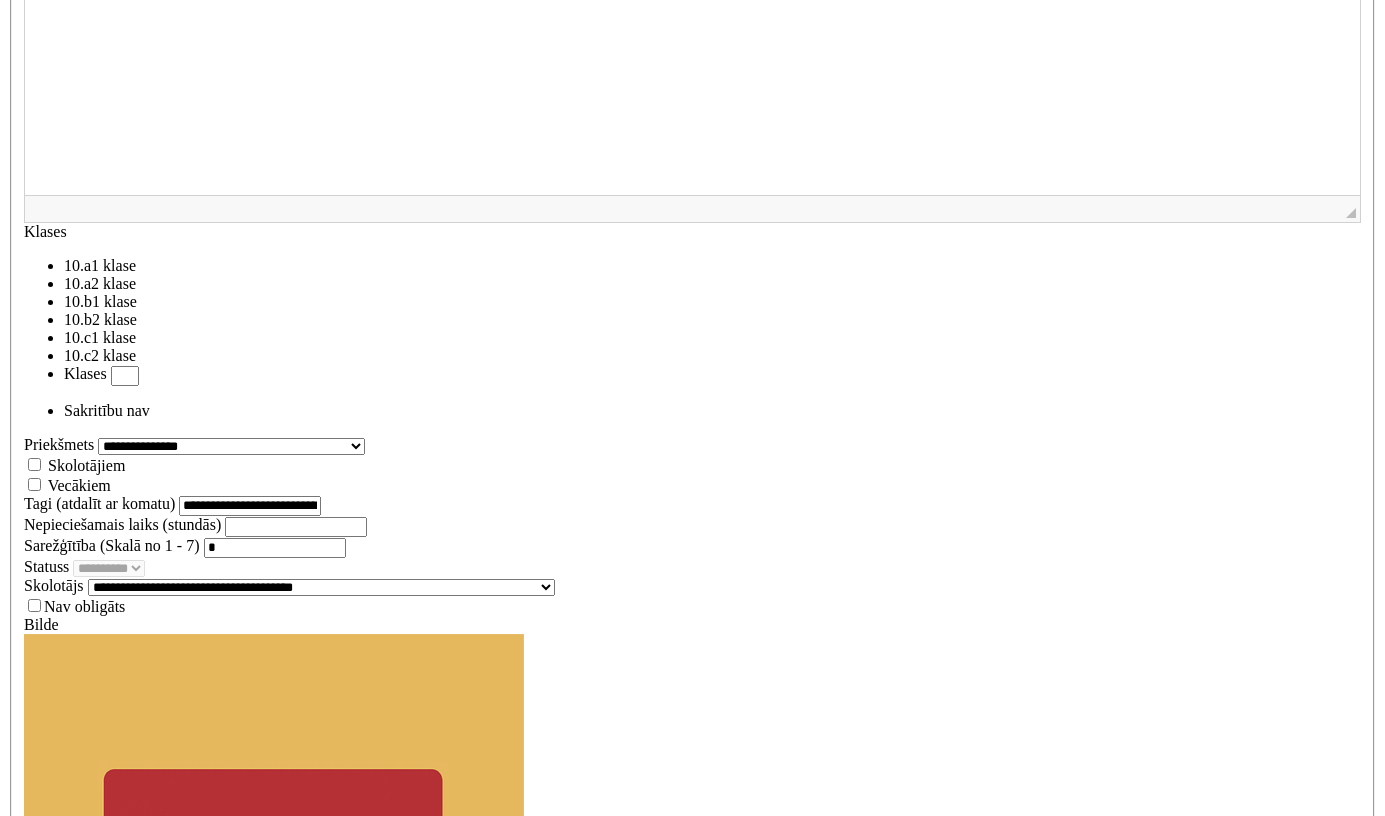 click on "********" at bounding box center [76, 13477] 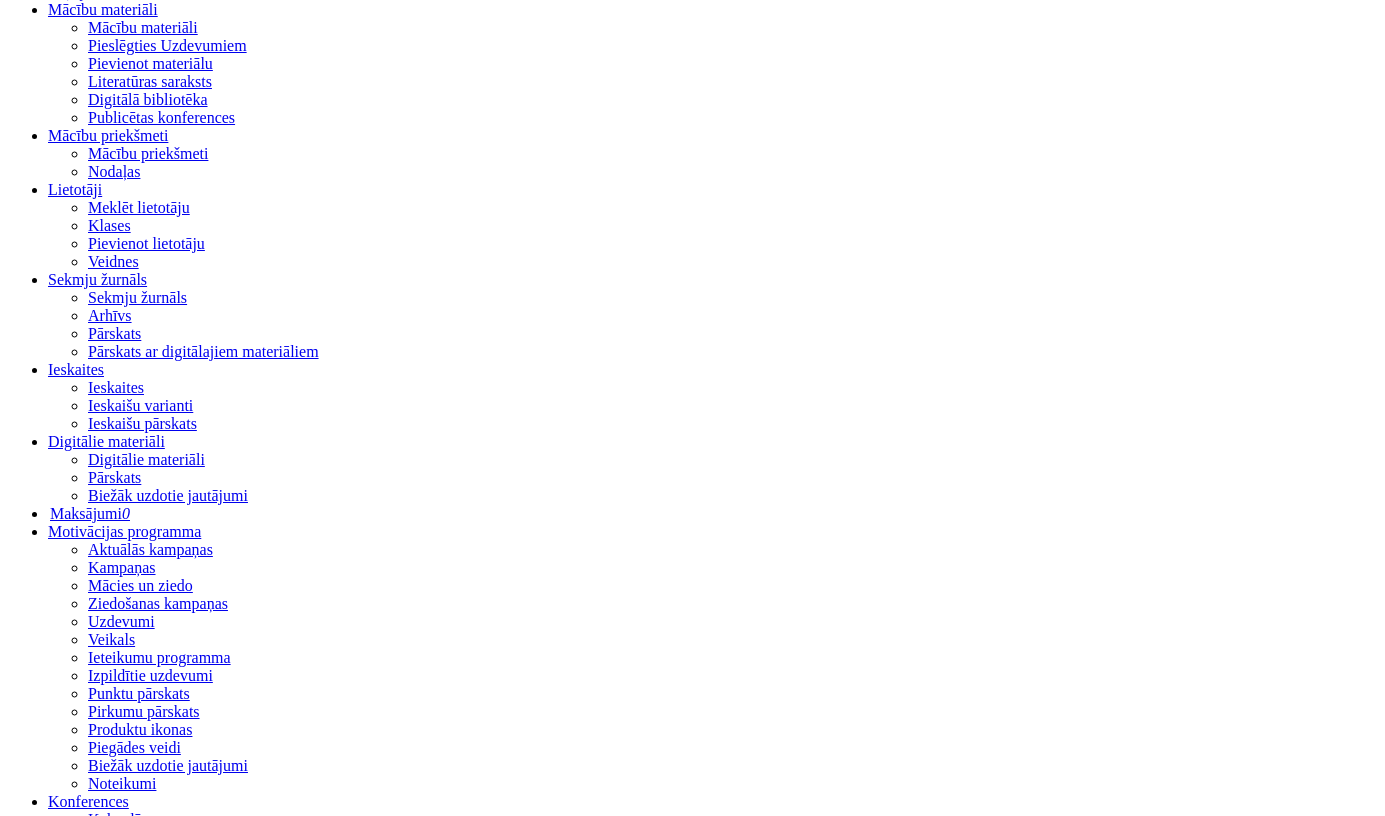 scroll, scrollTop: 0, scrollLeft: 0, axis: both 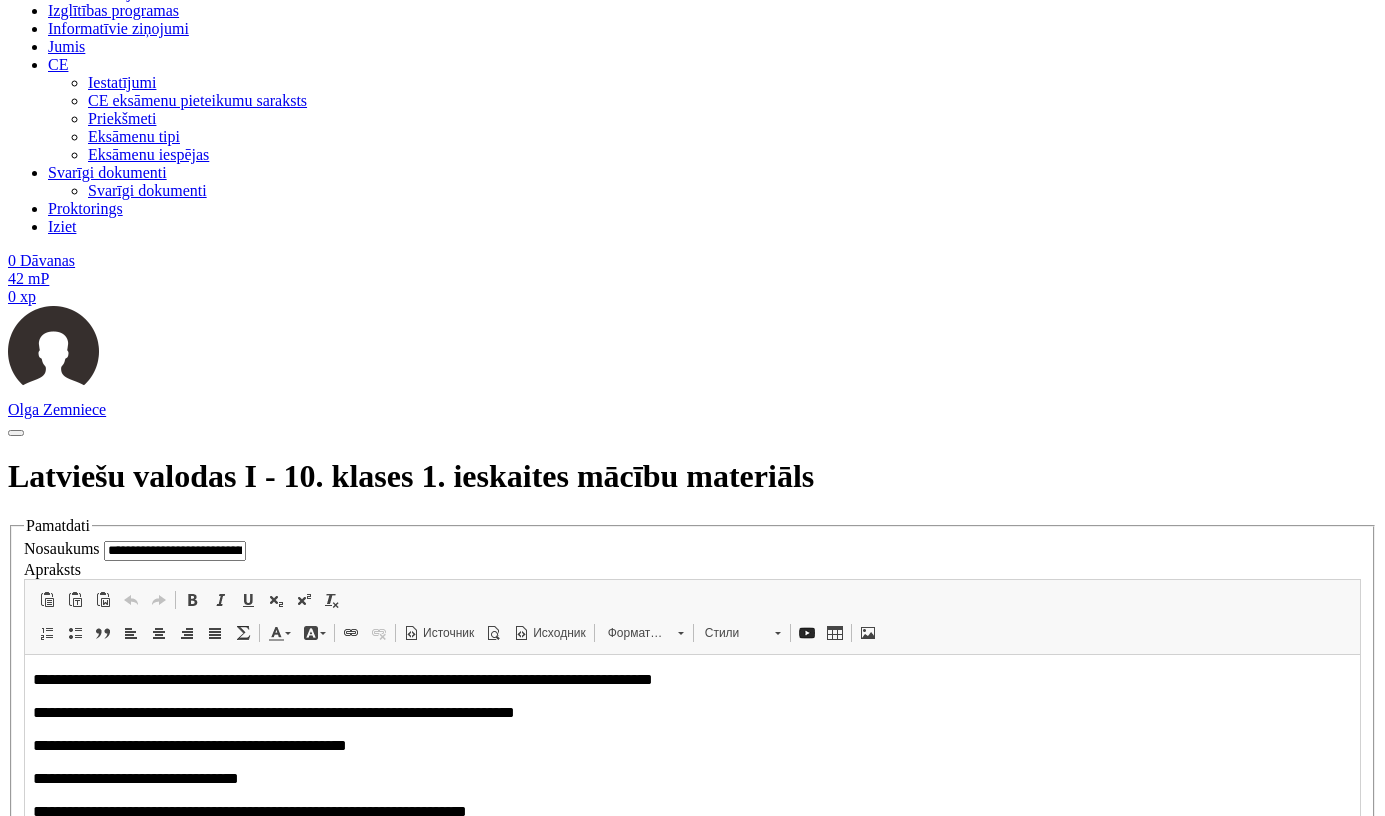 click on "**********" at bounding box center (513, 13563) 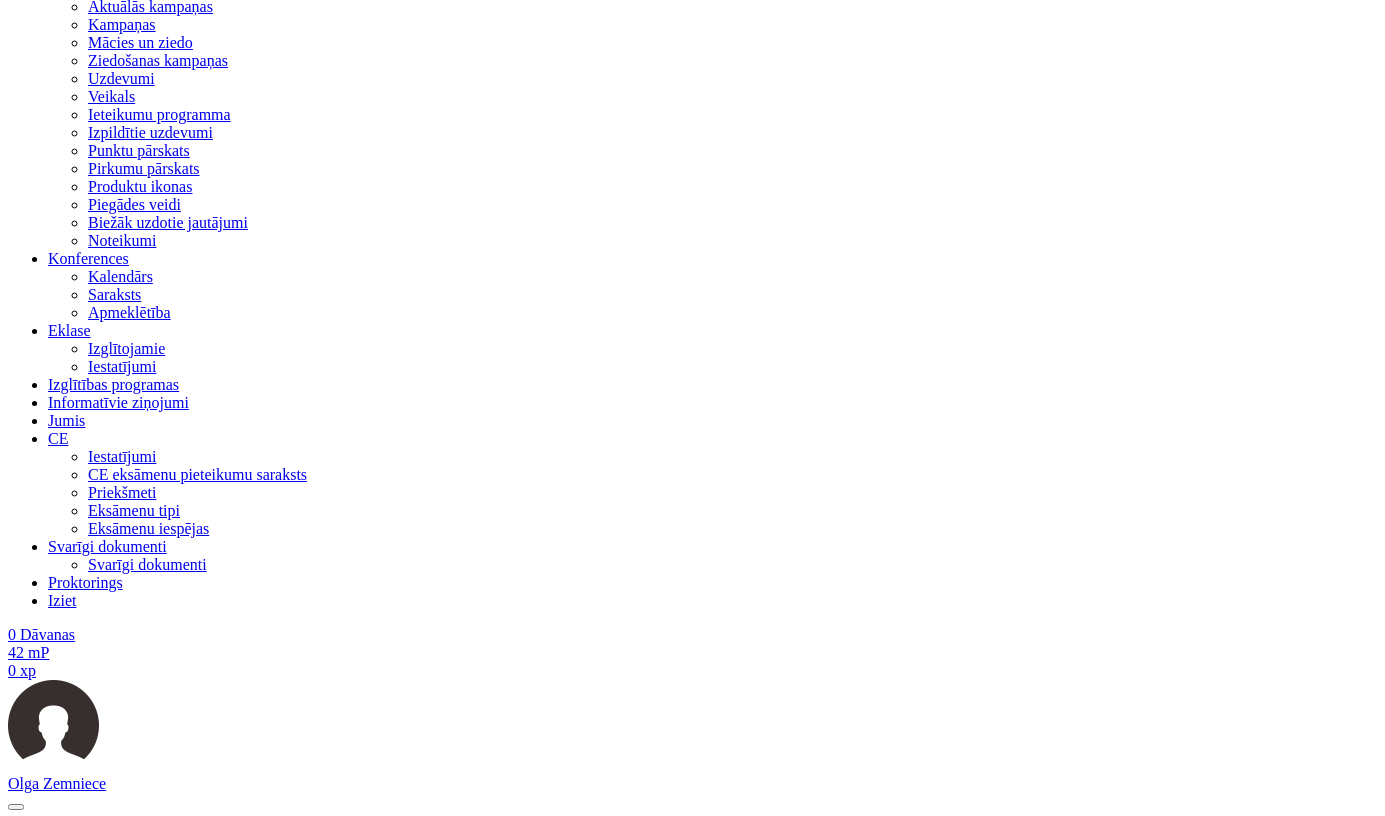 scroll, scrollTop: 984, scrollLeft: 0, axis: vertical 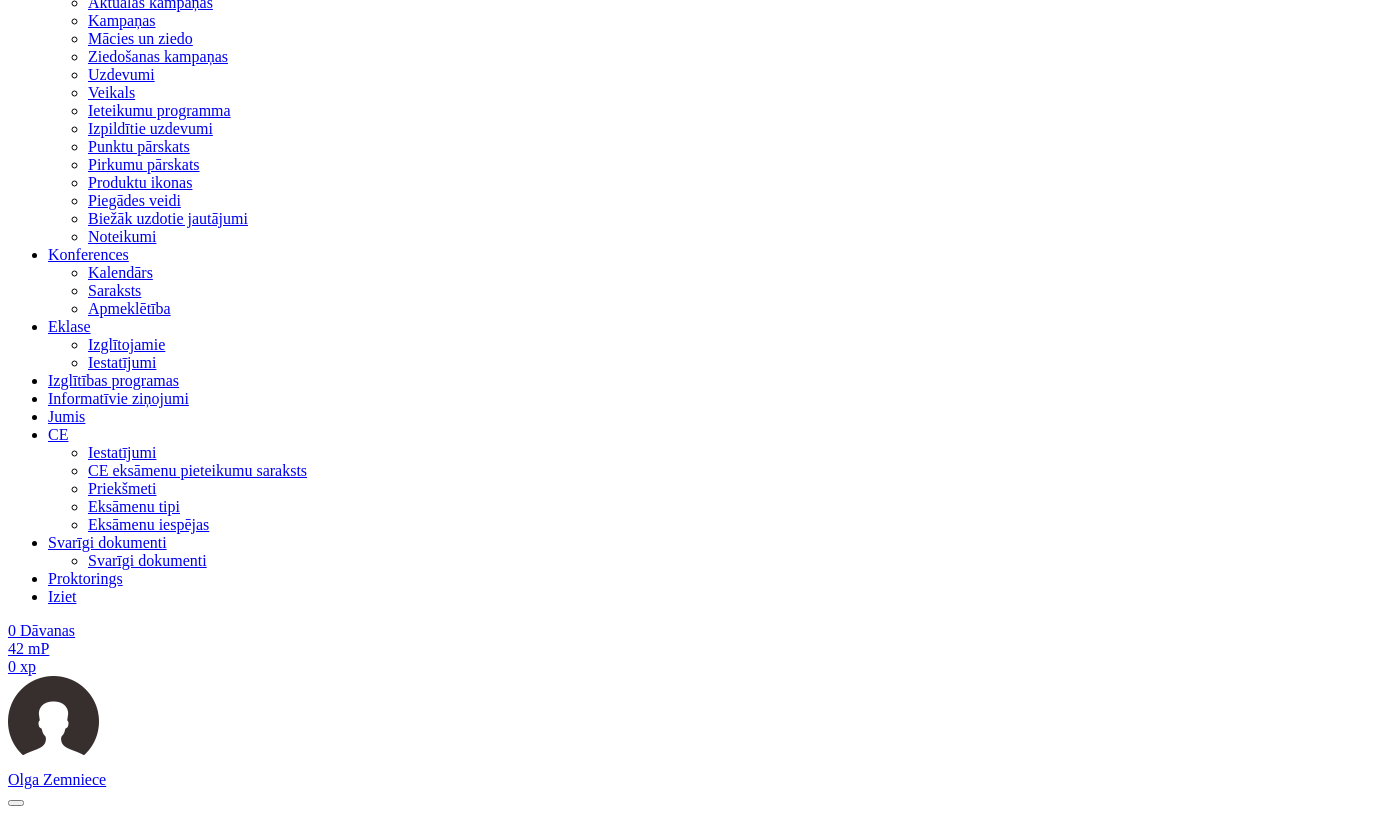 click at bounding box center (99, 13473) 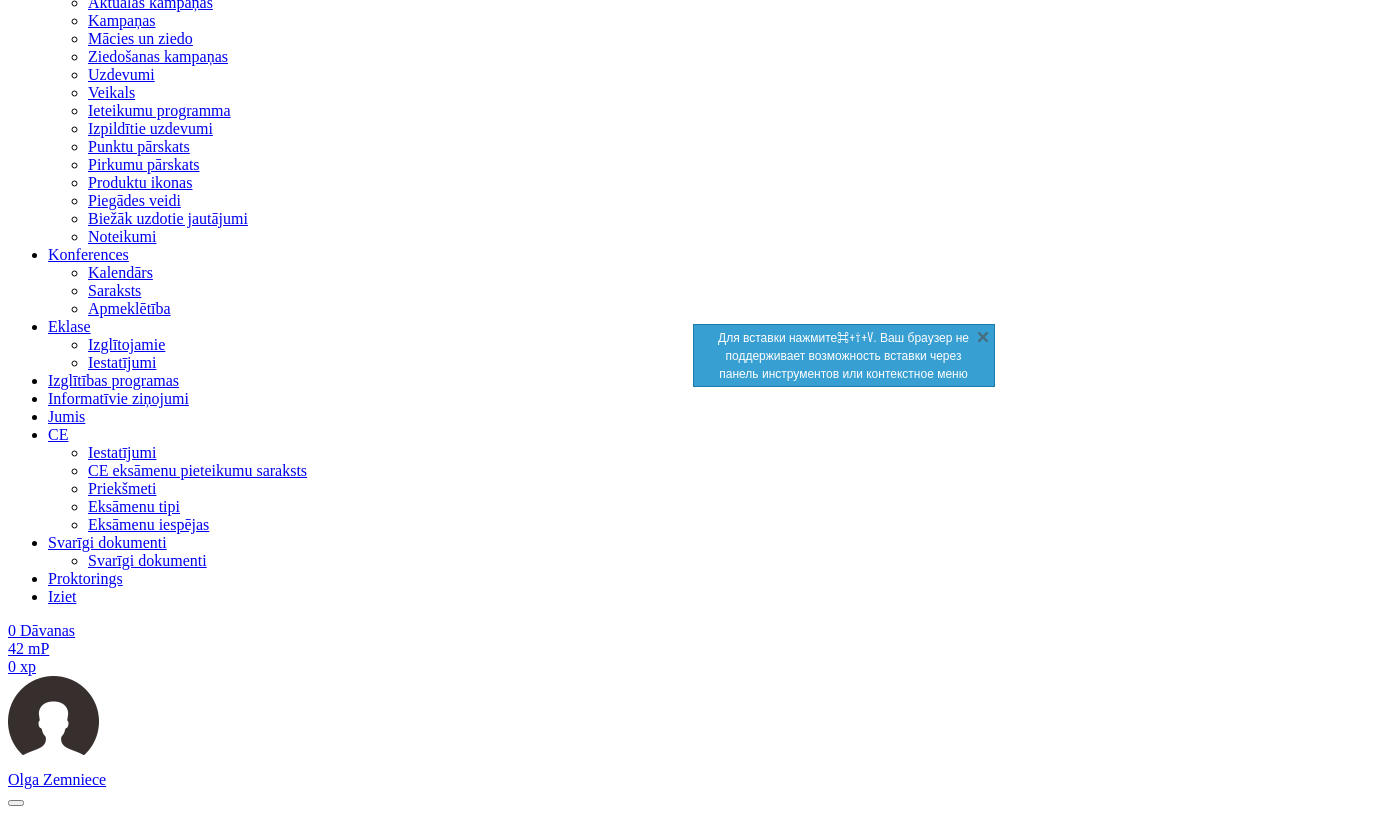 drag, startPoint x: 658, startPoint y: 13721, endPoint x: 76, endPoint y: 13718, distance: 582.00775 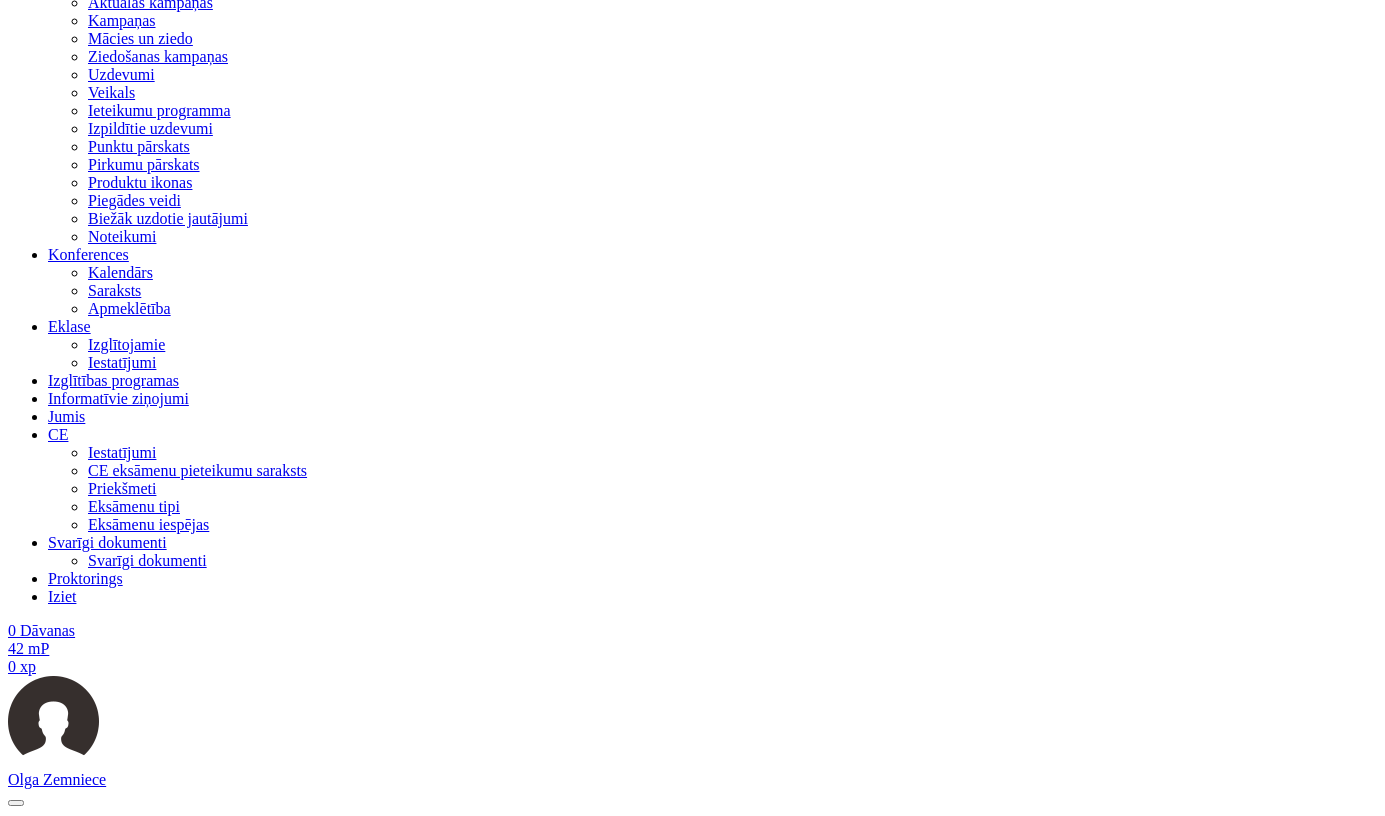 click at bounding box center (513, 14170) 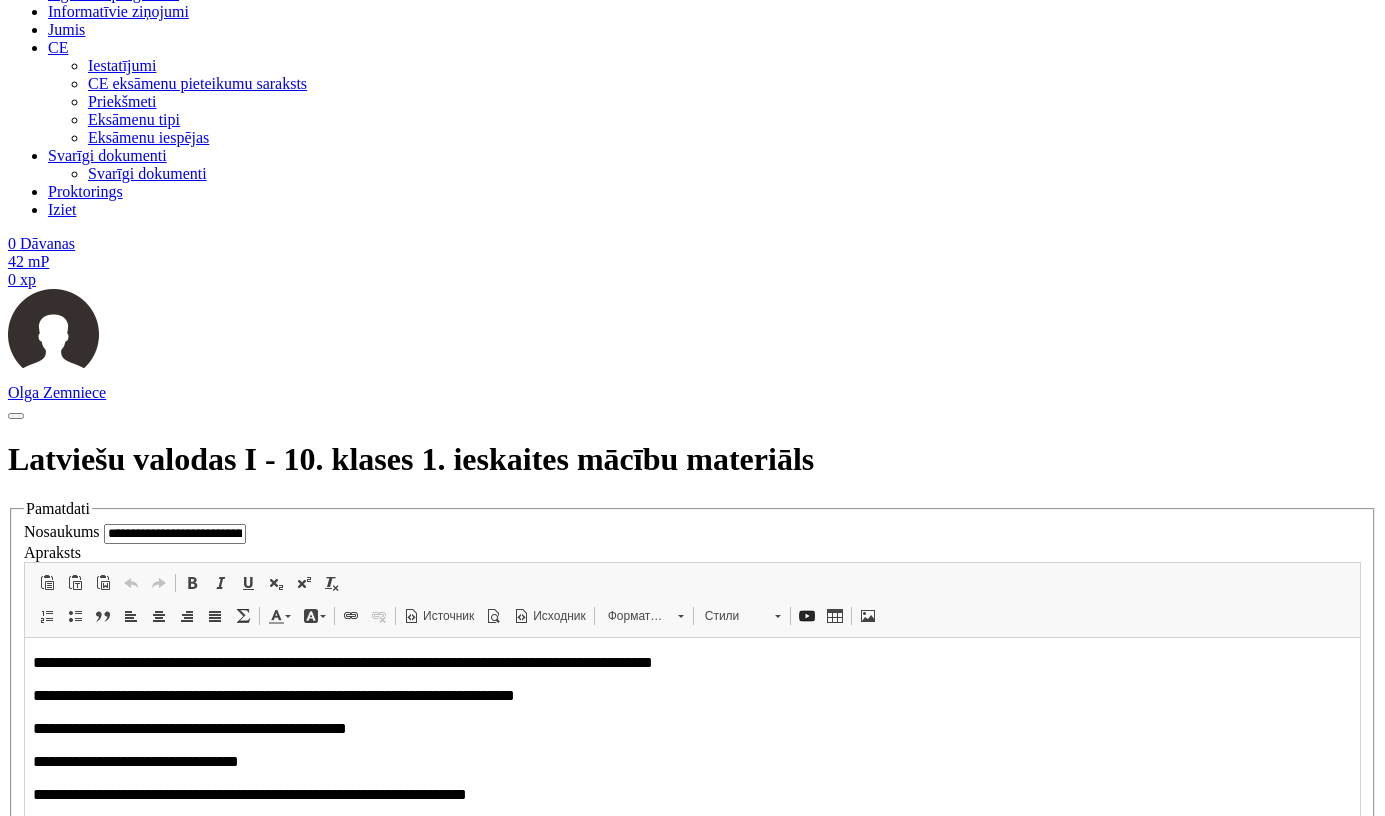 scroll, scrollTop: 1962, scrollLeft: 0, axis: vertical 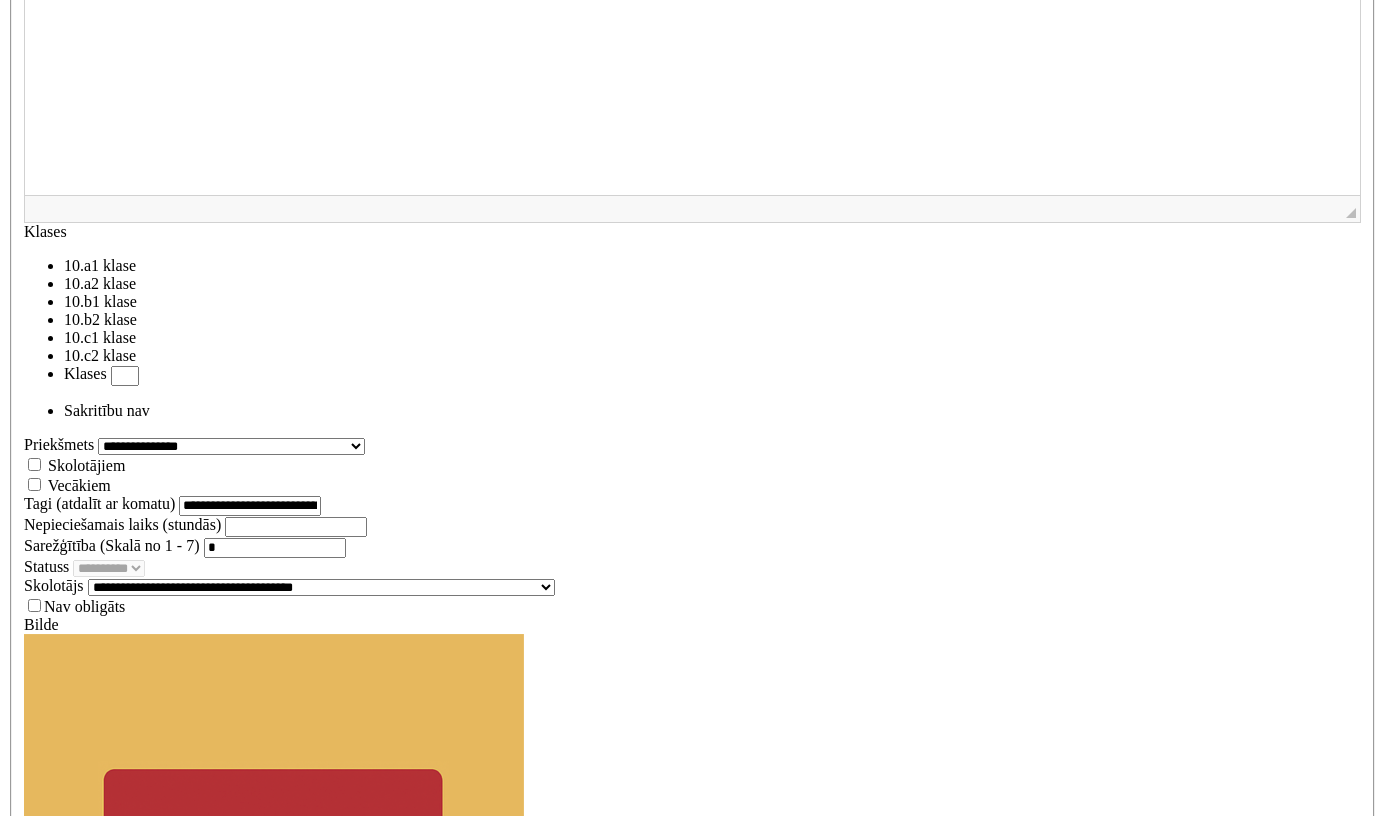 click on "********" at bounding box center [76, 13477] 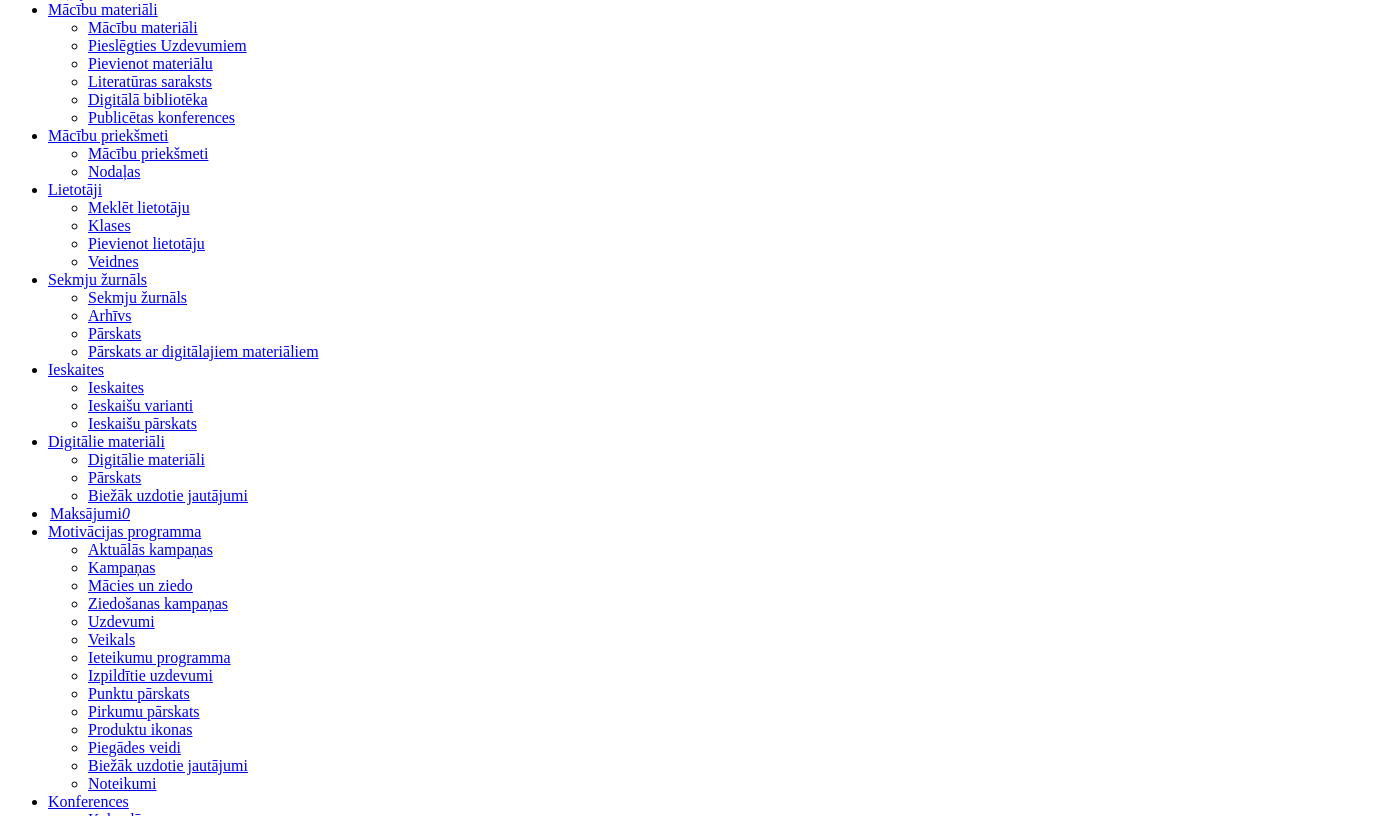 scroll, scrollTop: 0, scrollLeft: 0, axis: both 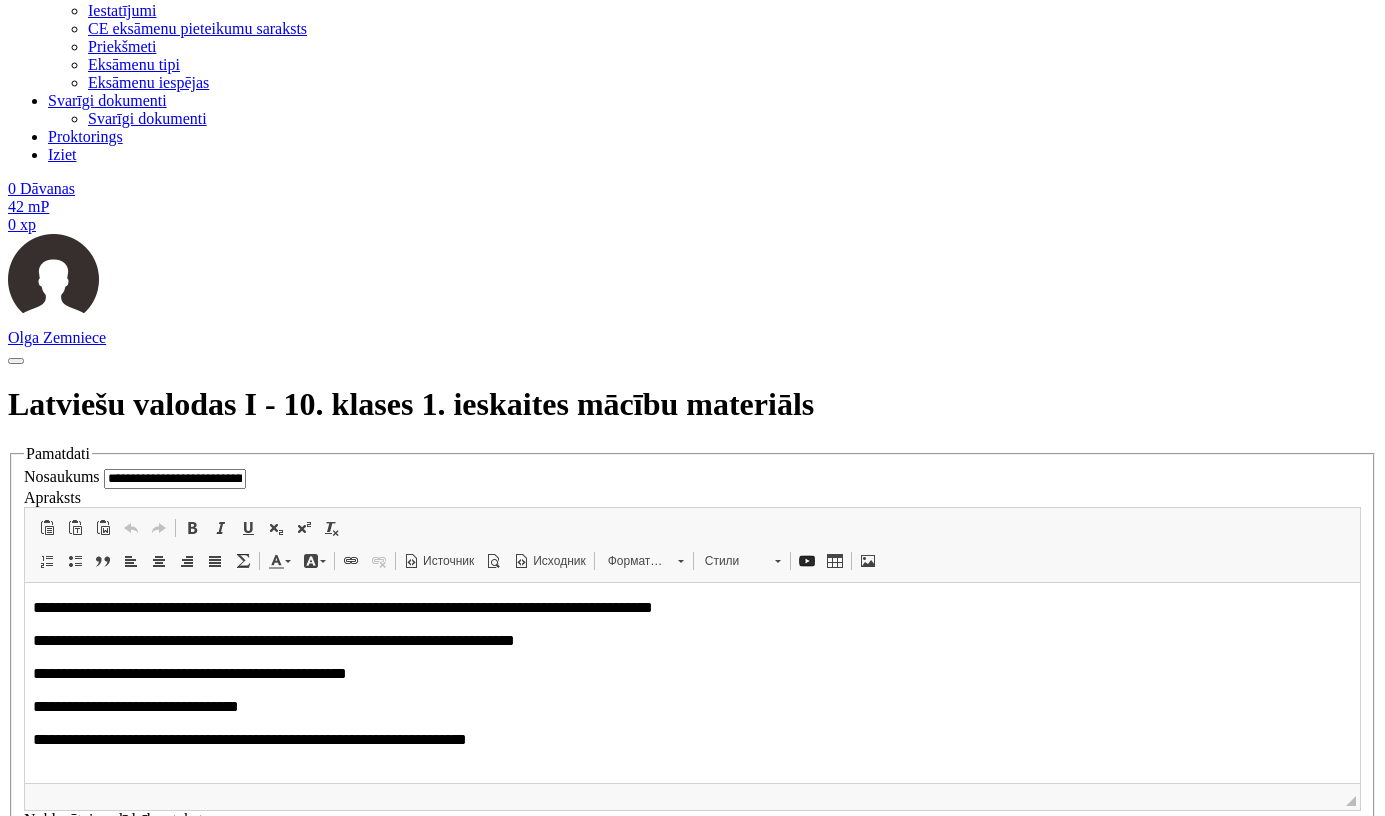 click on "**********" at bounding box center (513, 13466) 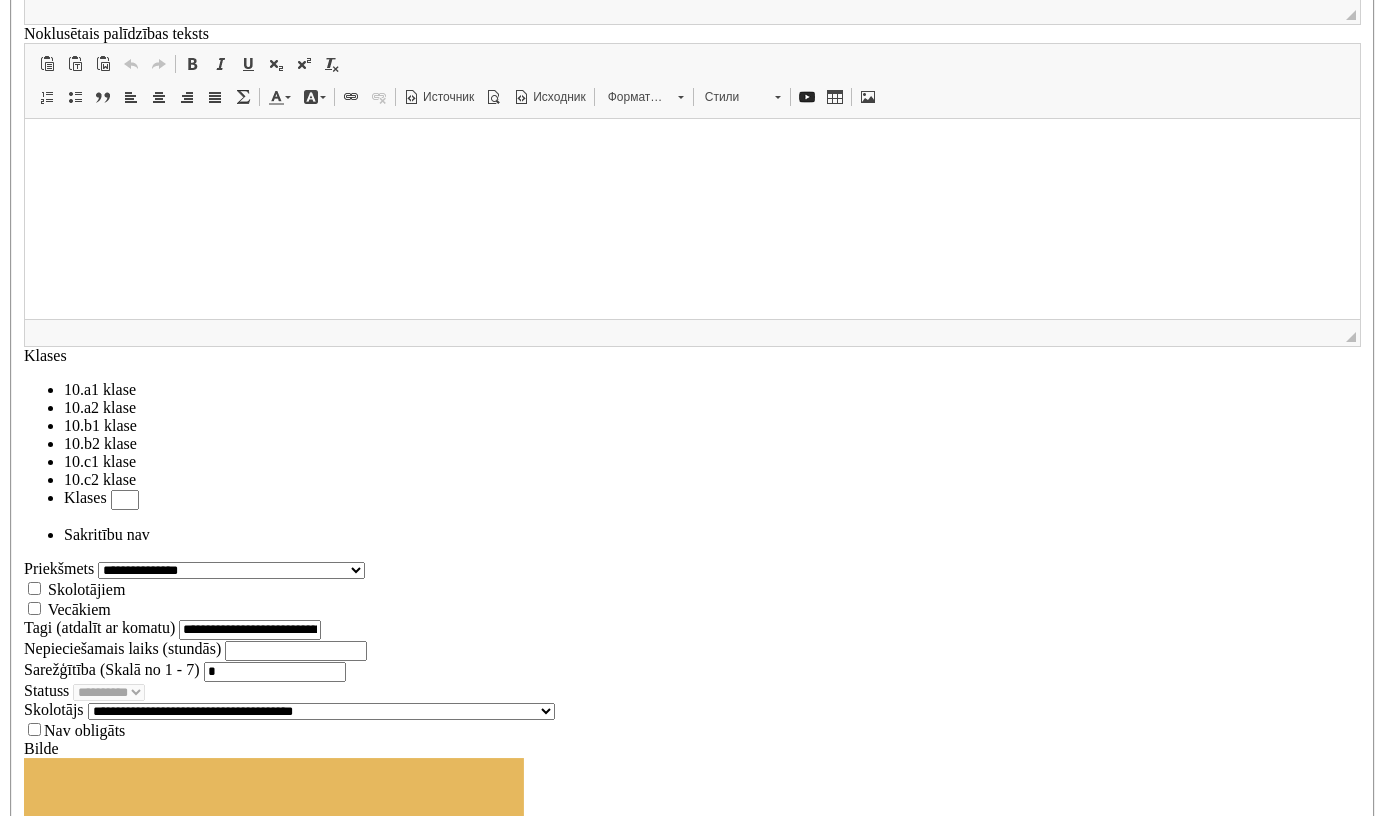 scroll, scrollTop: 2278, scrollLeft: 0, axis: vertical 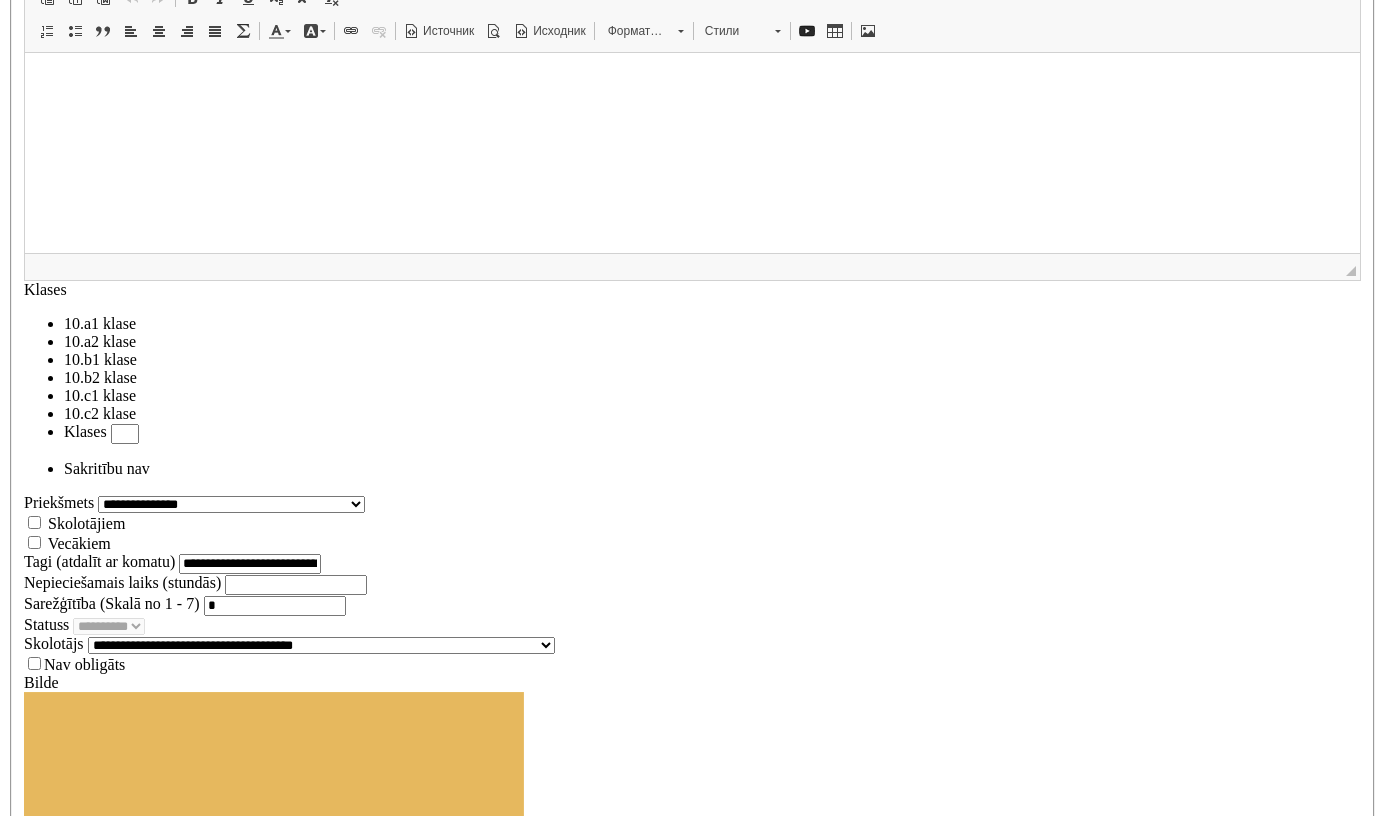 click on "********" at bounding box center (76, 13535) 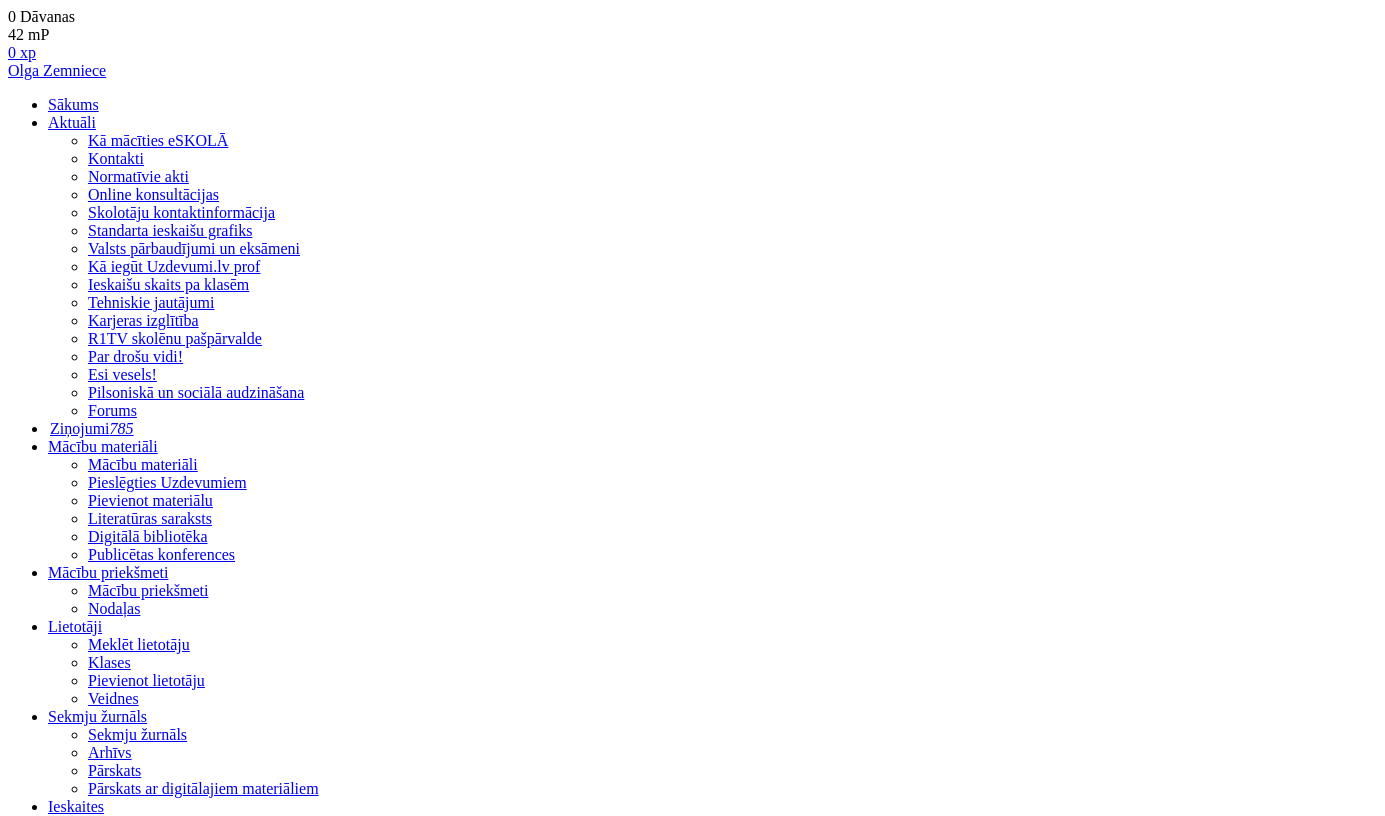 scroll, scrollTop: 0, scrollLeft: 0, axis: both 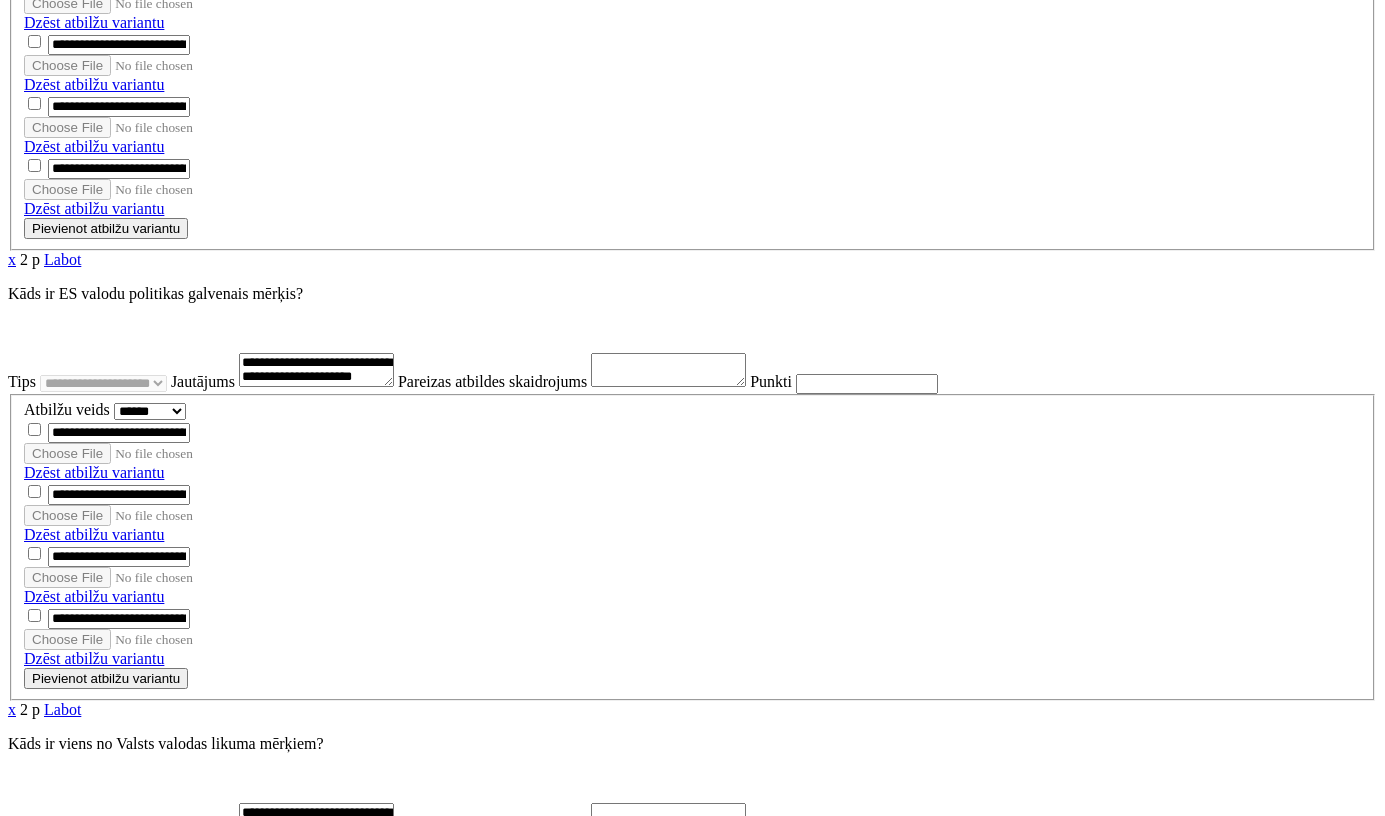 click on "Pievienot jautājumu" at bounding box center [72, 24562] 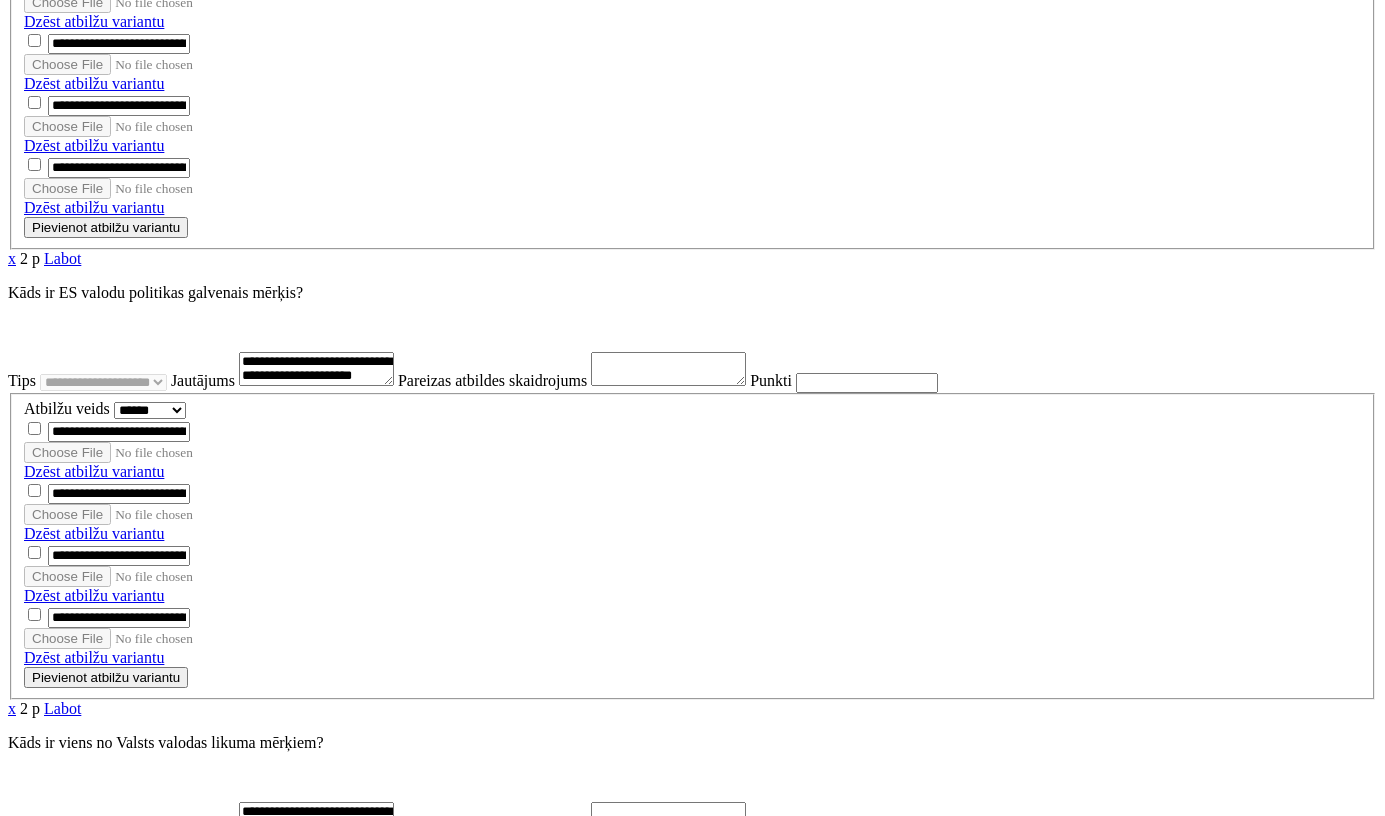 click on "**********" at bounding box center (292, 30504) 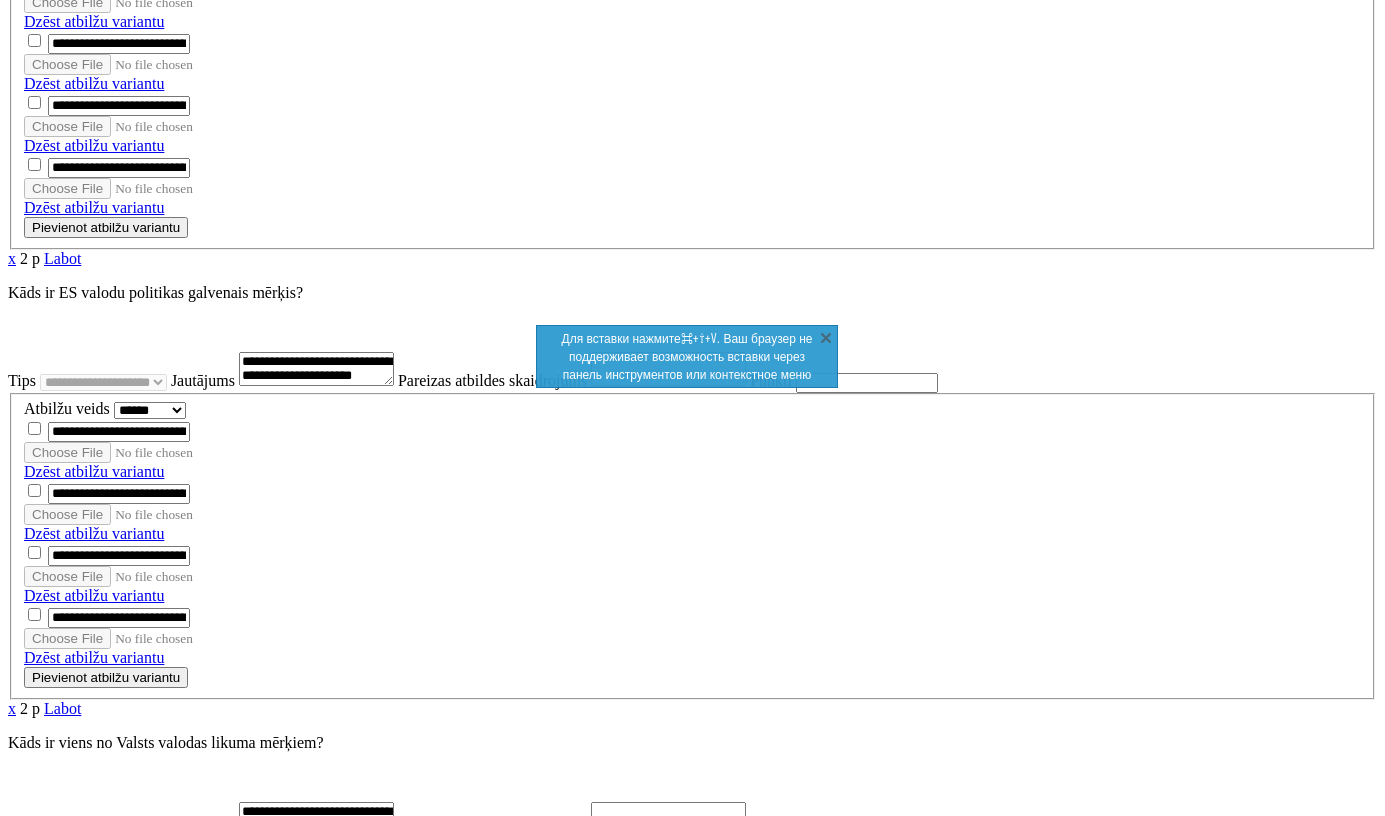 click at bounding box center (692, 30625) 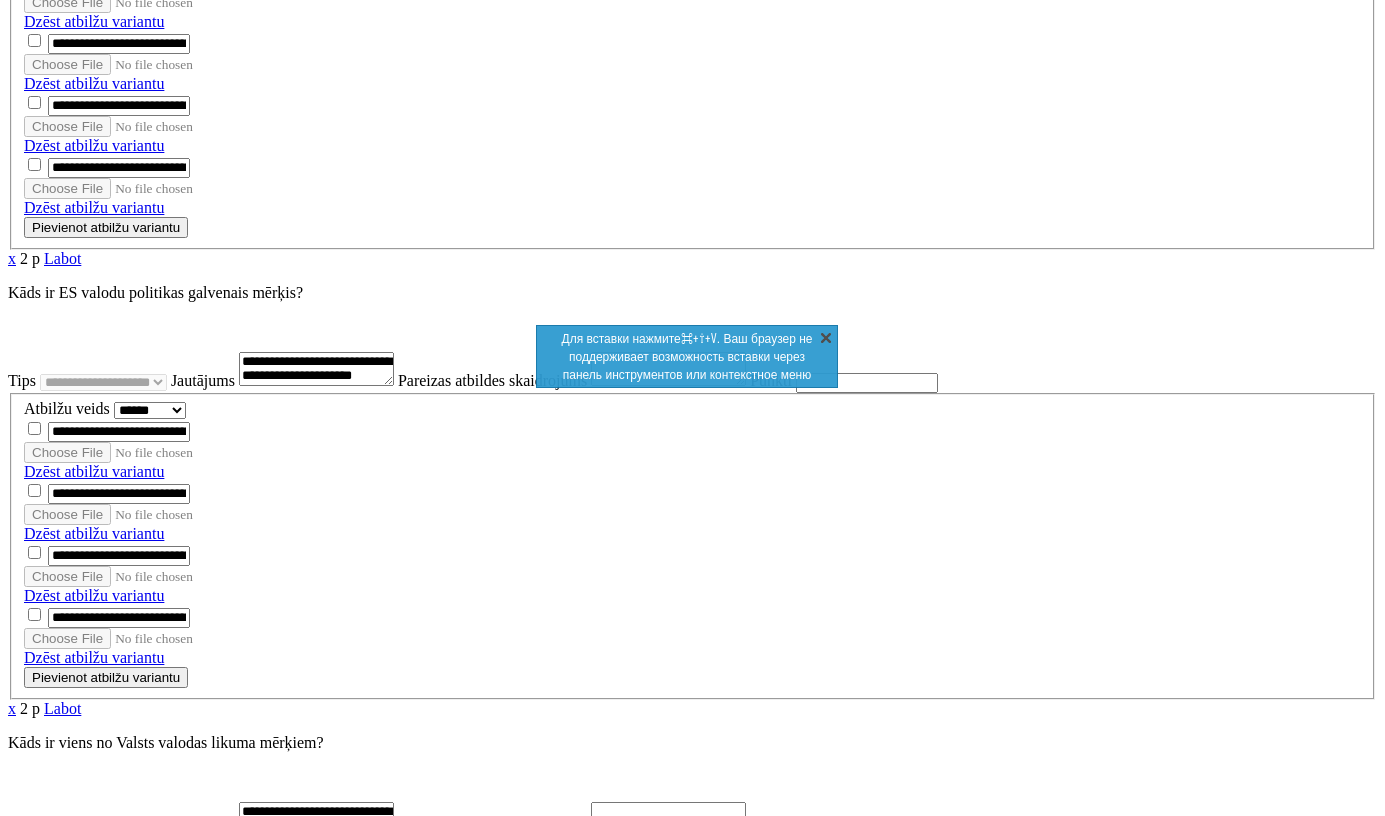 drag, startPoint x: 816, startPoint y: 330, endPoint x: 311, endPoint y: 147, distance: 537.135 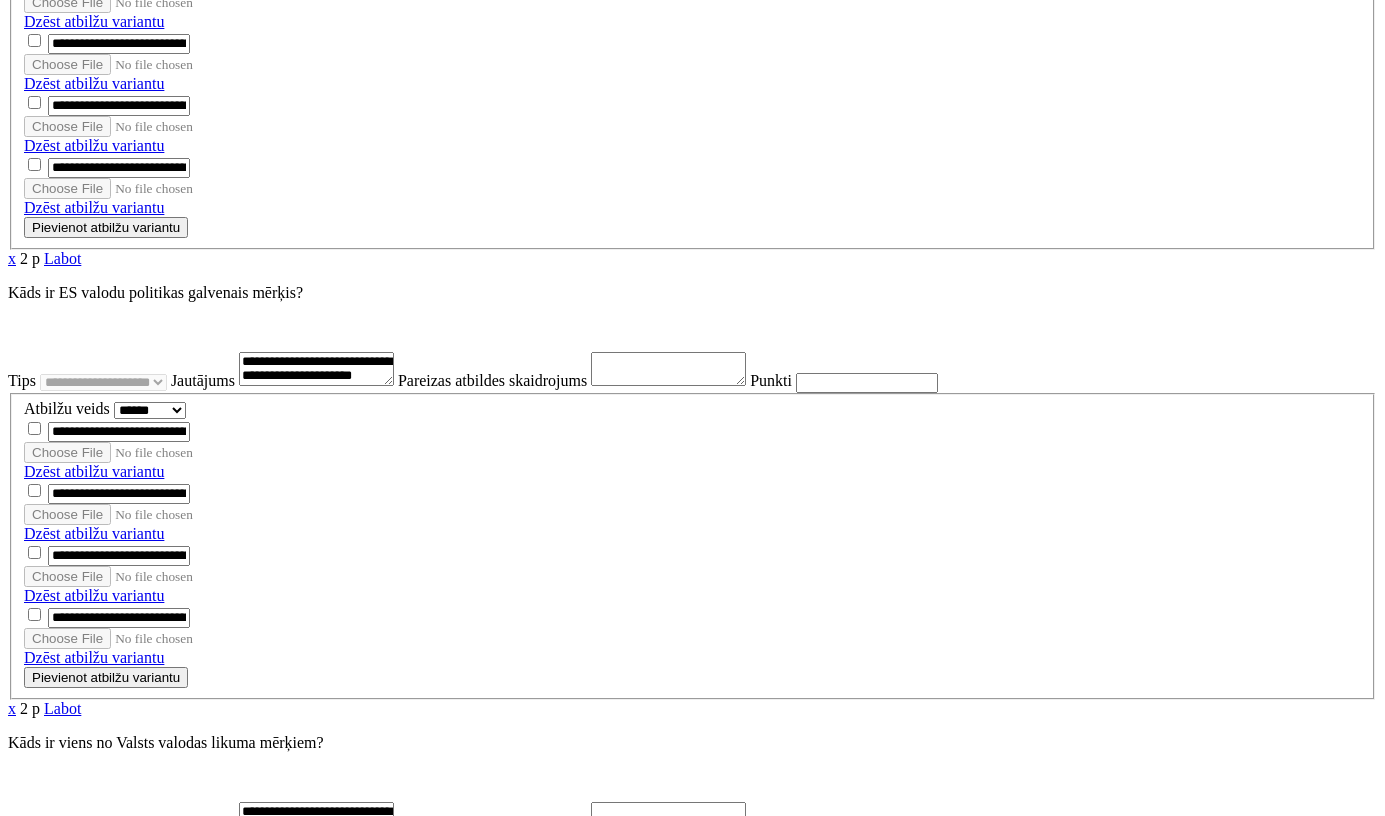 scroll, scrollTop: 456, scrollLeft: 0, axis: vertical 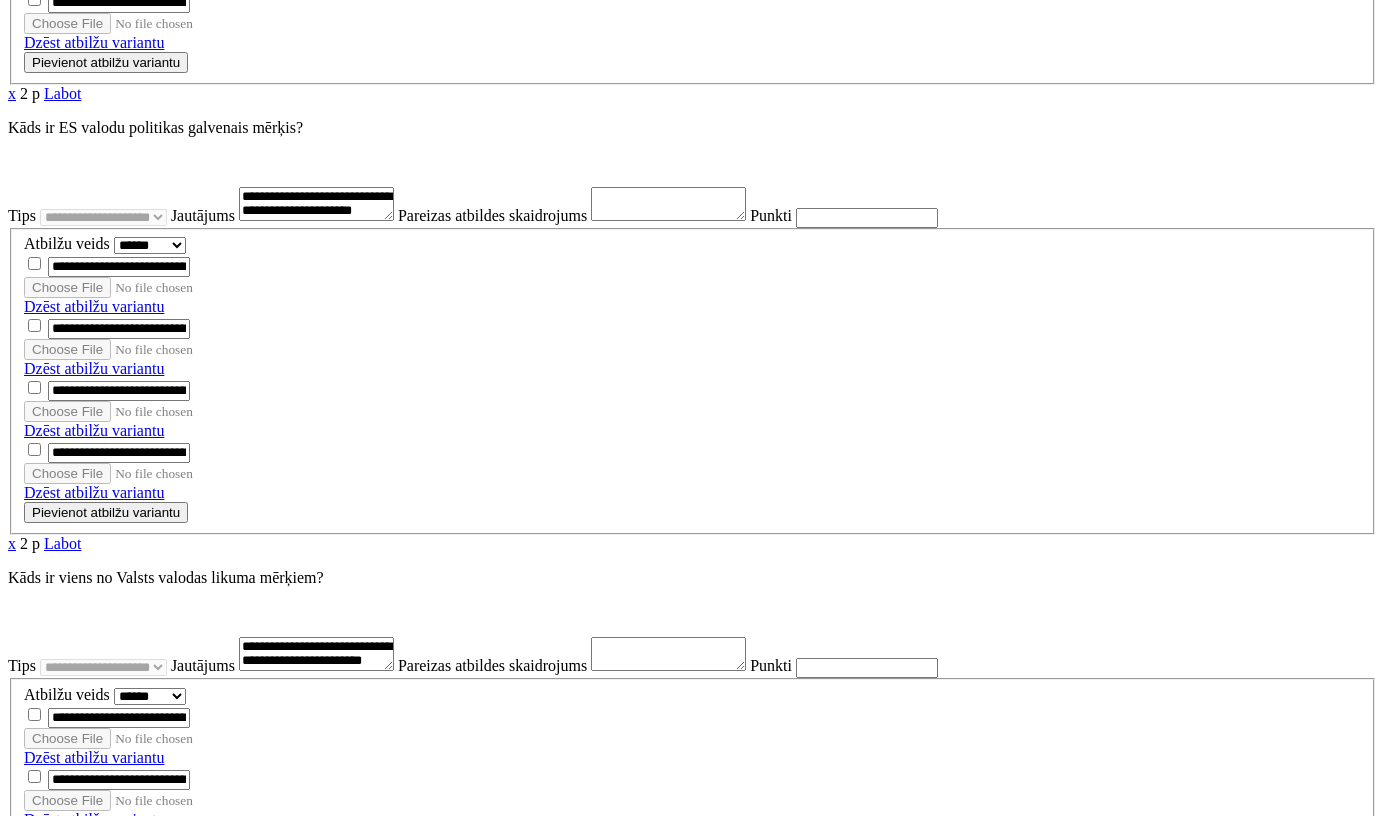 type on "*" 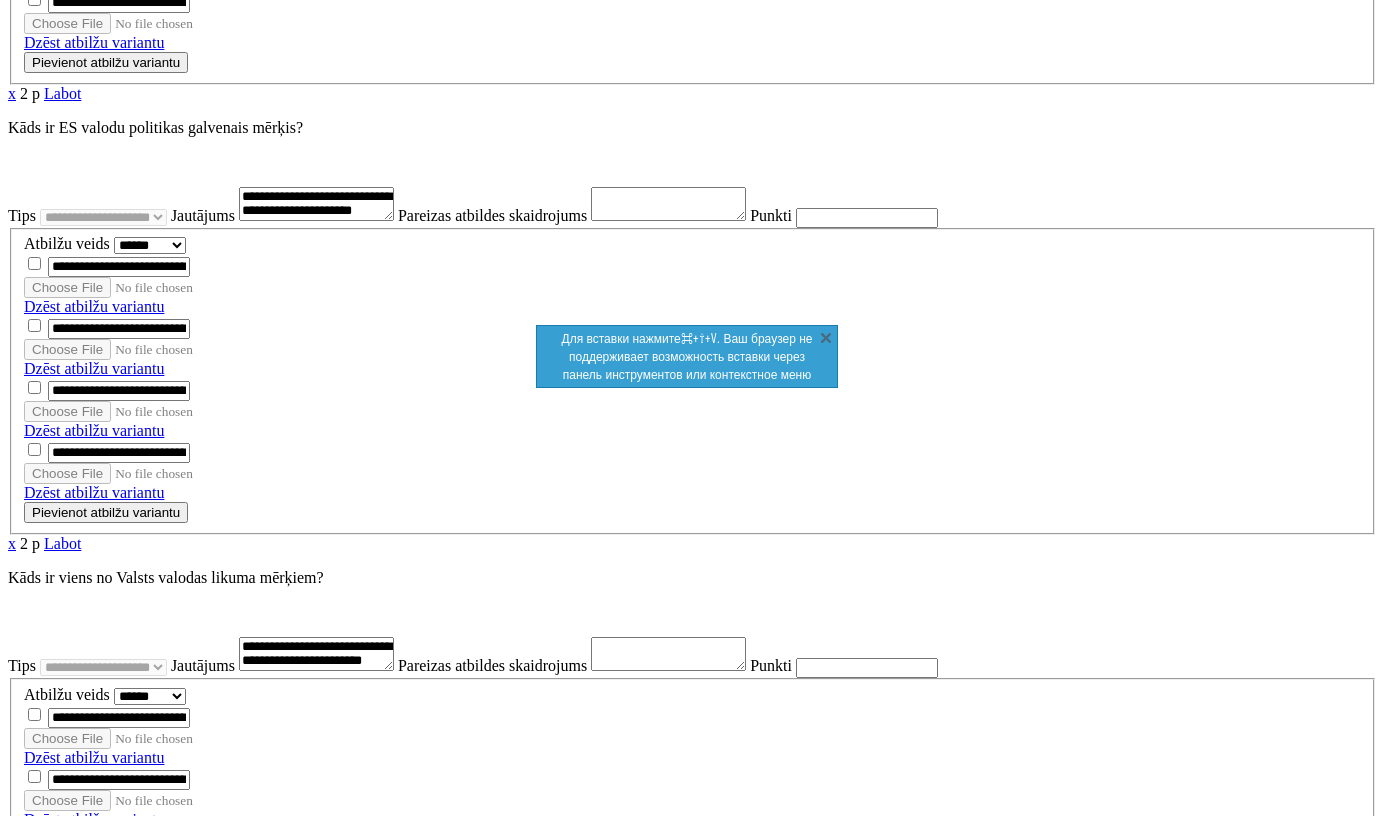 click at bounding box center (692, 30895) 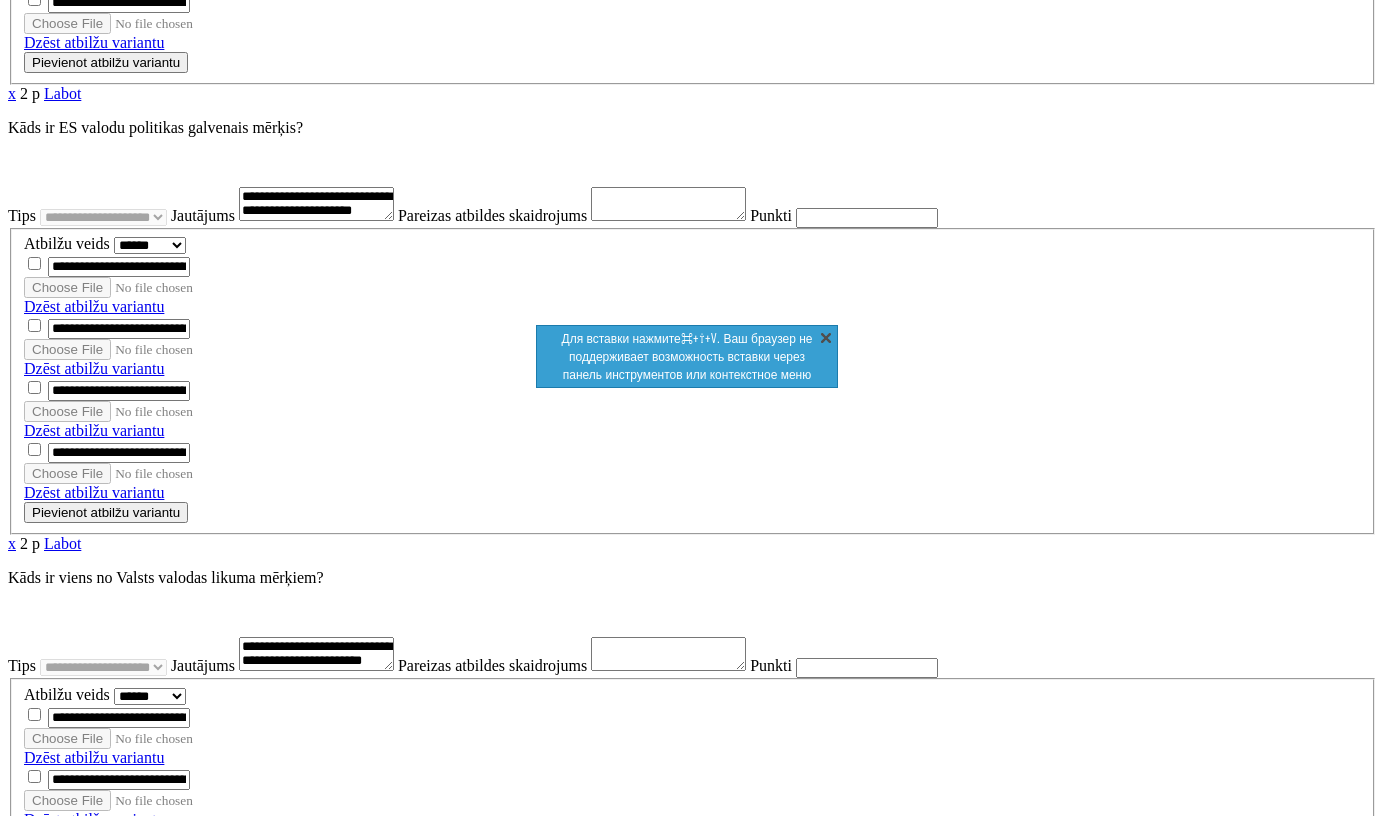 drag, startPoint x: 828, startPoint y: 328, endPoint x: 383, endPoint y: 25, distance: 538.3623 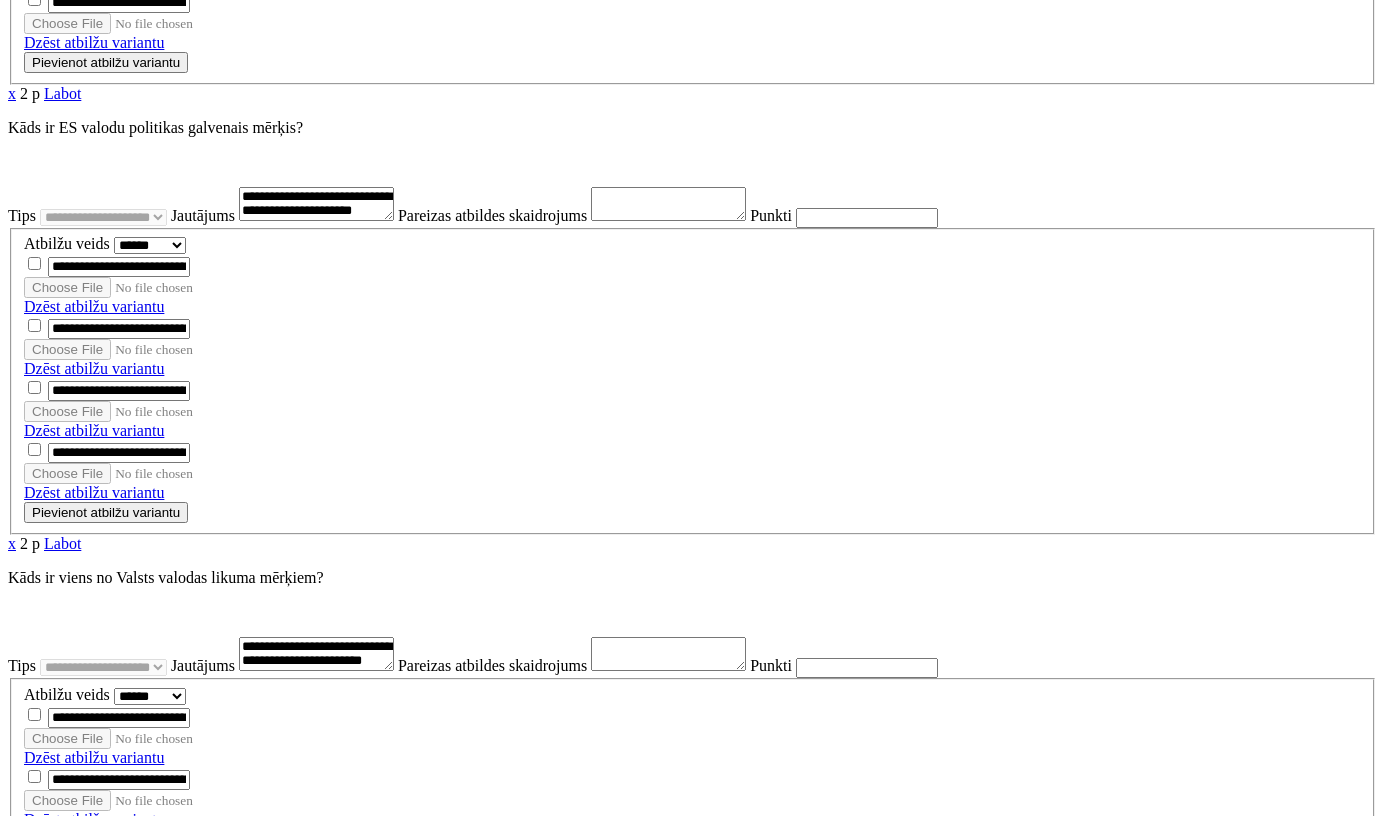 scroll, scrollTop: 308, scrollLeft: 0, axis: vertical 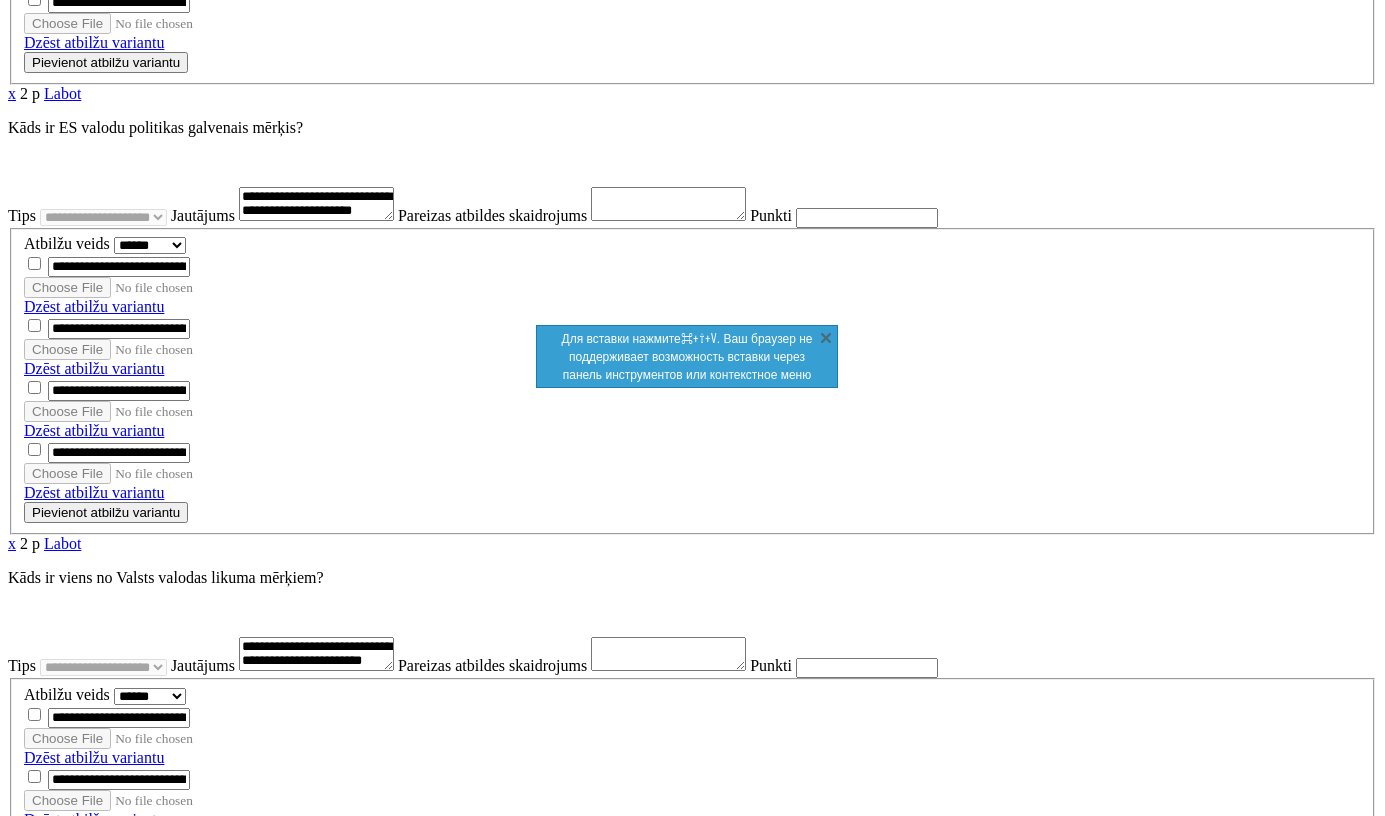 click at bounding box center [692, 31330] 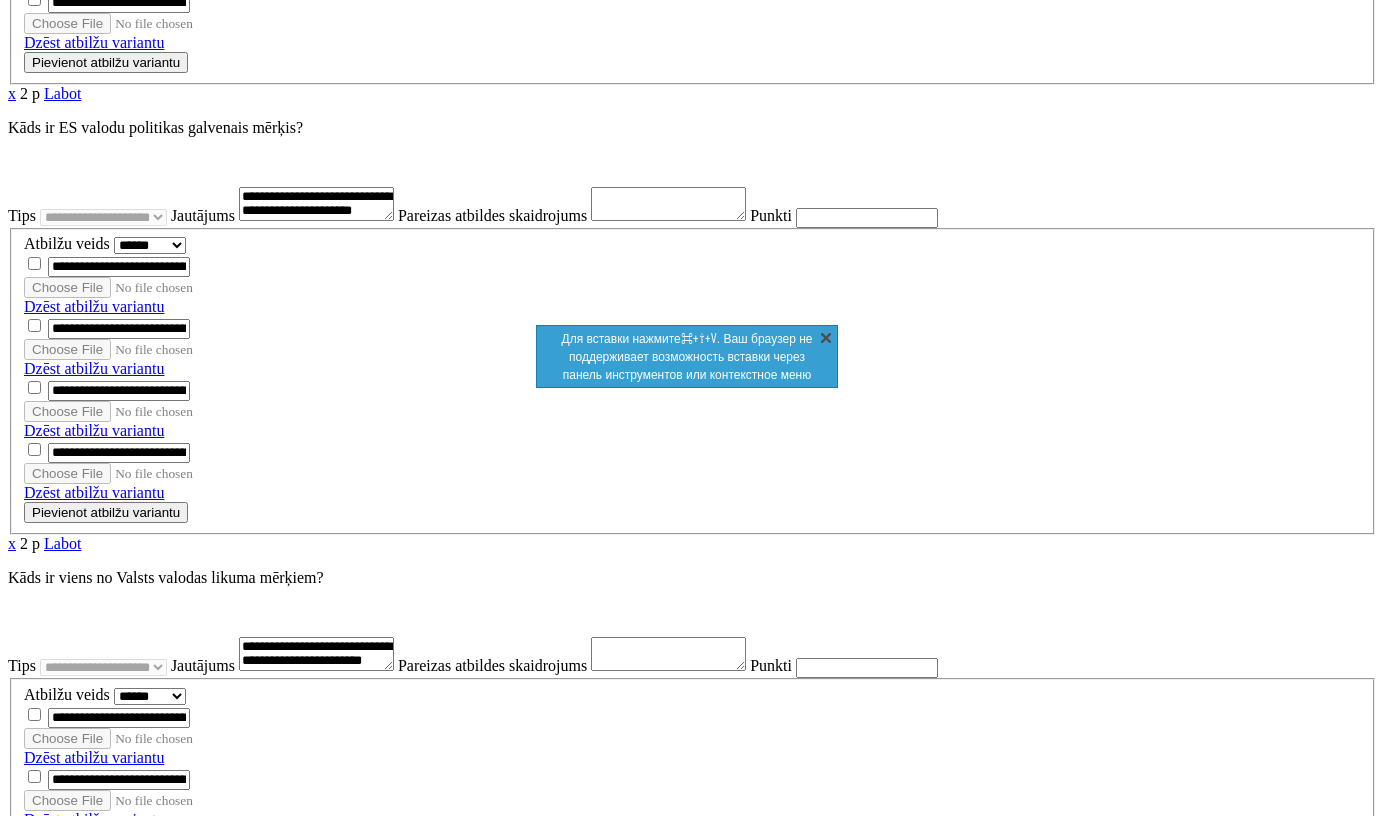 drag, startPoint x: 820, startPoint y: 336, endPoint x: 377, endPoint y: 33, distance: 536.7103 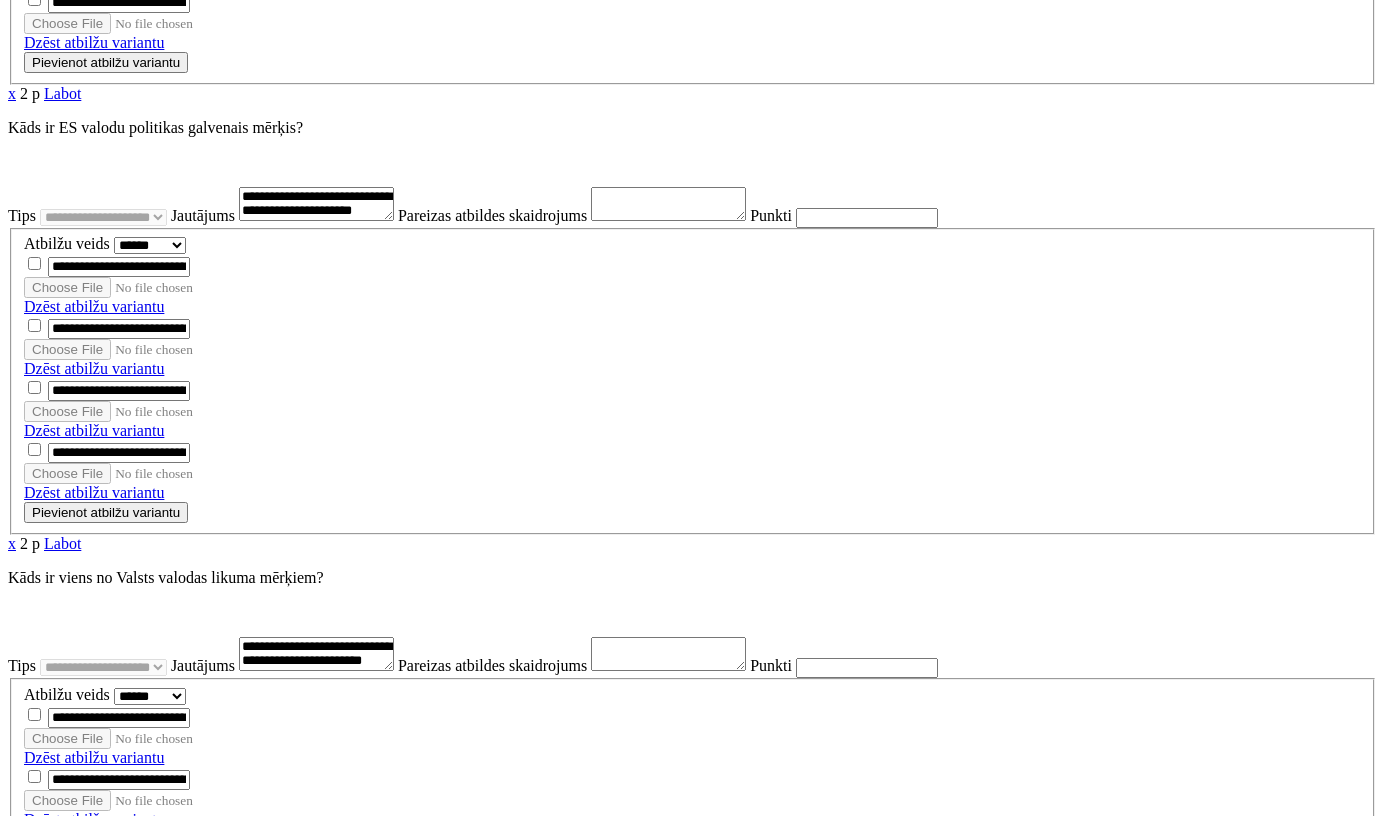 scroll, scrollTop: 456, scrollLeft: 0, axis: vertical 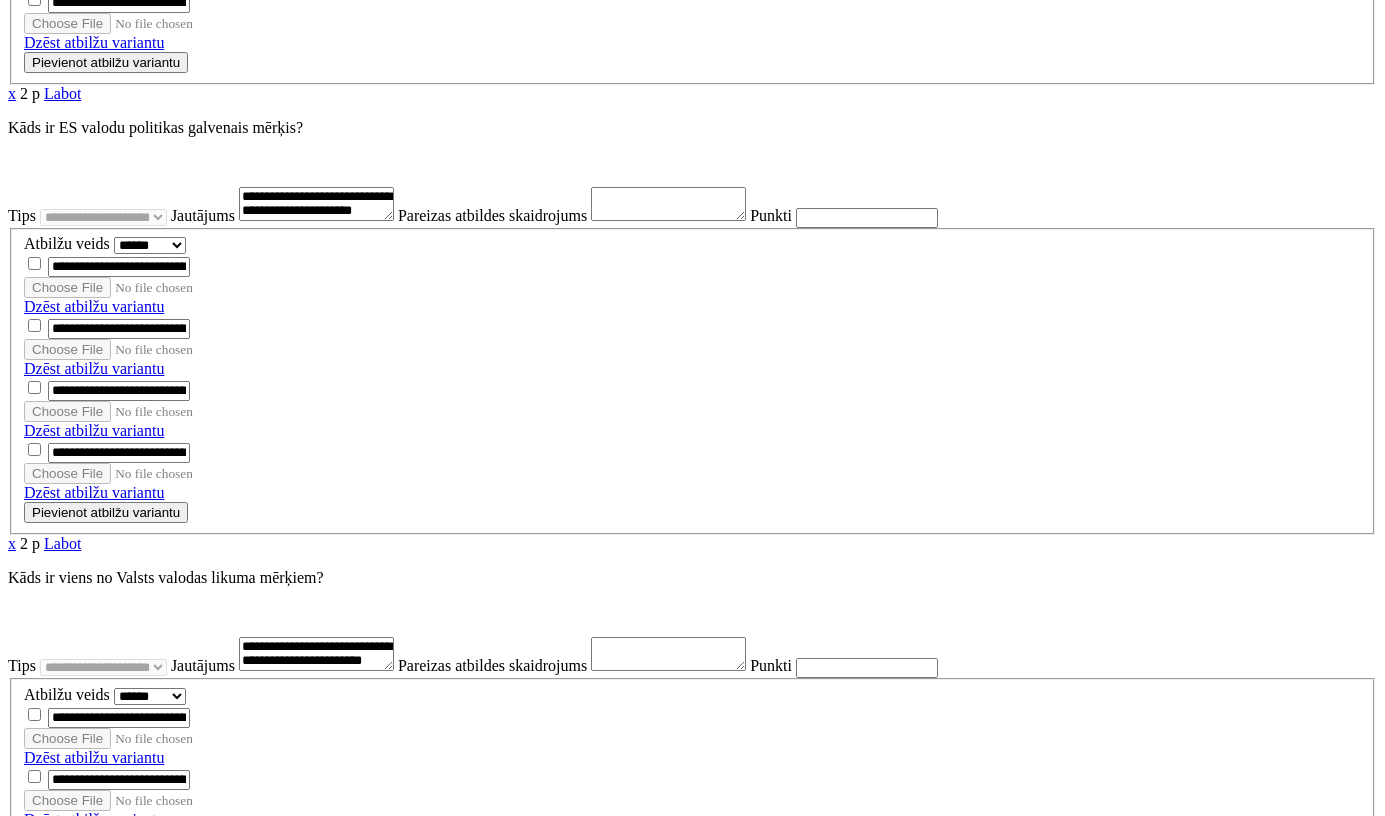 click on "**********" at bounding box center [292, 31643] 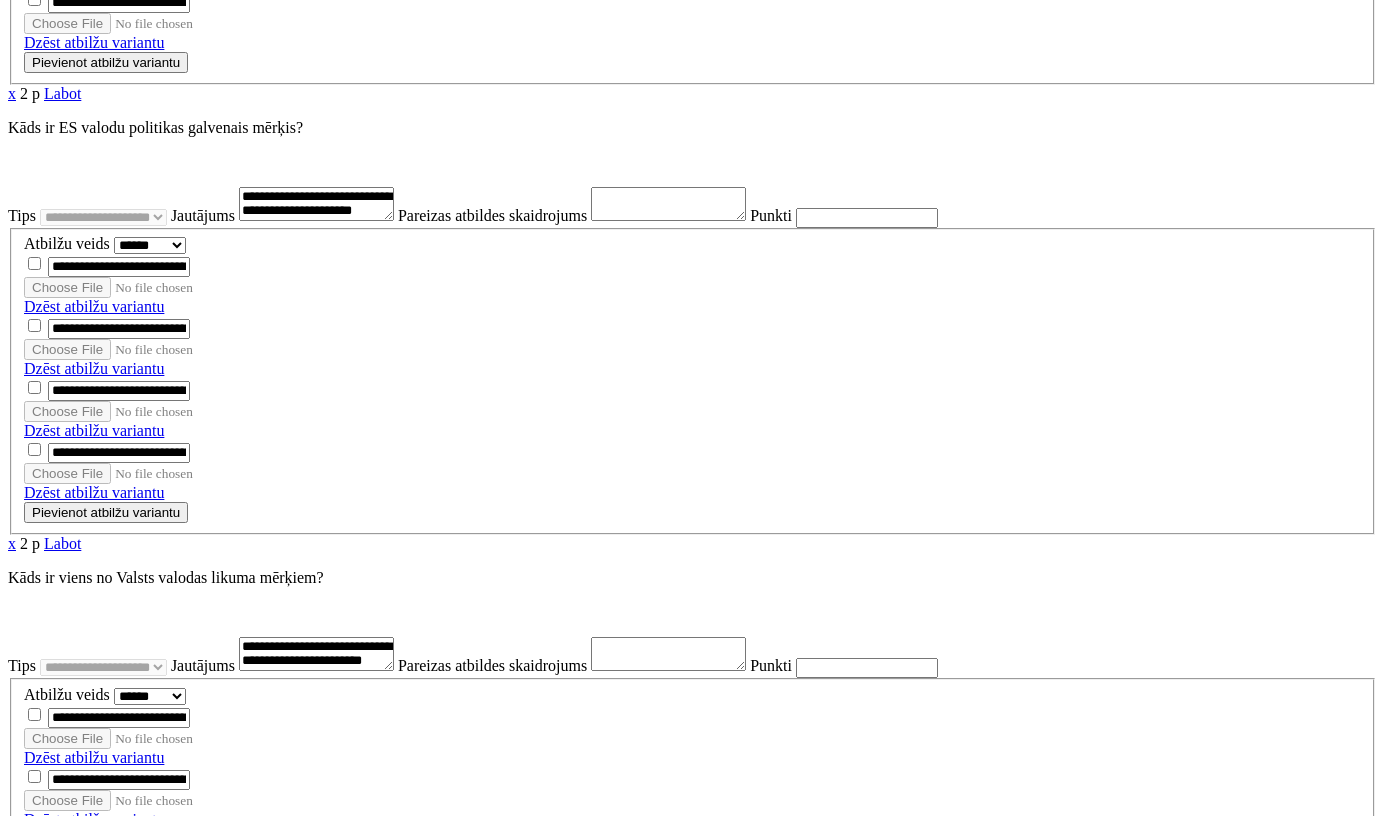 select on "**********" 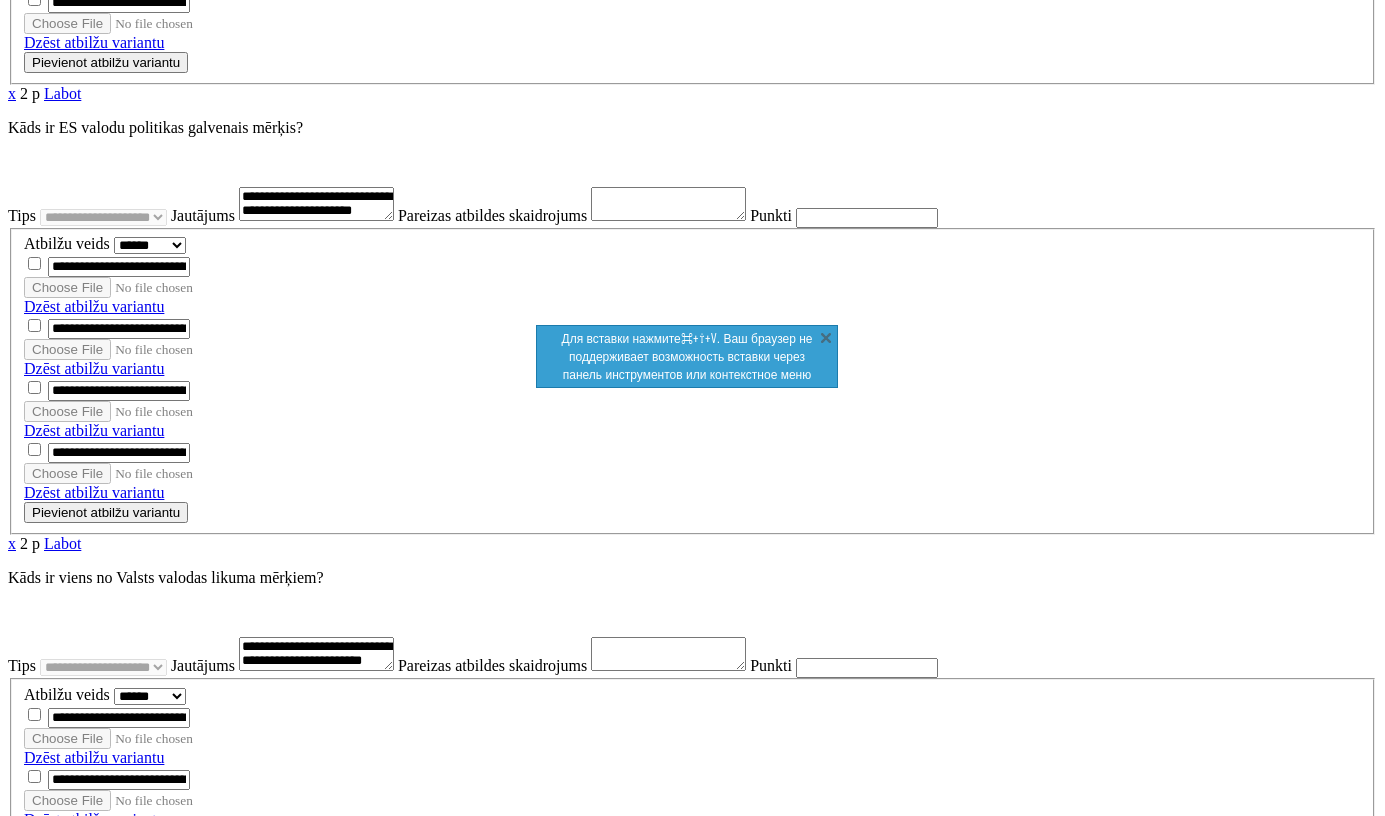 click at bounding box center (692, 31764) 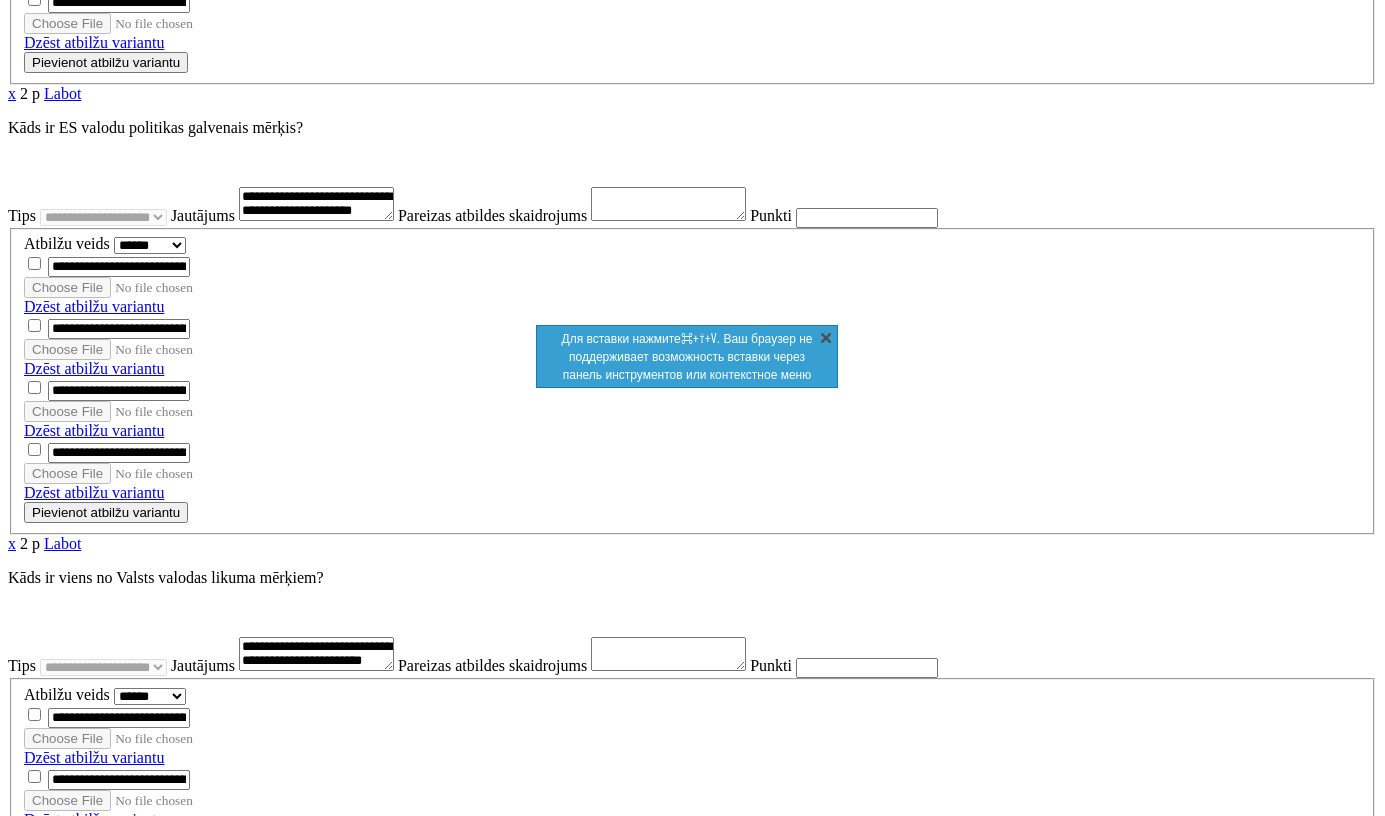 click on "X" at bounding box center [826, 337] 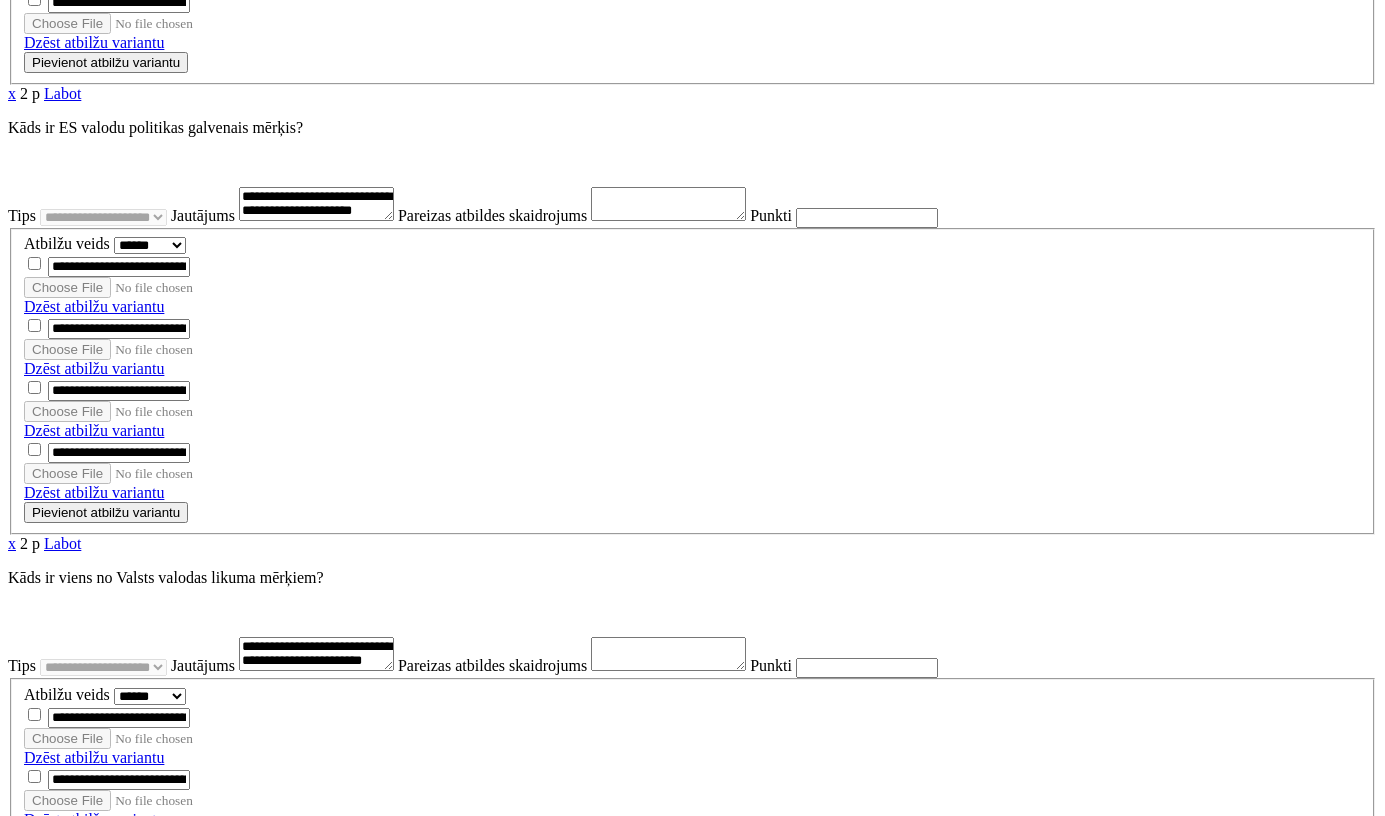scroll, scrollTop: 405, scrollLeft: 0, axis: vertical 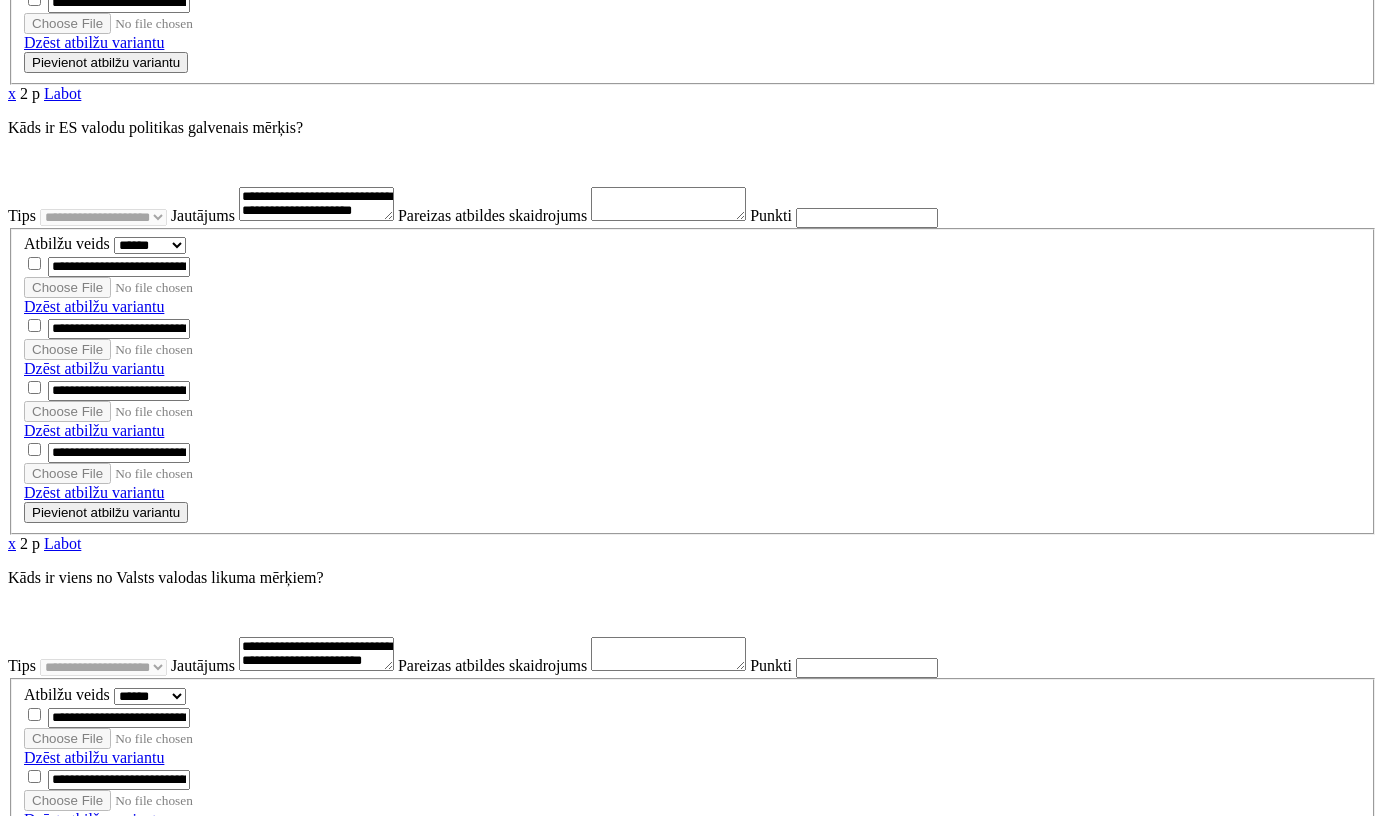 click on "Pievienot atbilžu variantu" at bounding box center (106, 32439) 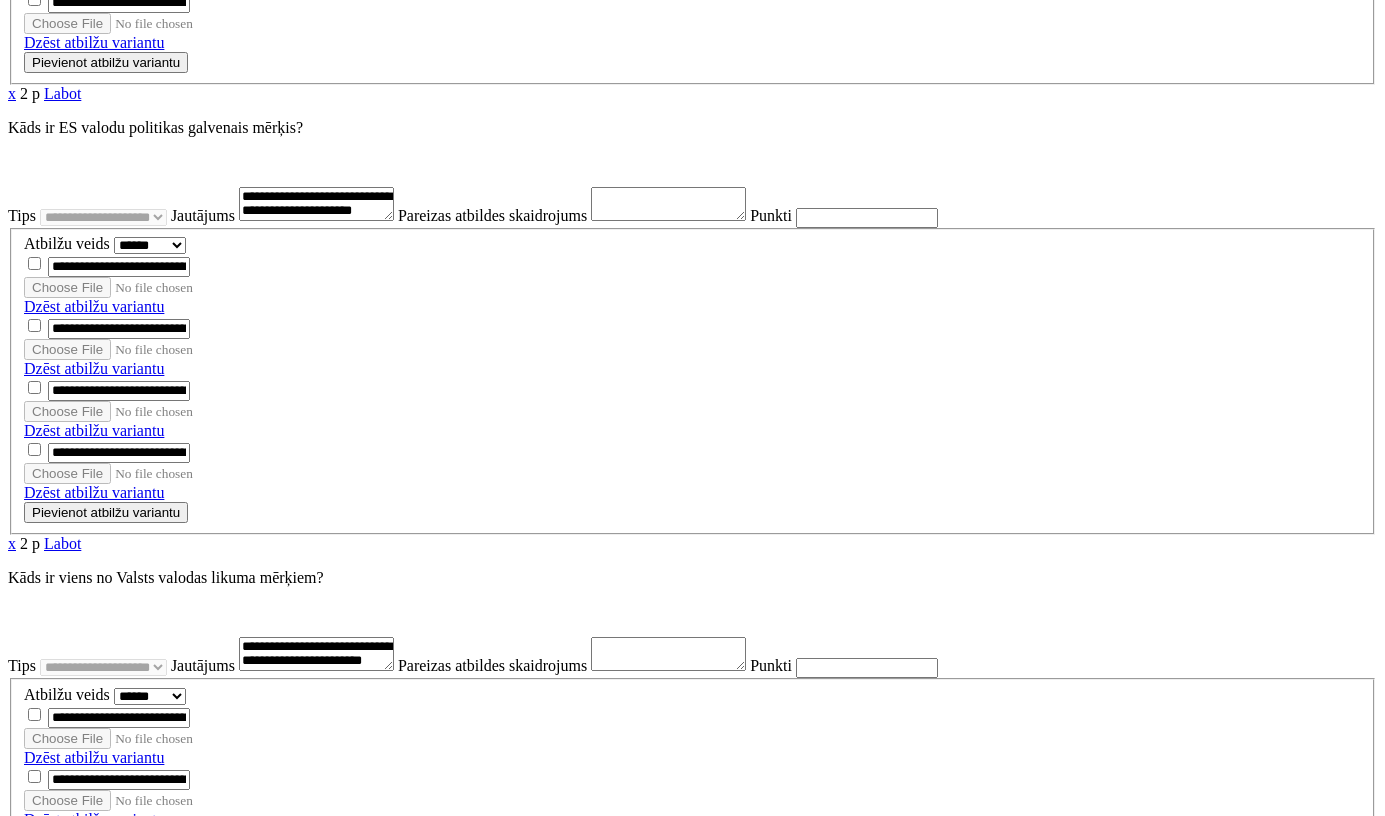 click on "Pievienot atbilžu variantu" at bounding box center (106, 32506) 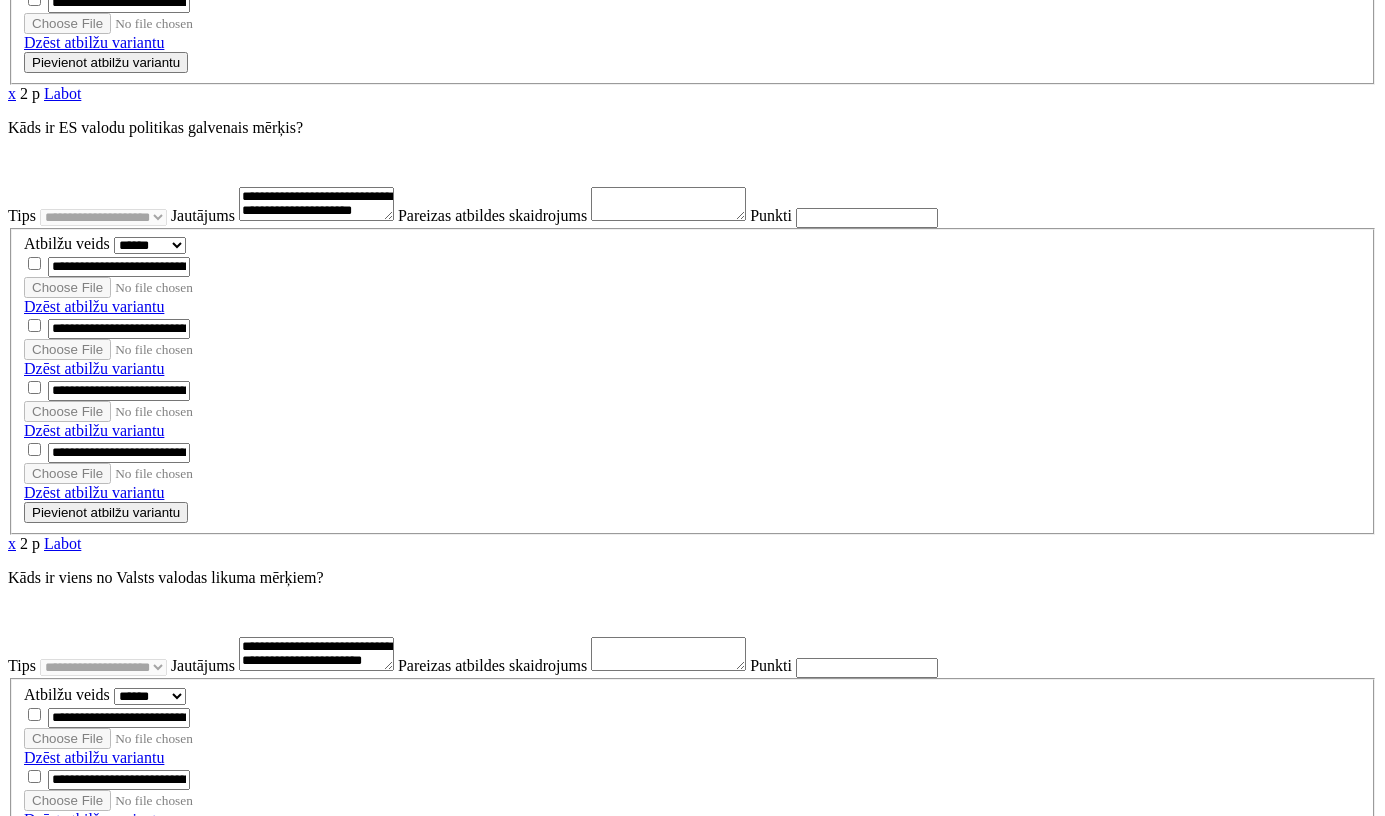 paste on "********" 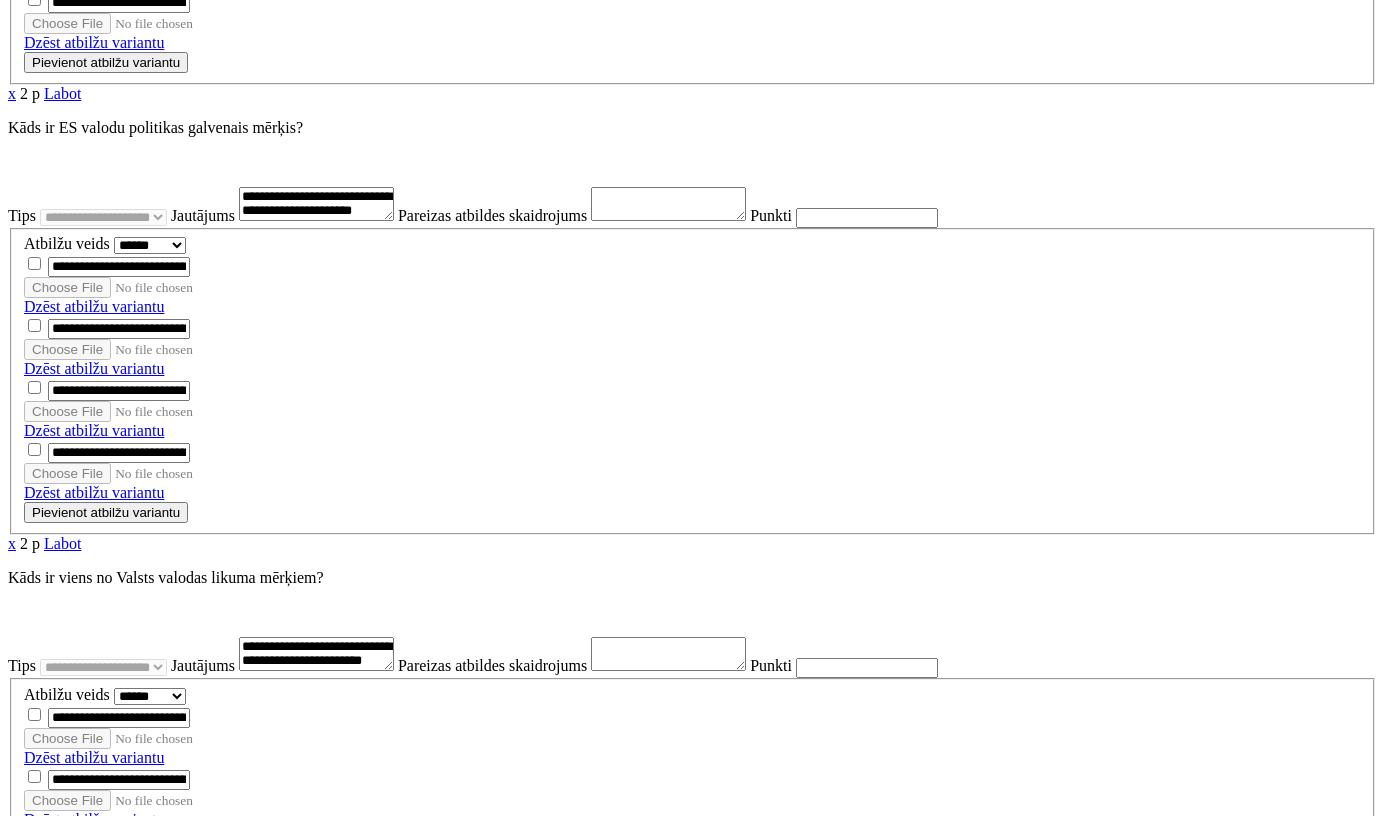 type on "********" 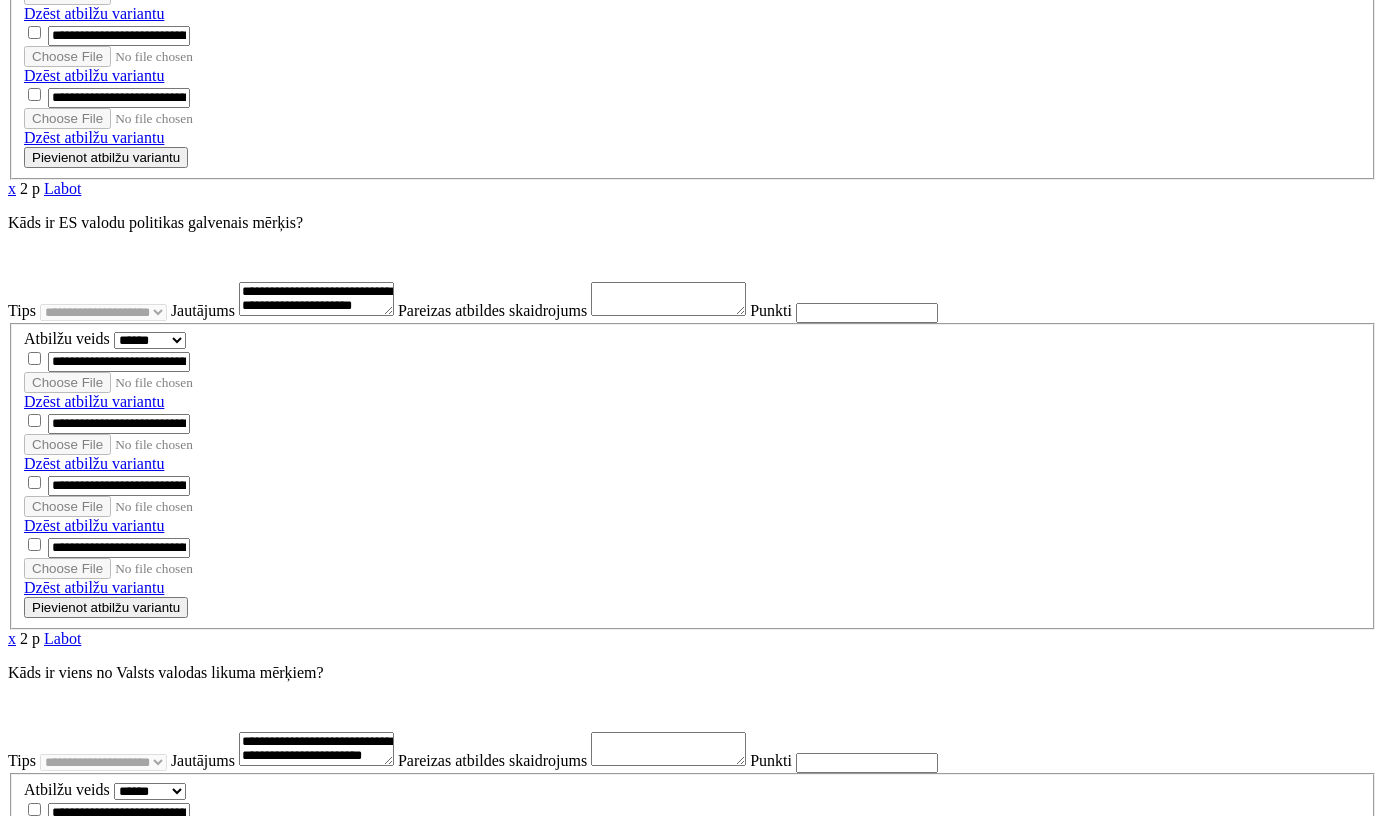 scroll, scrollTop: 10539, scrollLeft: 0, axis: vertical 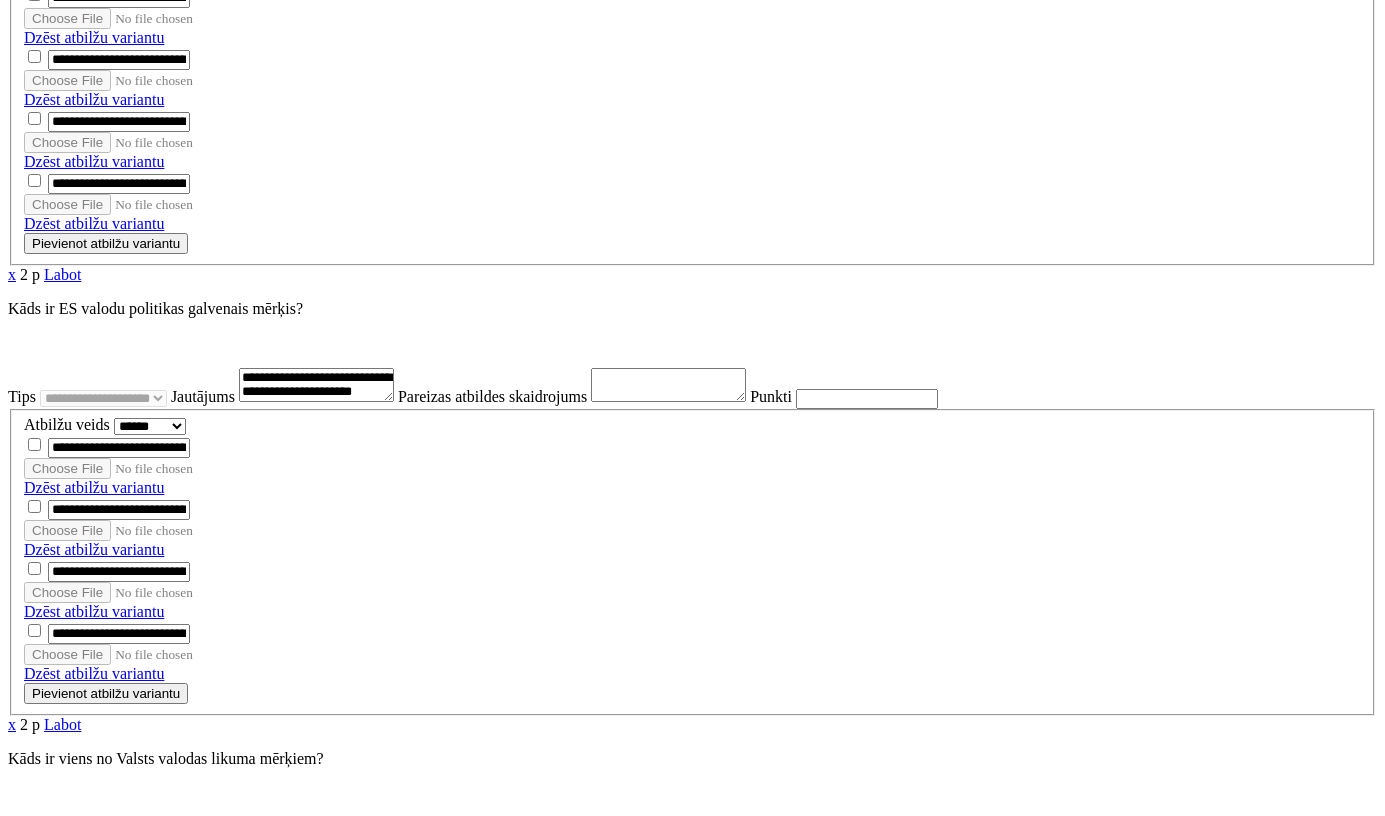 click on "**********" at bounding box center [292, 32258] 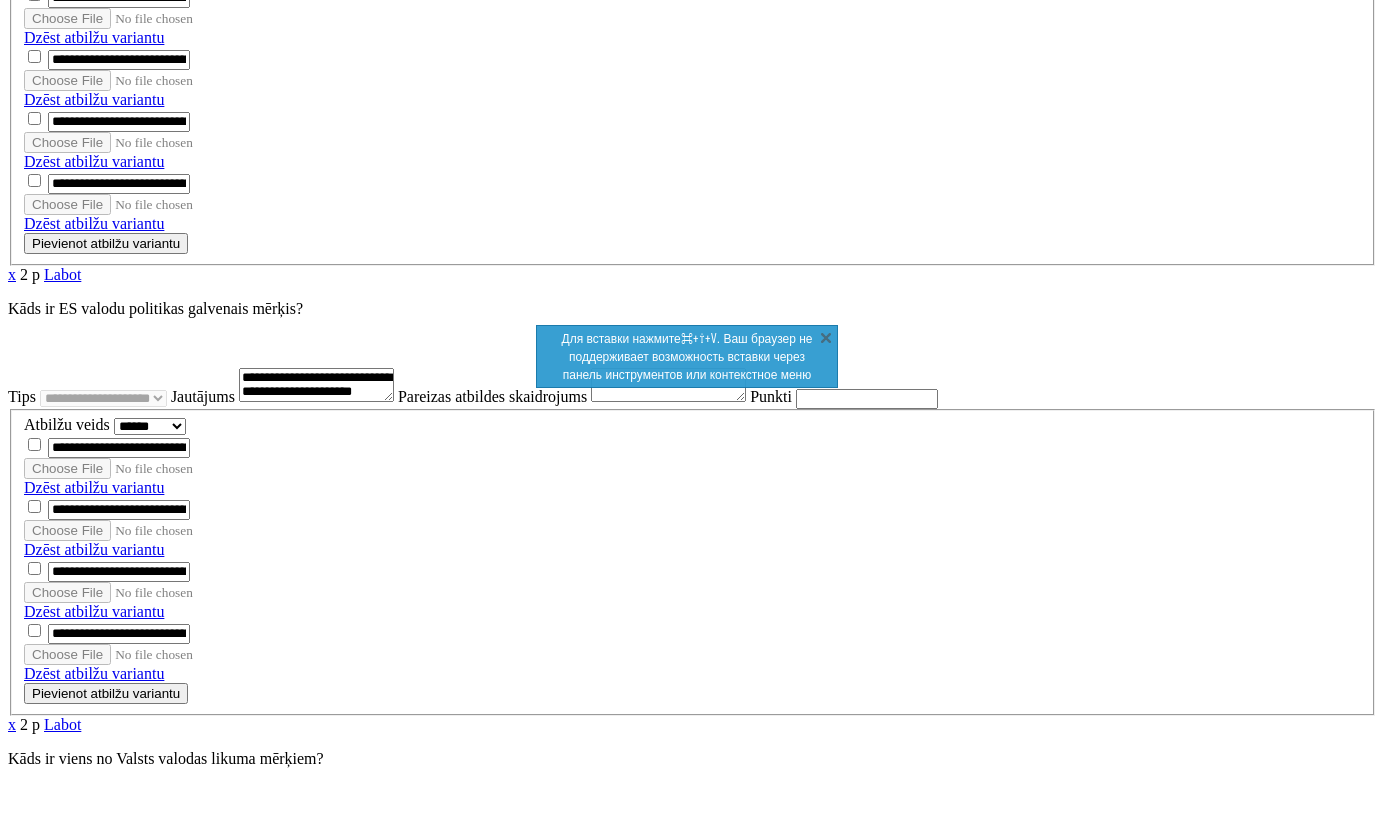 click at bounding box center (692, 32380) 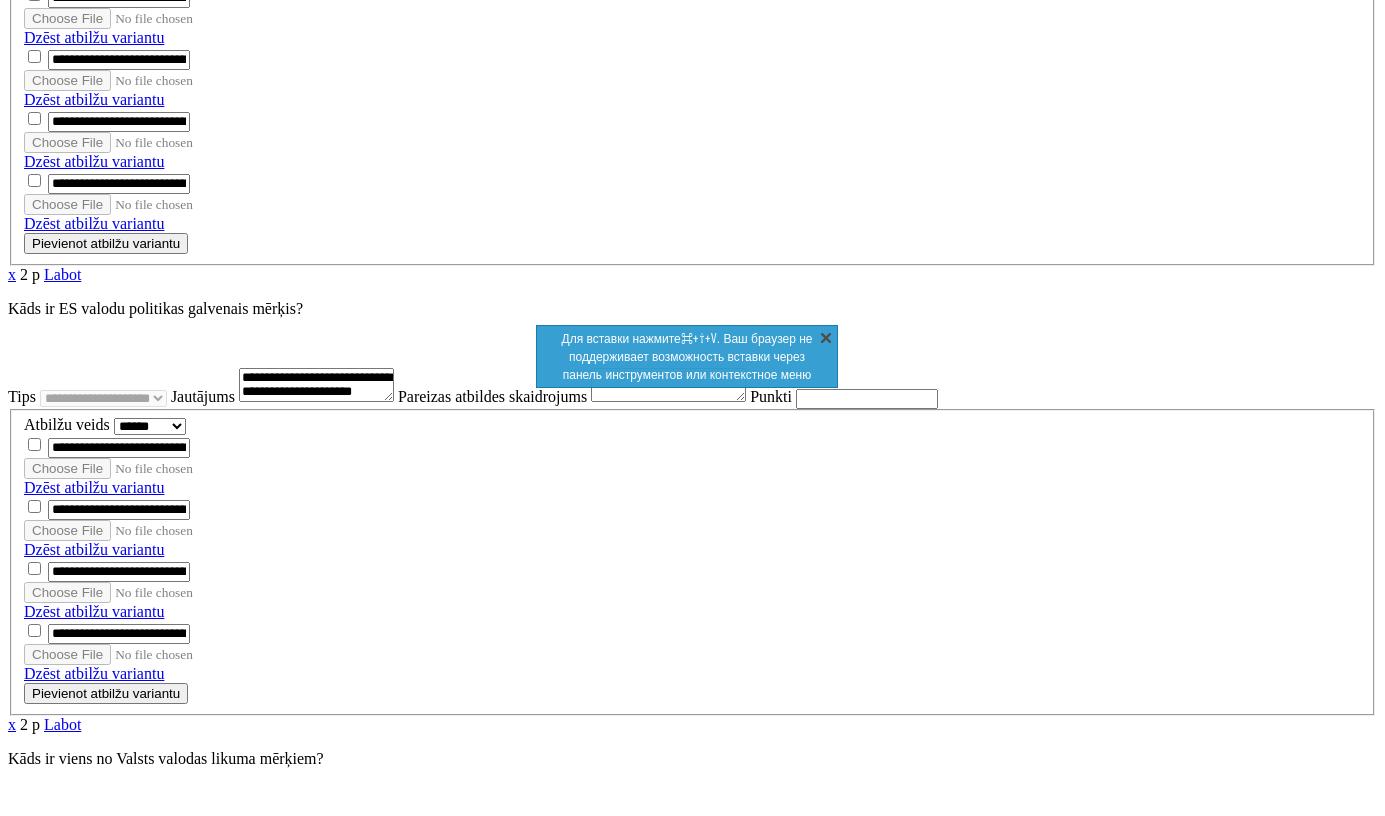 click on "X" at bounding box center (826, 337) 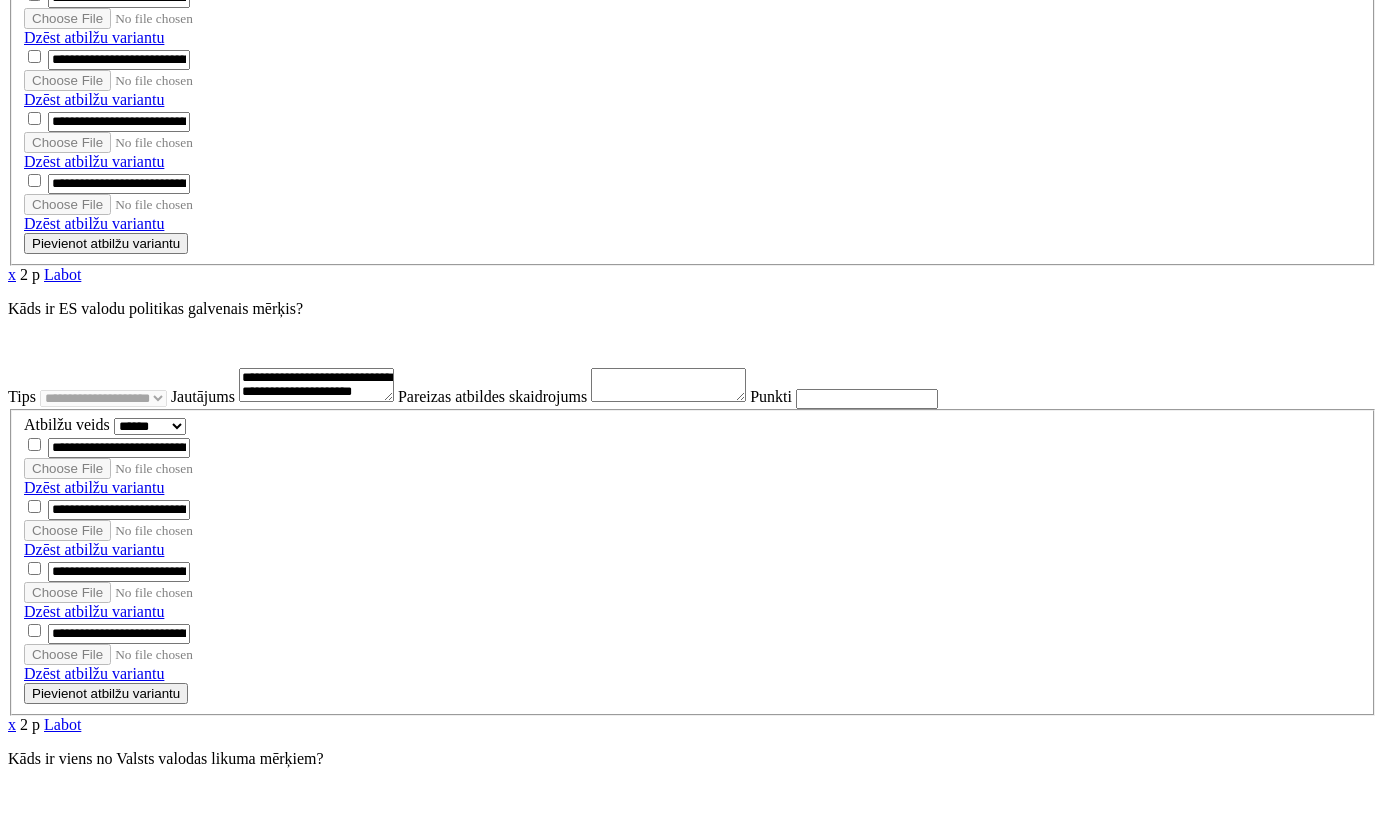 scroll, scrollTop: 369, scrollLeft: 0, axis: vertical 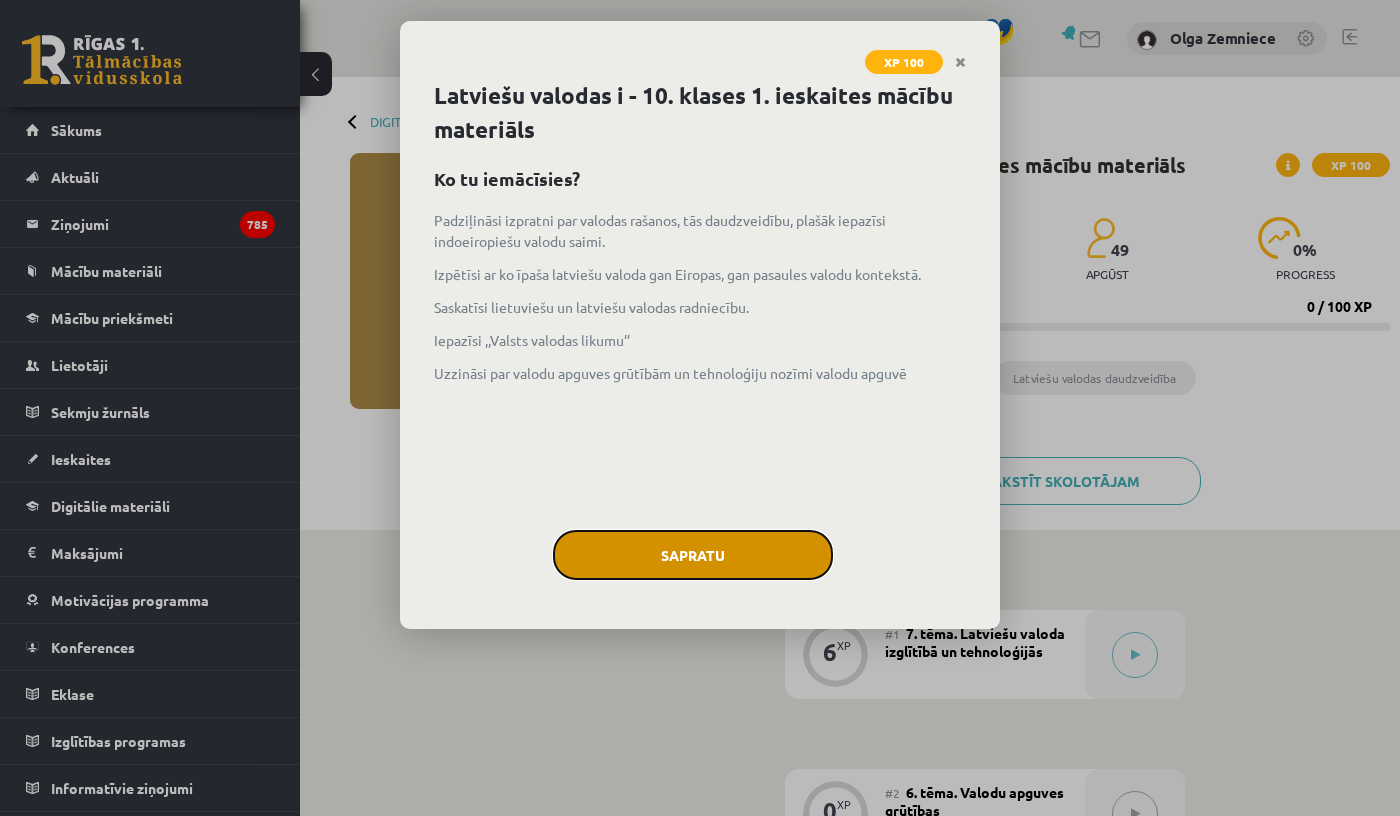 click on "Sapratu" 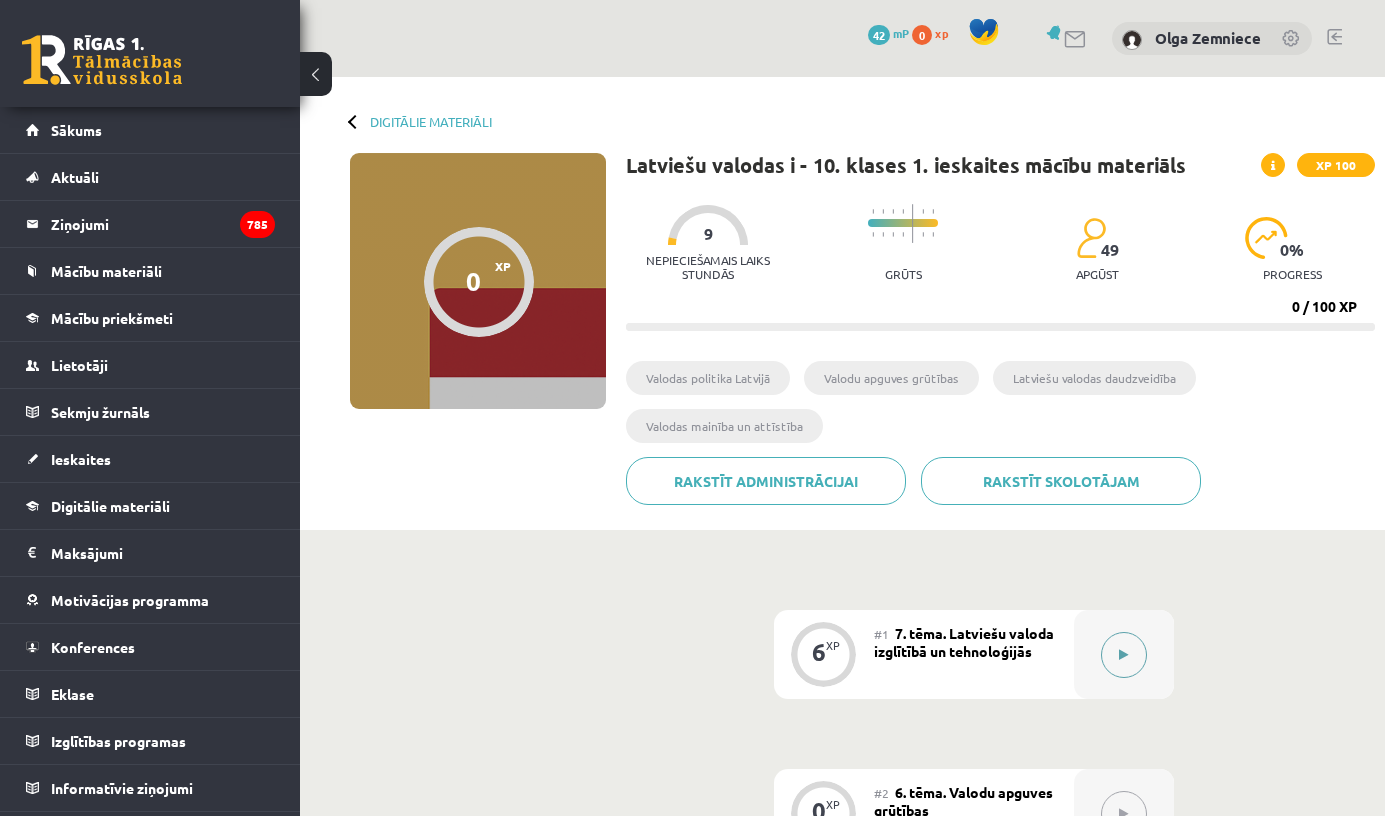 click 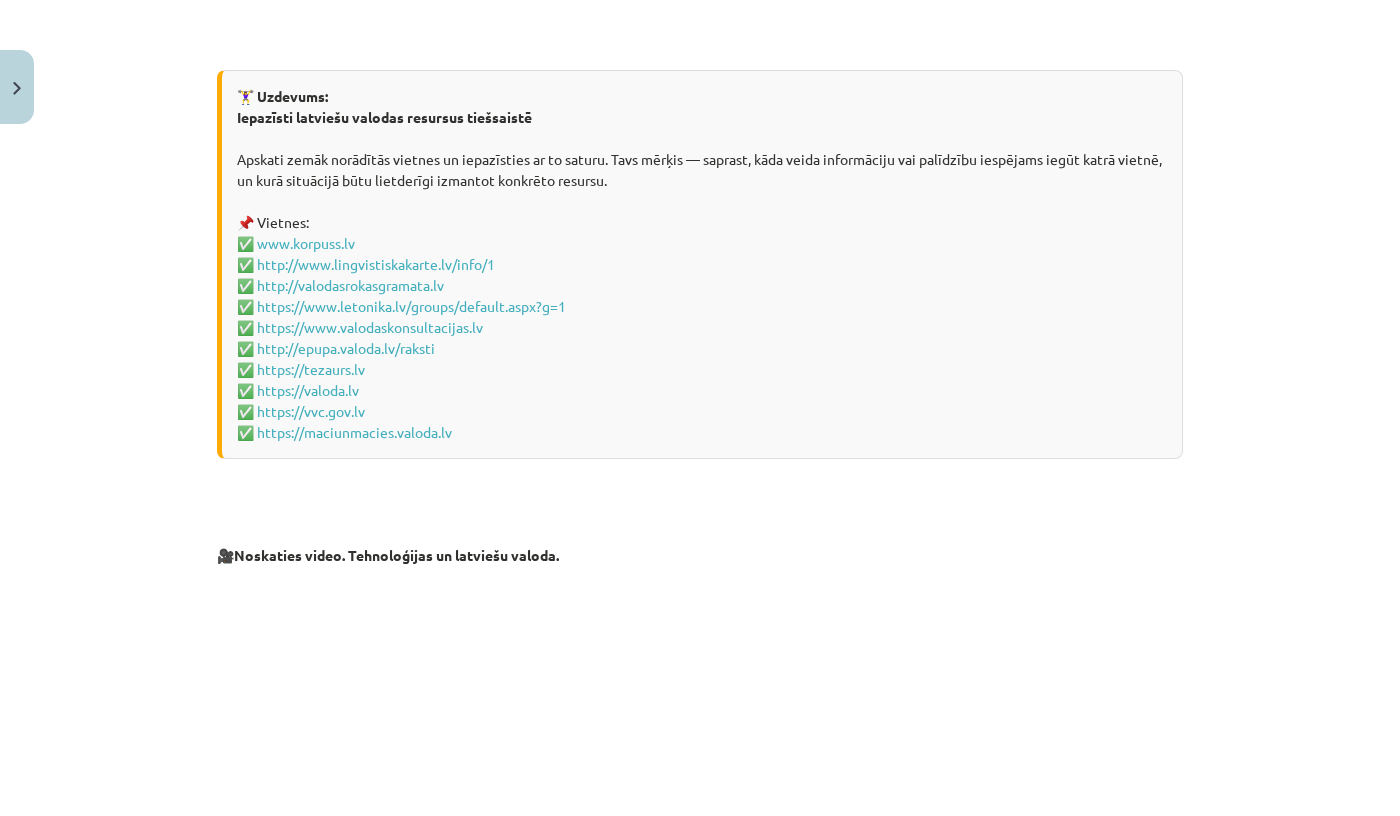 scroll, scrollTop: 432, scrollLeft: 0, axis: vertical 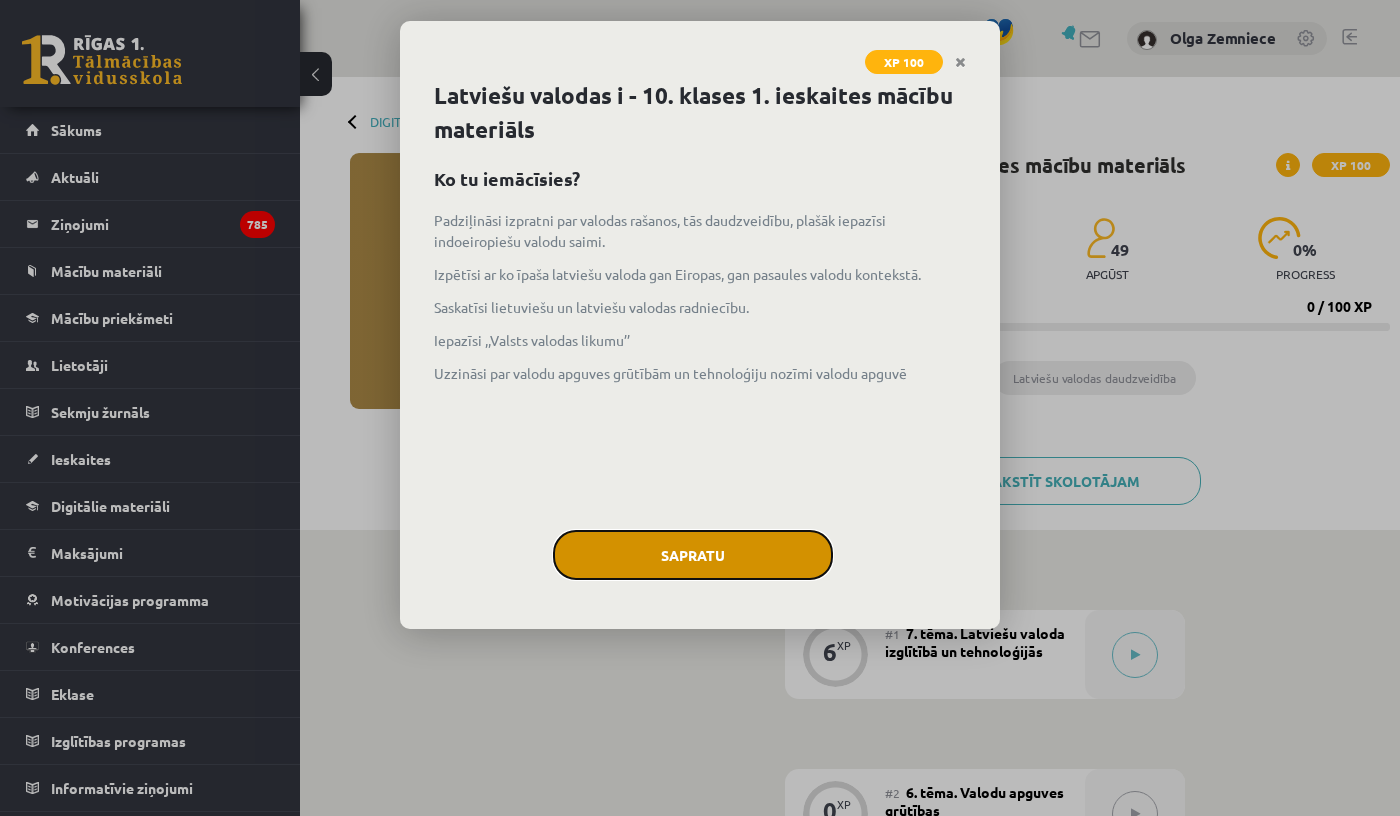 click on "Sapratu" 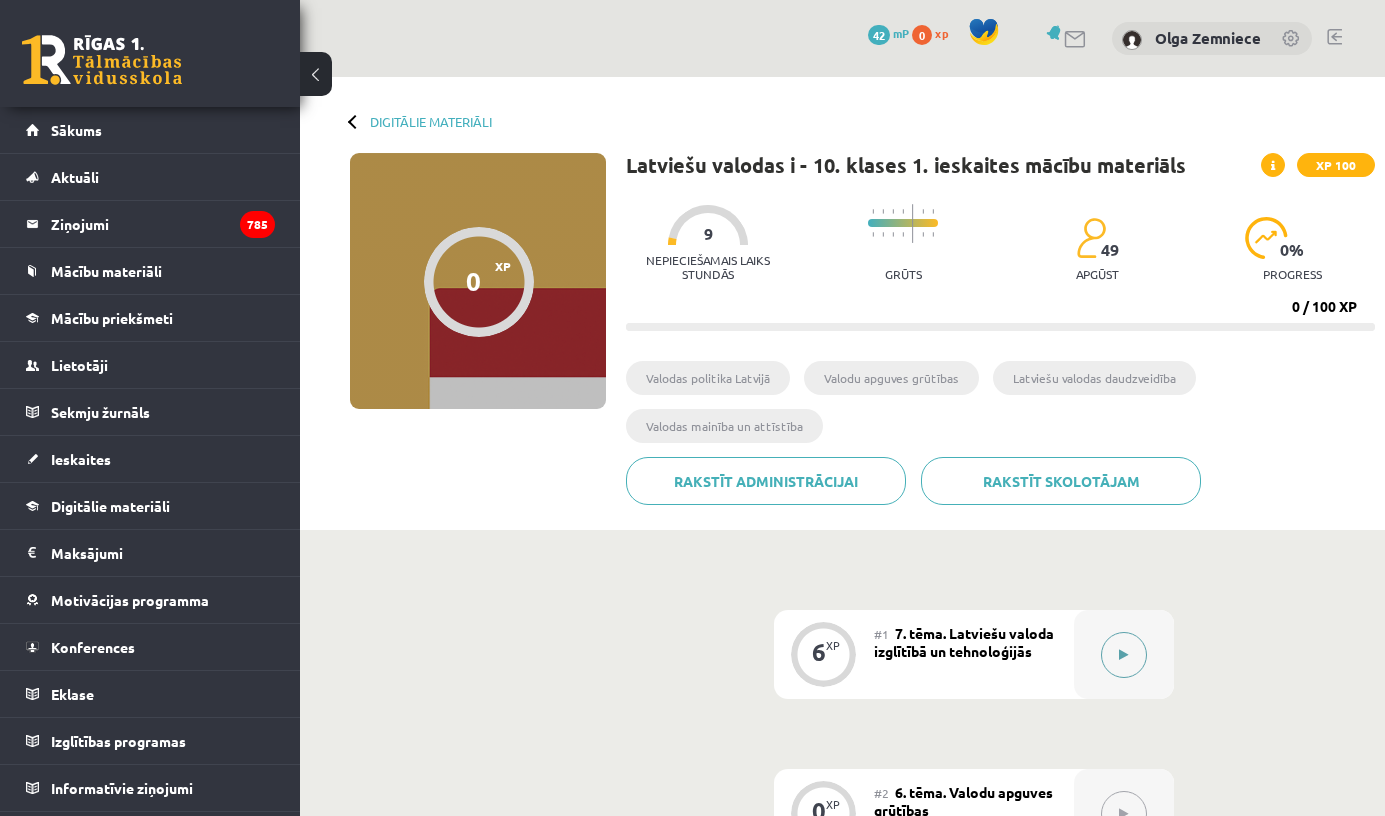 click 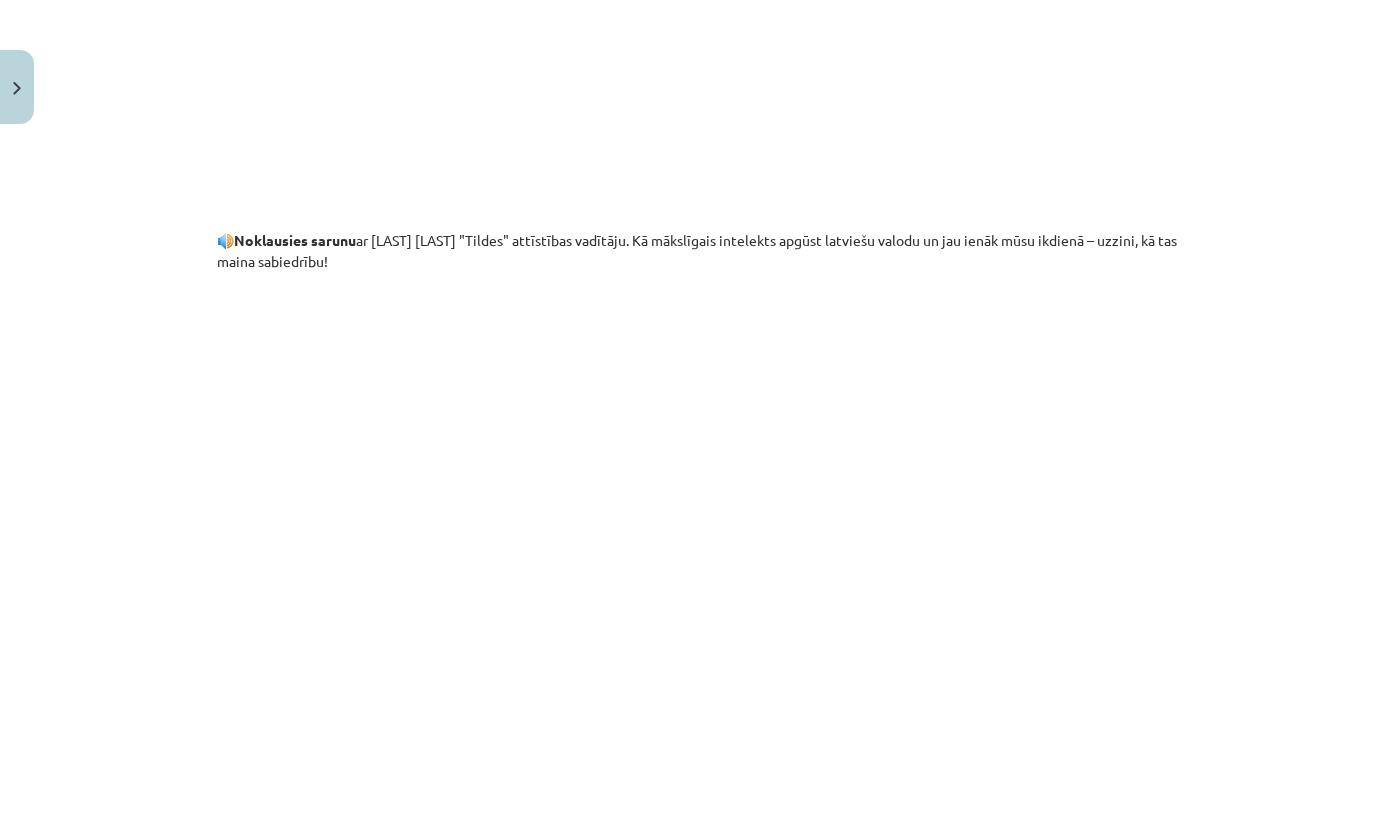 scroll, scrollTop: 1338, scrollLeft: 0, axis: vertical 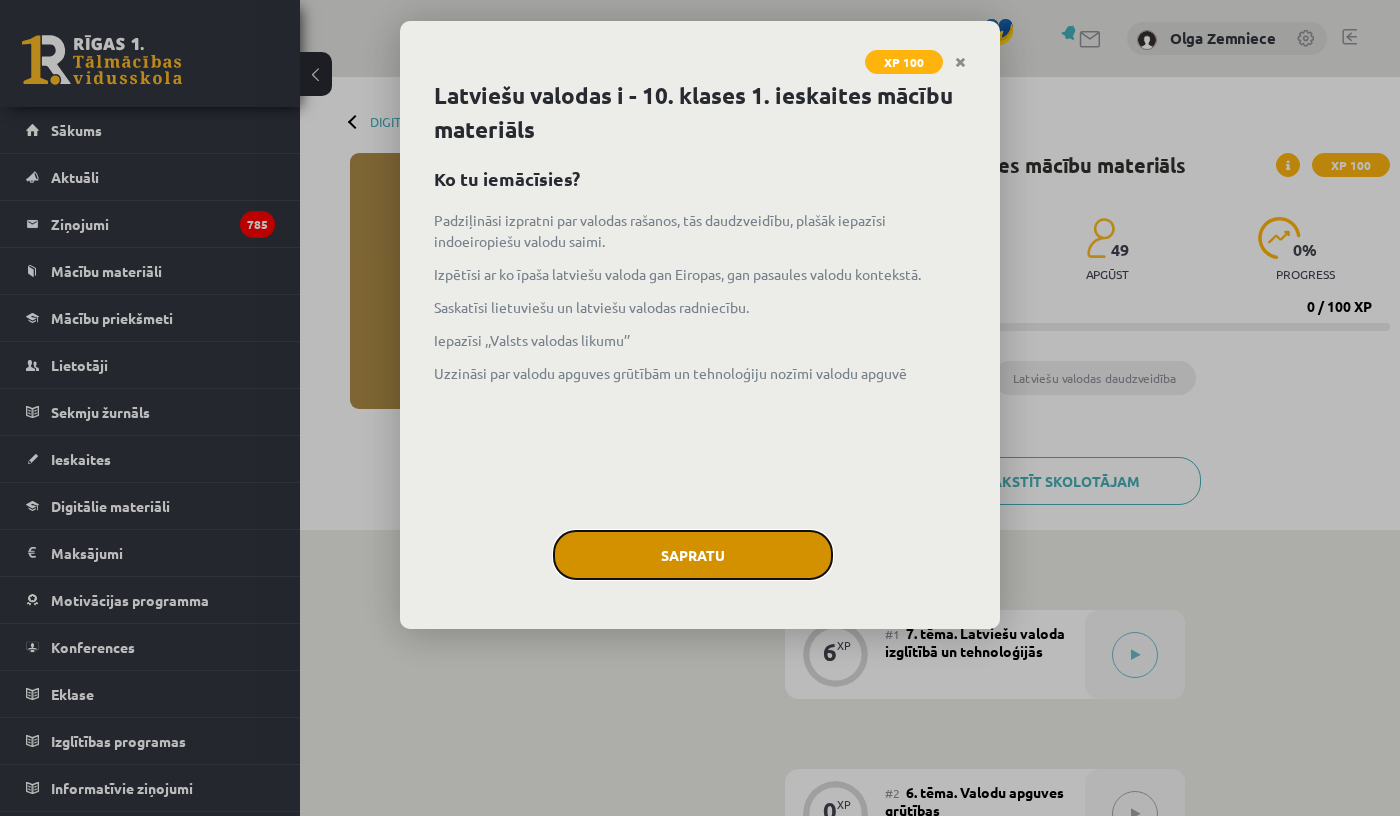 click on "Sapratu" 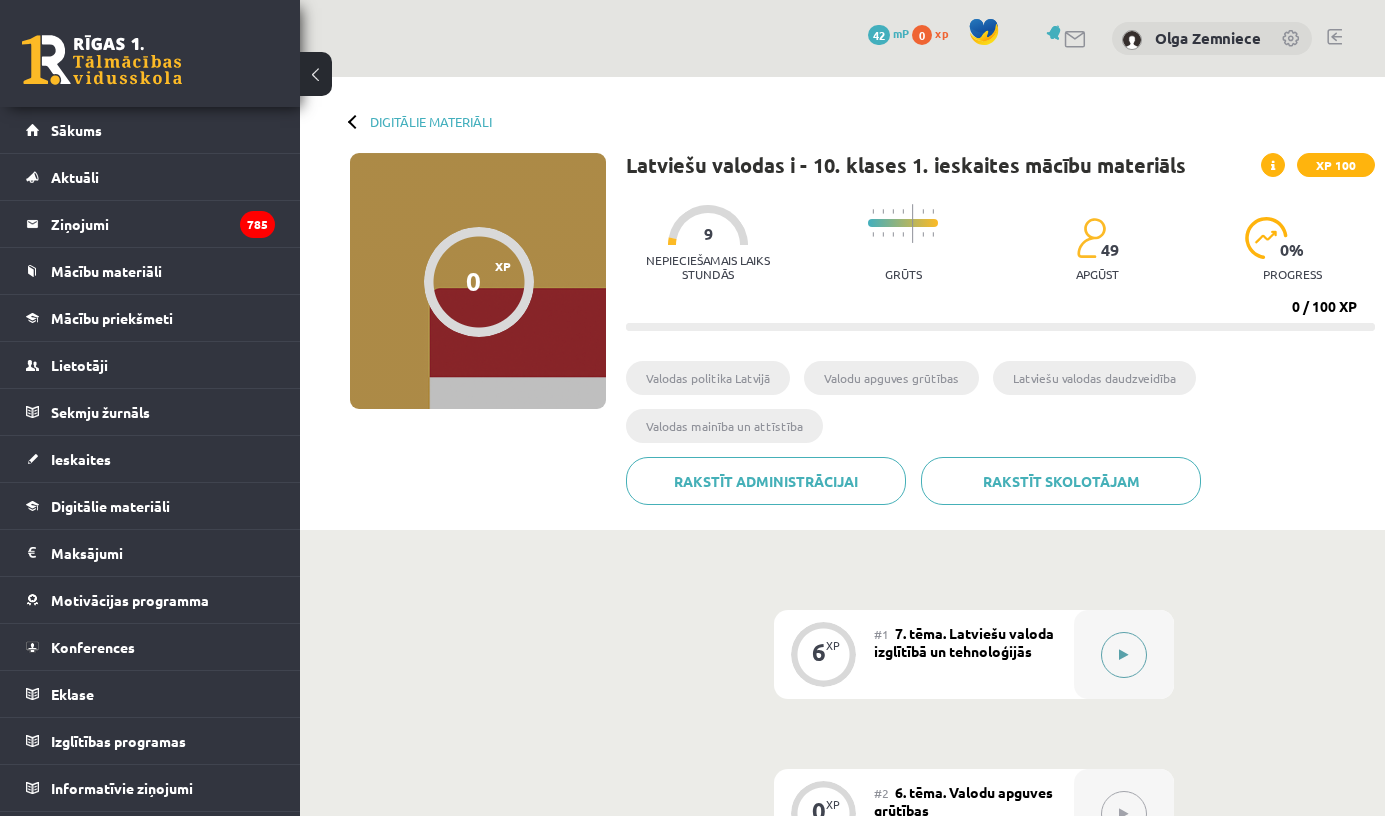 click 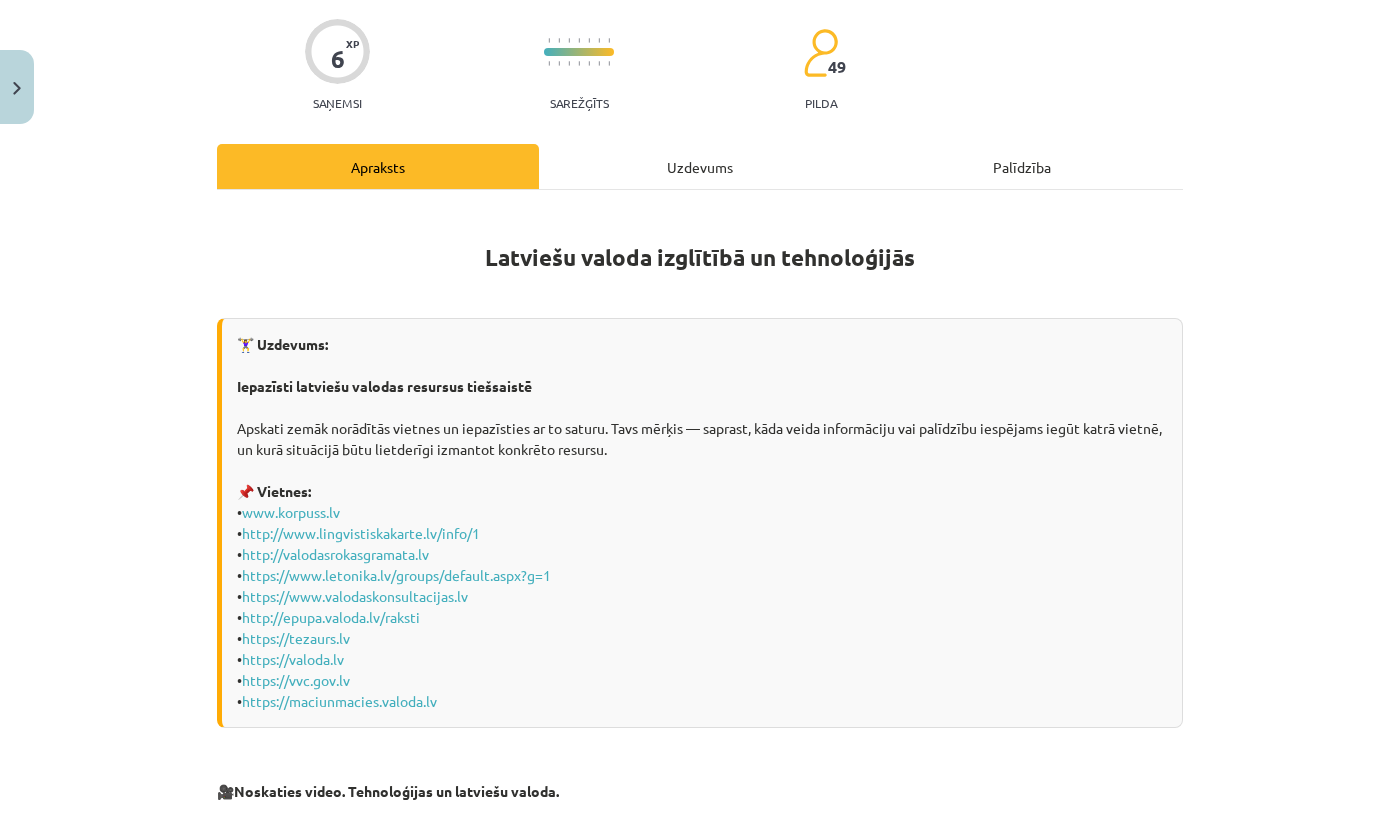 scroll, scrollTop: 154, scrollLeft: 0, axis: vertical 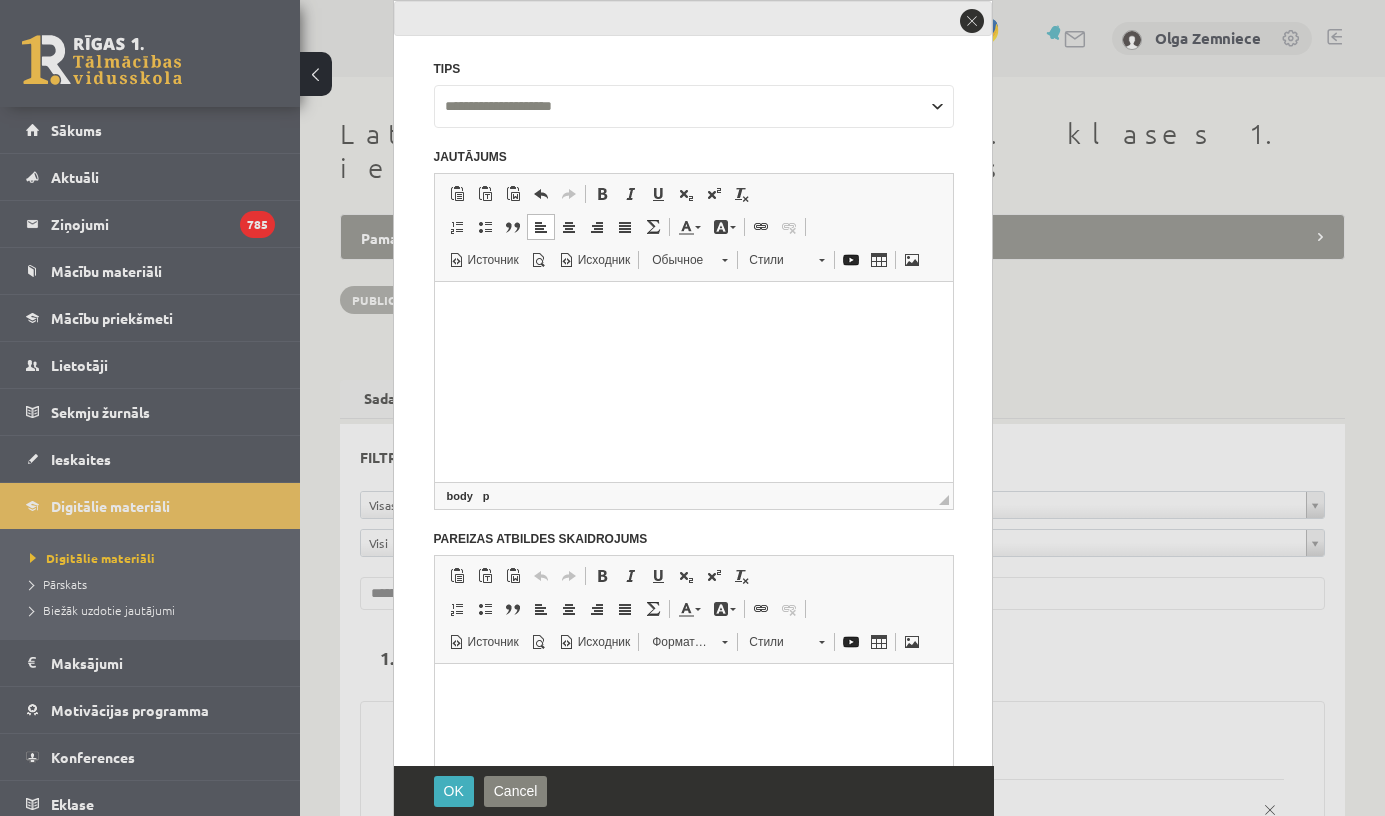 select on "**********" 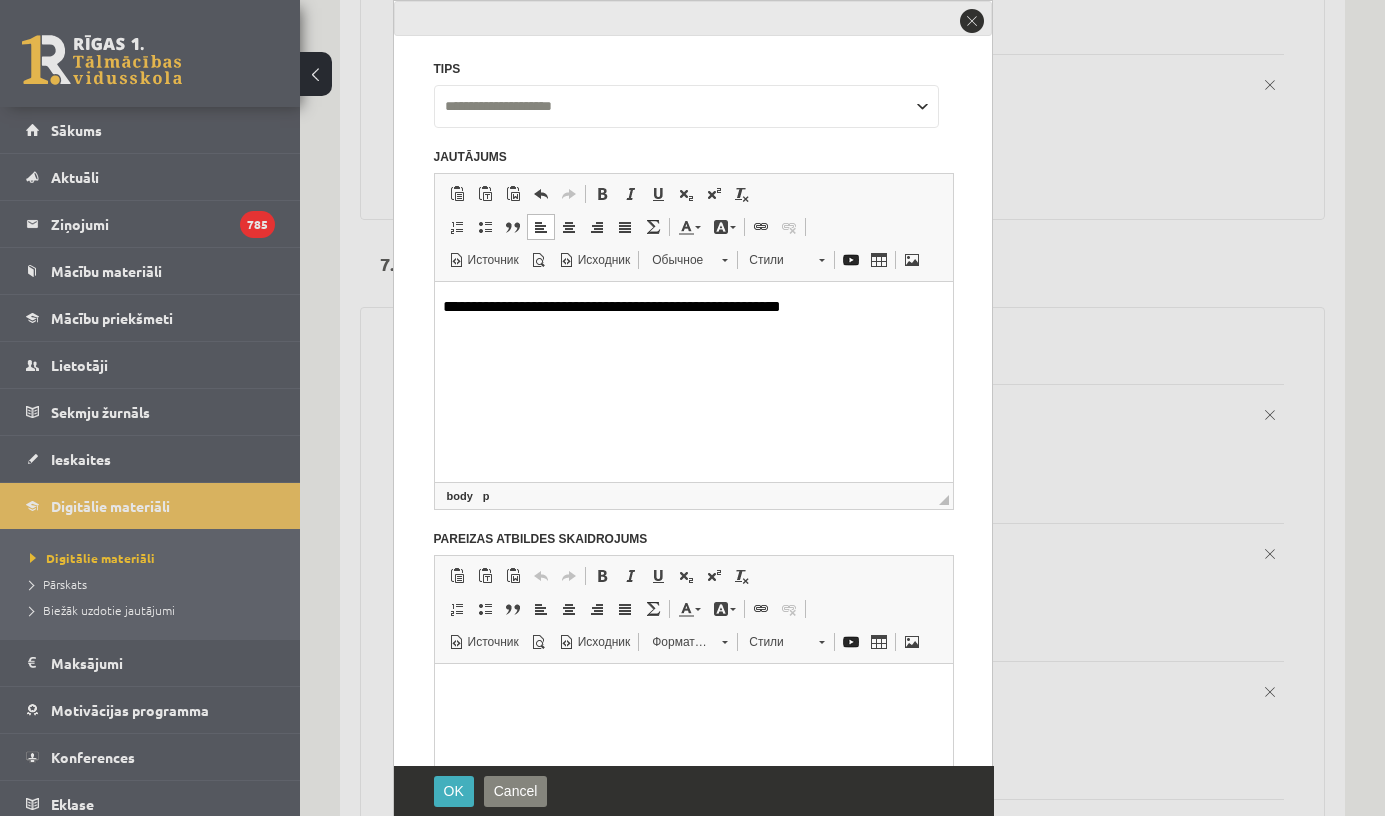scroll, scrollTop: 0, scrollLeft: 0, axis: both 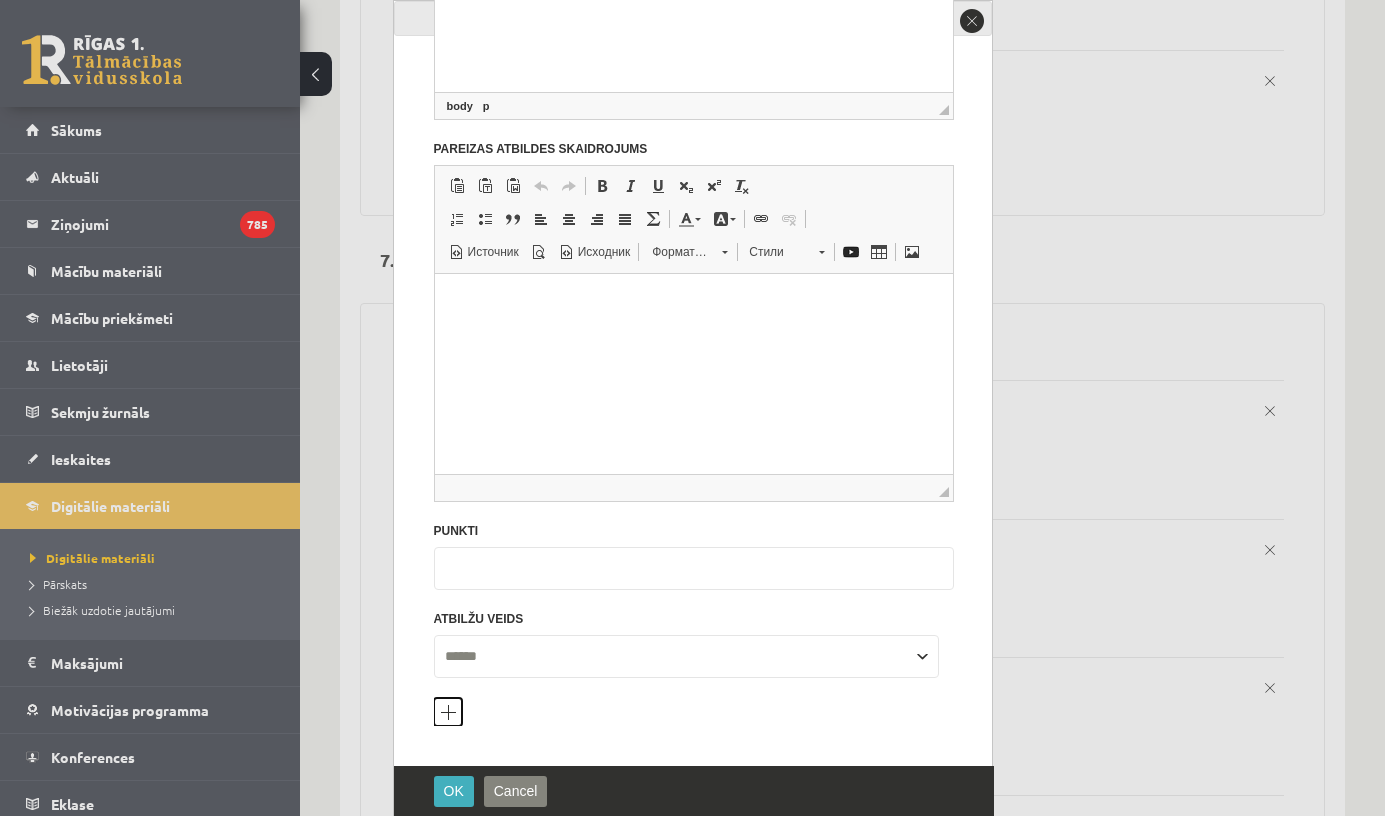 click on "Pievienot atbilžu variantu" at bounding box center [448, 712] 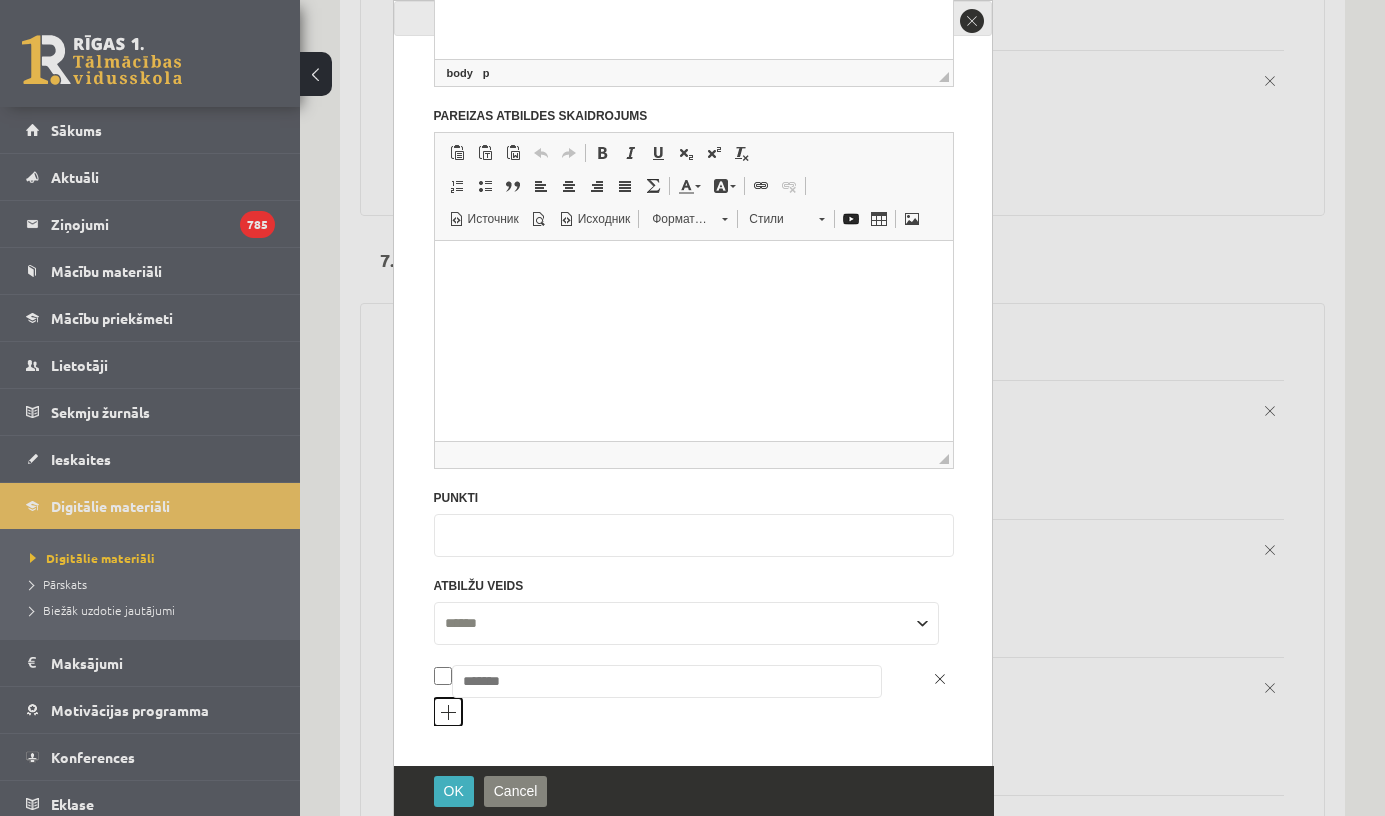 click on "Pievienot atbilžu variantu" at bounding box center (448, 712) 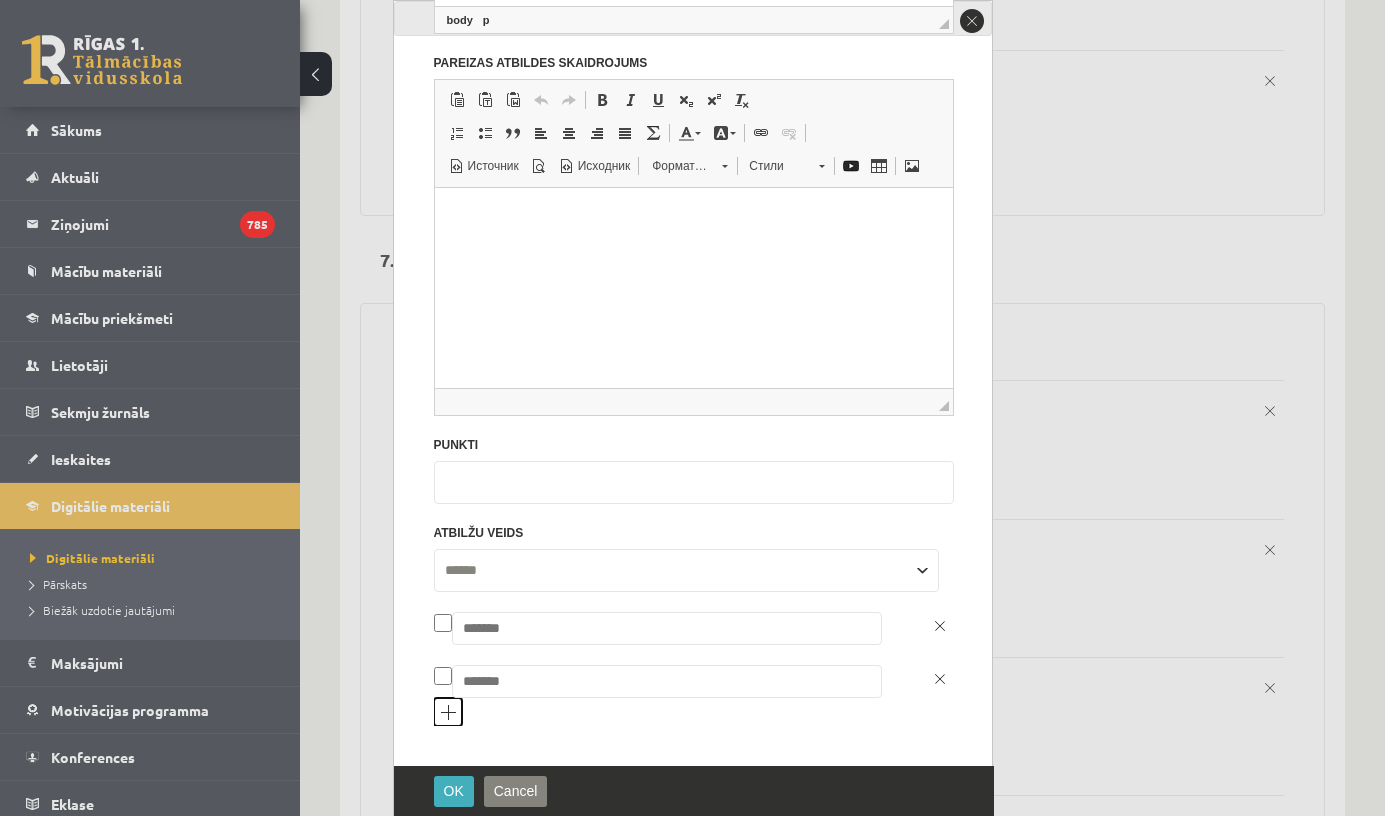 click on "Pievienot atbilžu variantu" at bounding box center [448, 712] 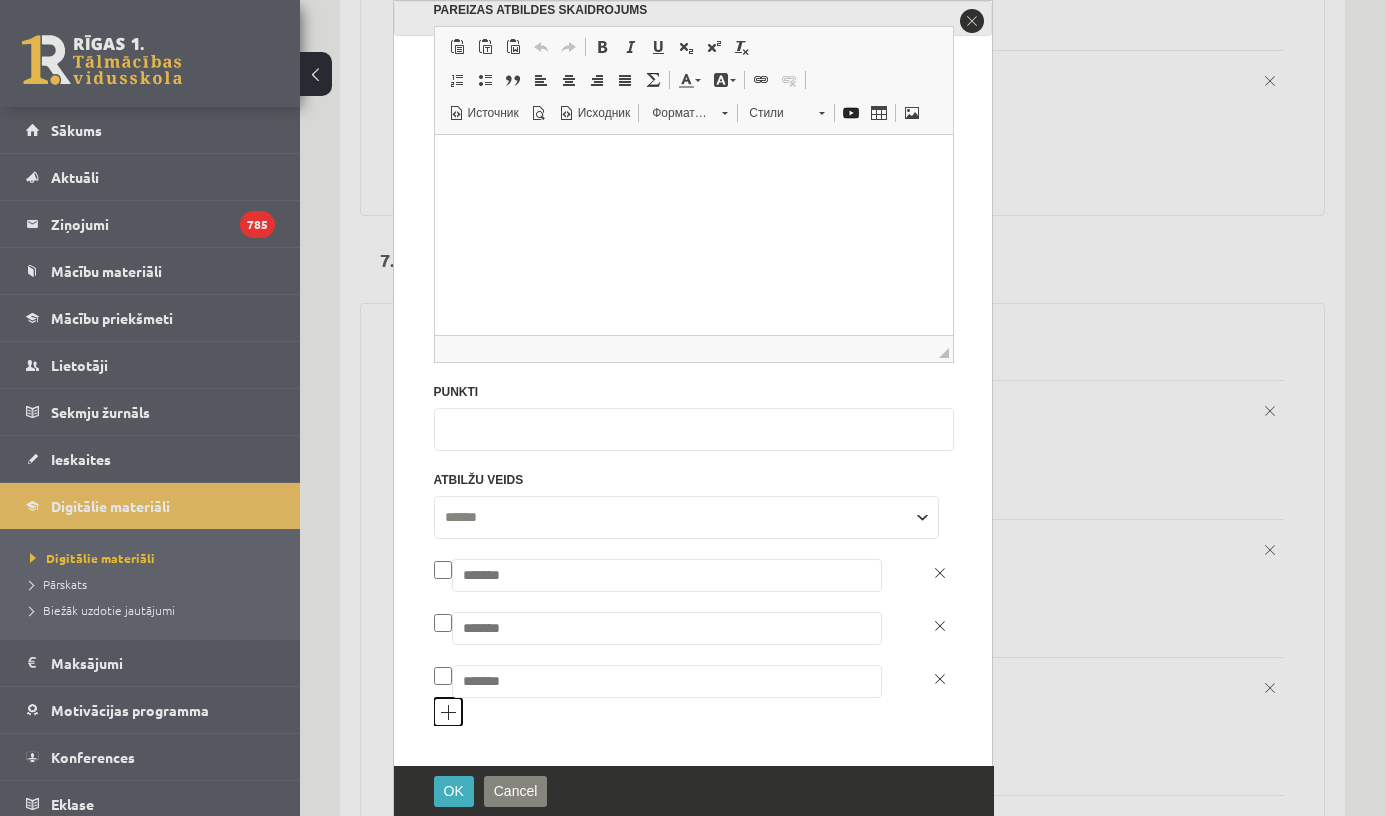 scroll, scrollTop: 595, scrollLeft: 0, axis: vertical 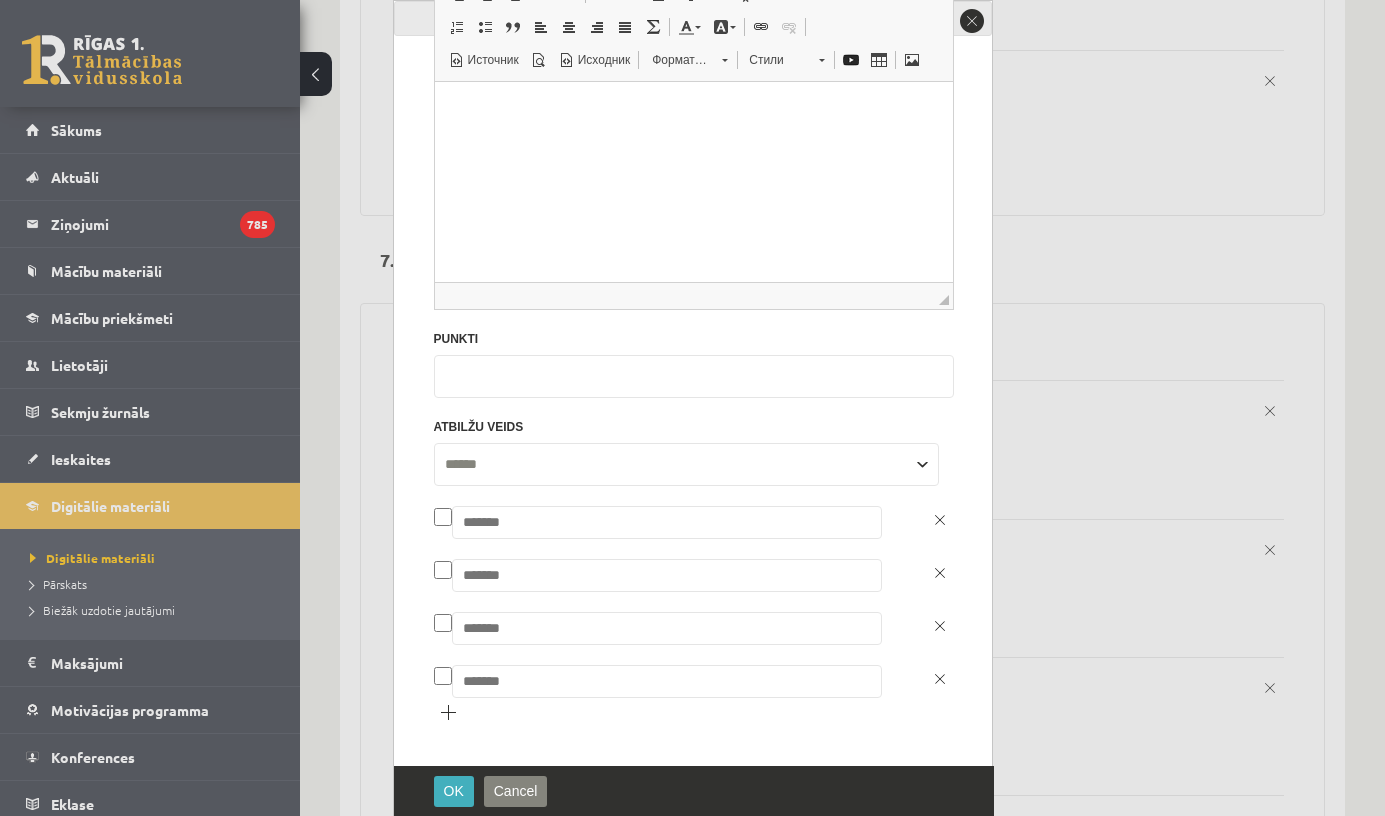 click at bounding box center (667, 522) 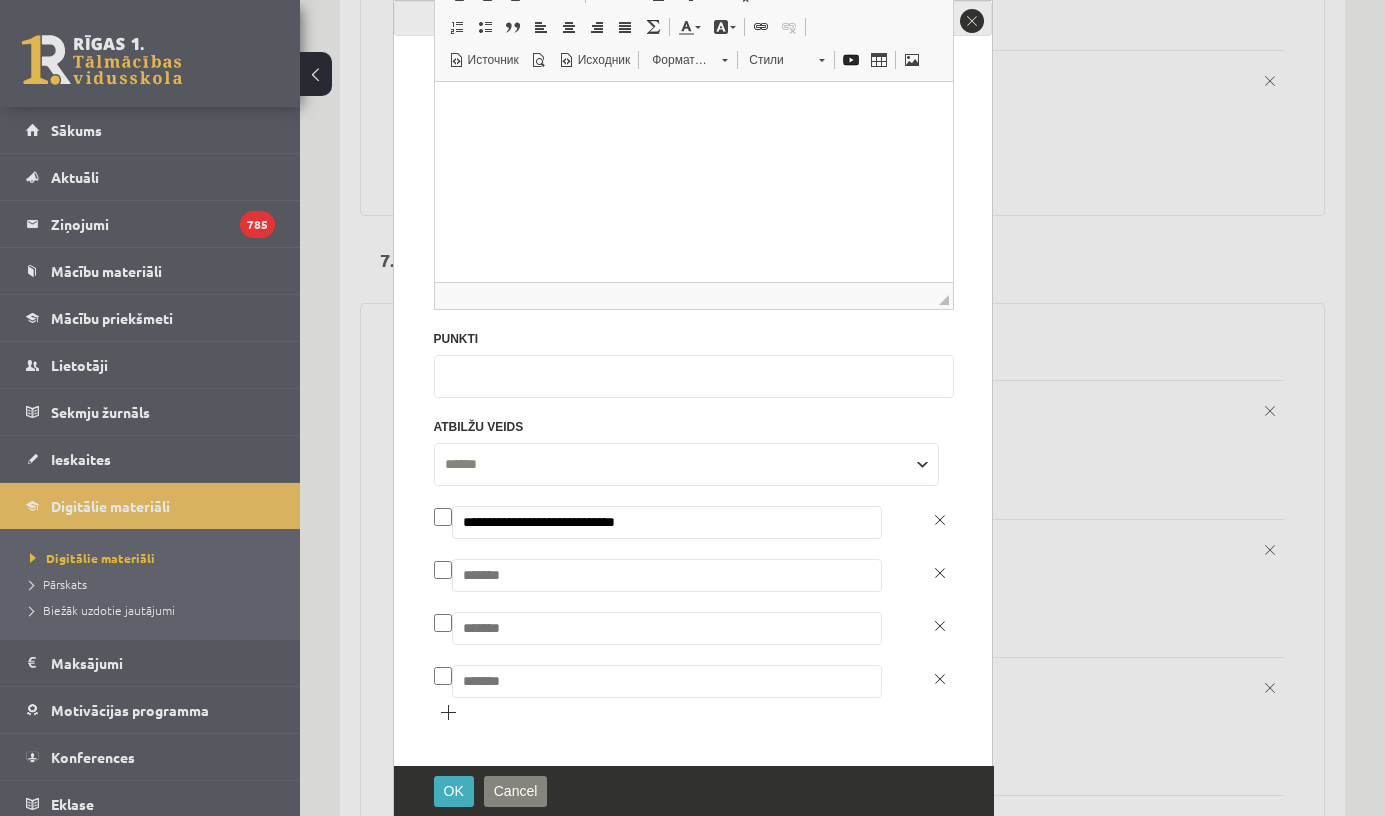 type on "**********" 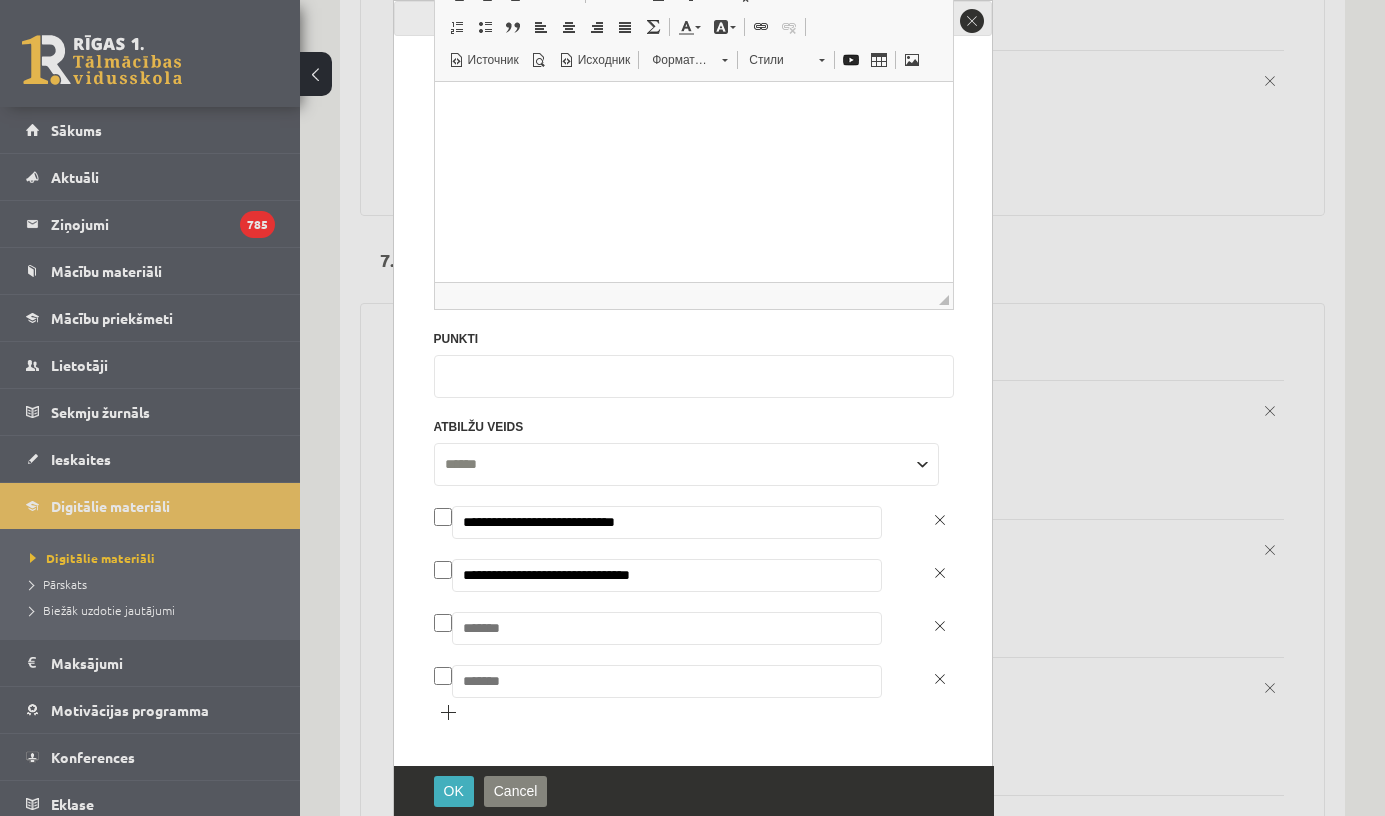 type on "**********" 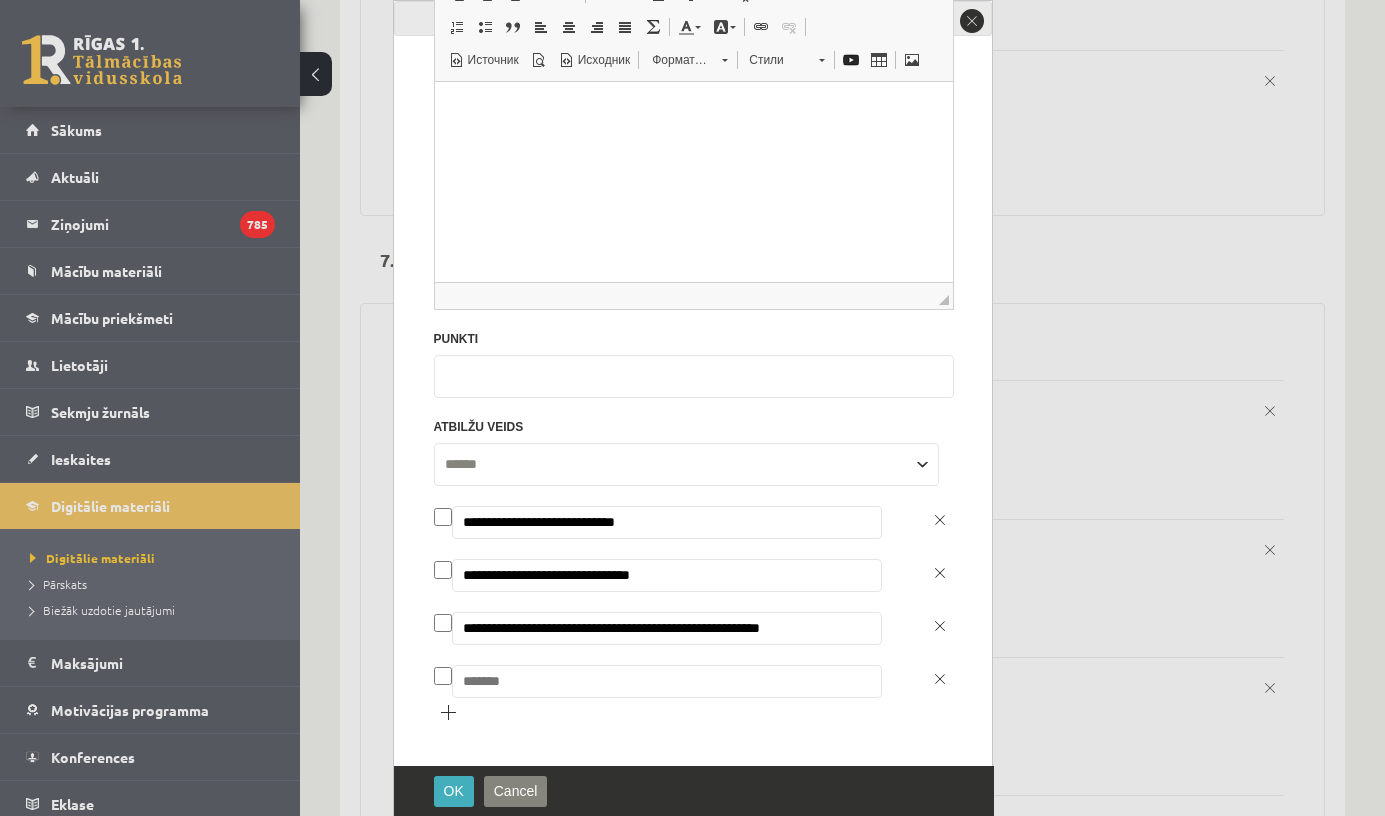 type on "**********" 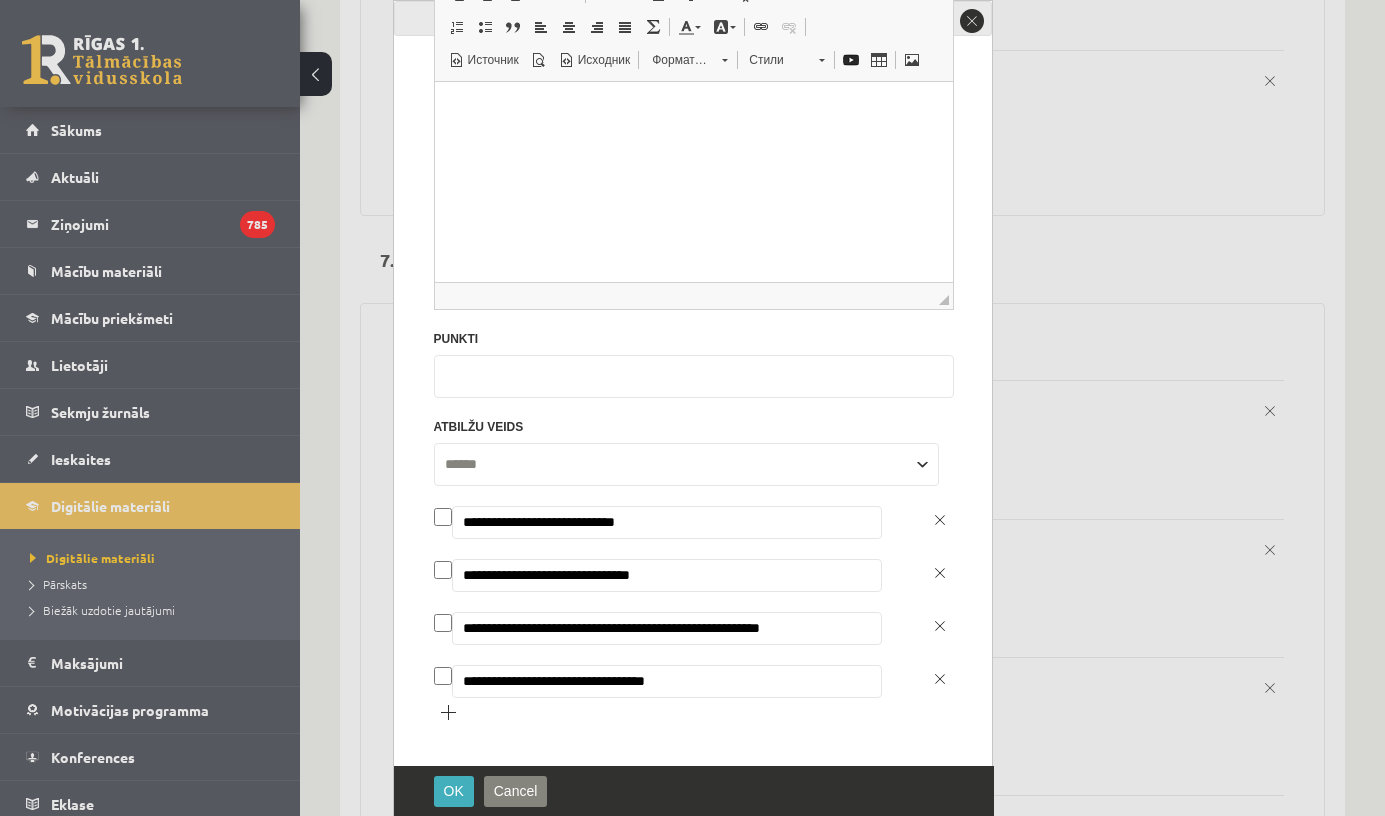 type on "**********" 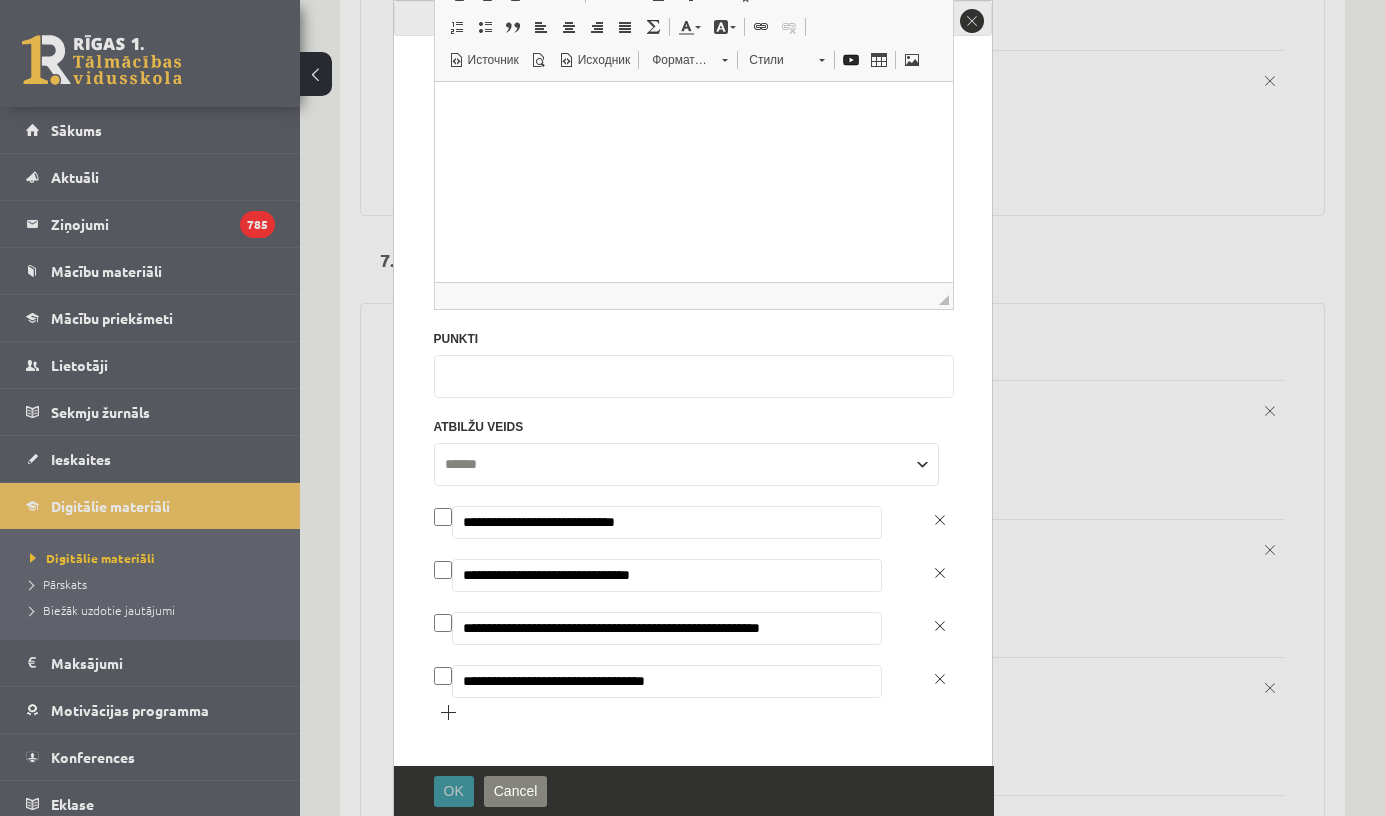 click on "OK" at bounding box center [454, 791] 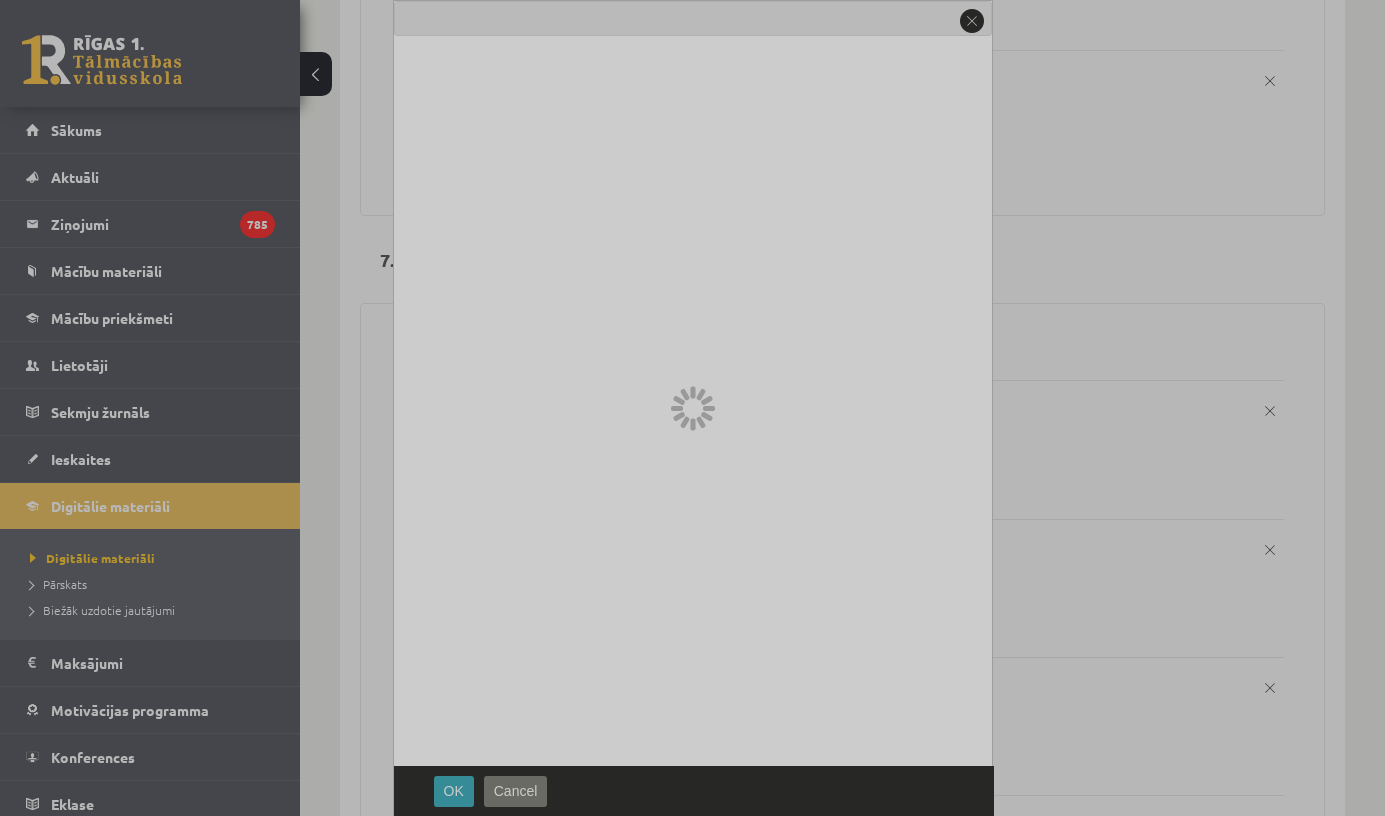 scroll, scrollTop: 0, scrollLeft: 0, axis: both 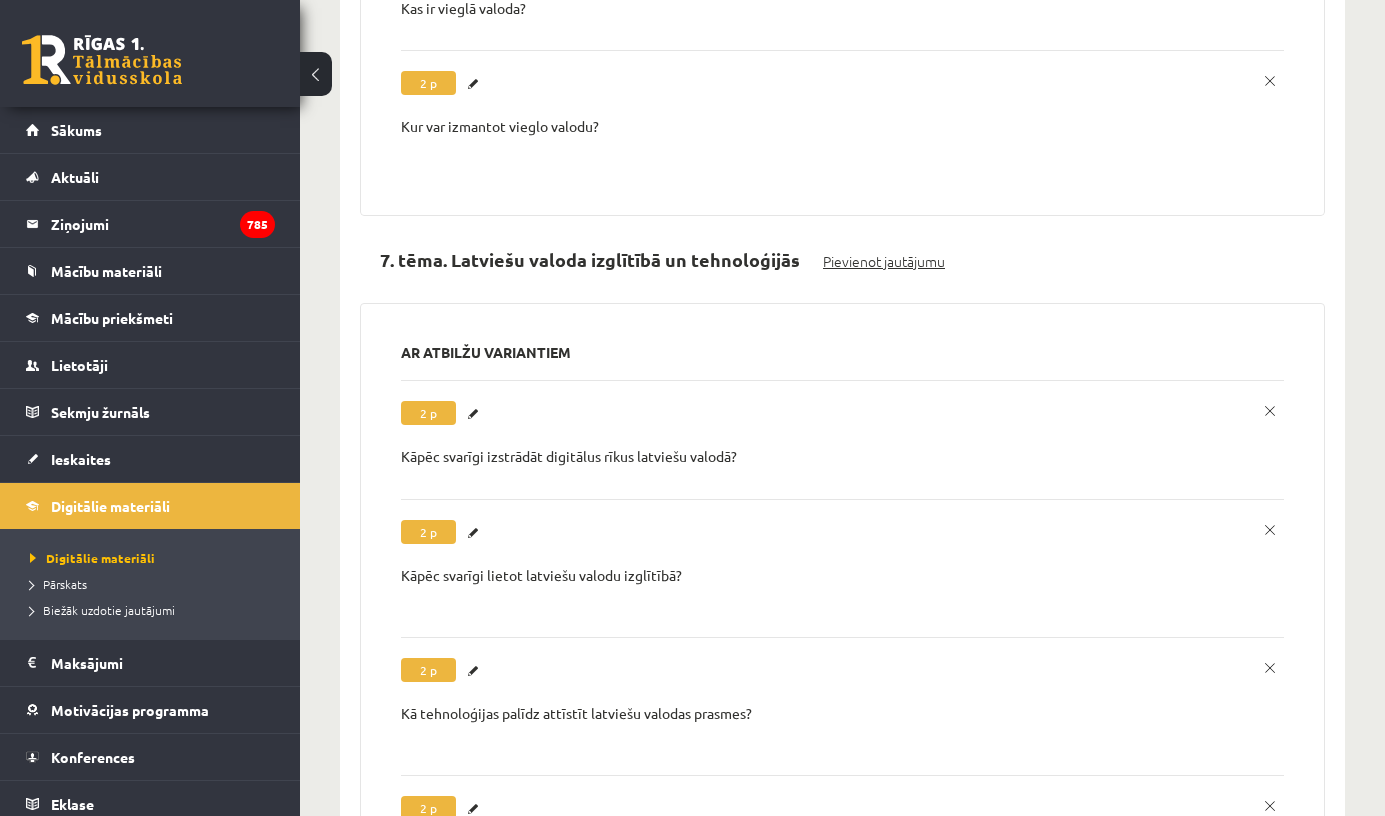 click on "Pievienot jautājumu" at bounding box center [884, 261] 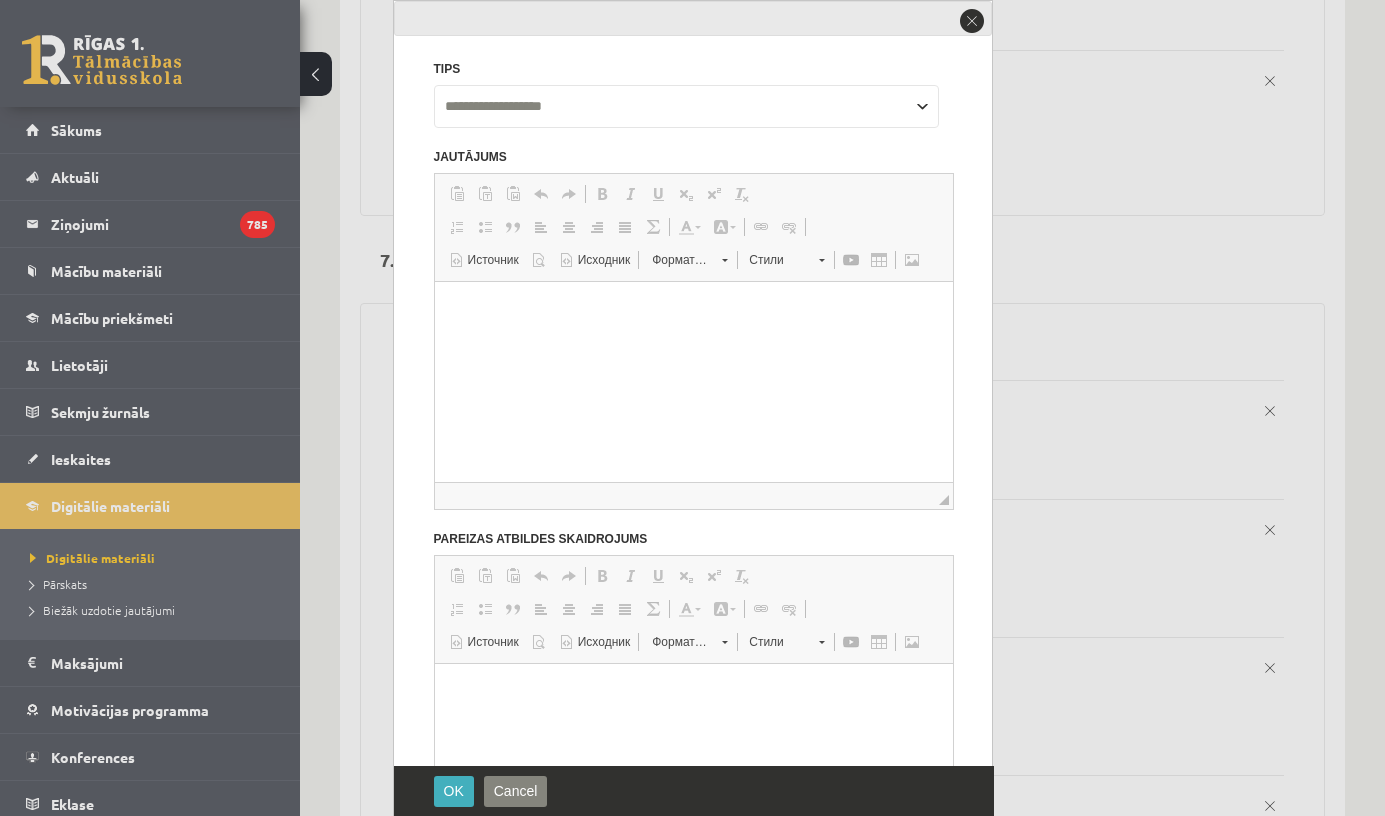 scroll, scrollTop: 0, scrollLeft: 0, axis: both 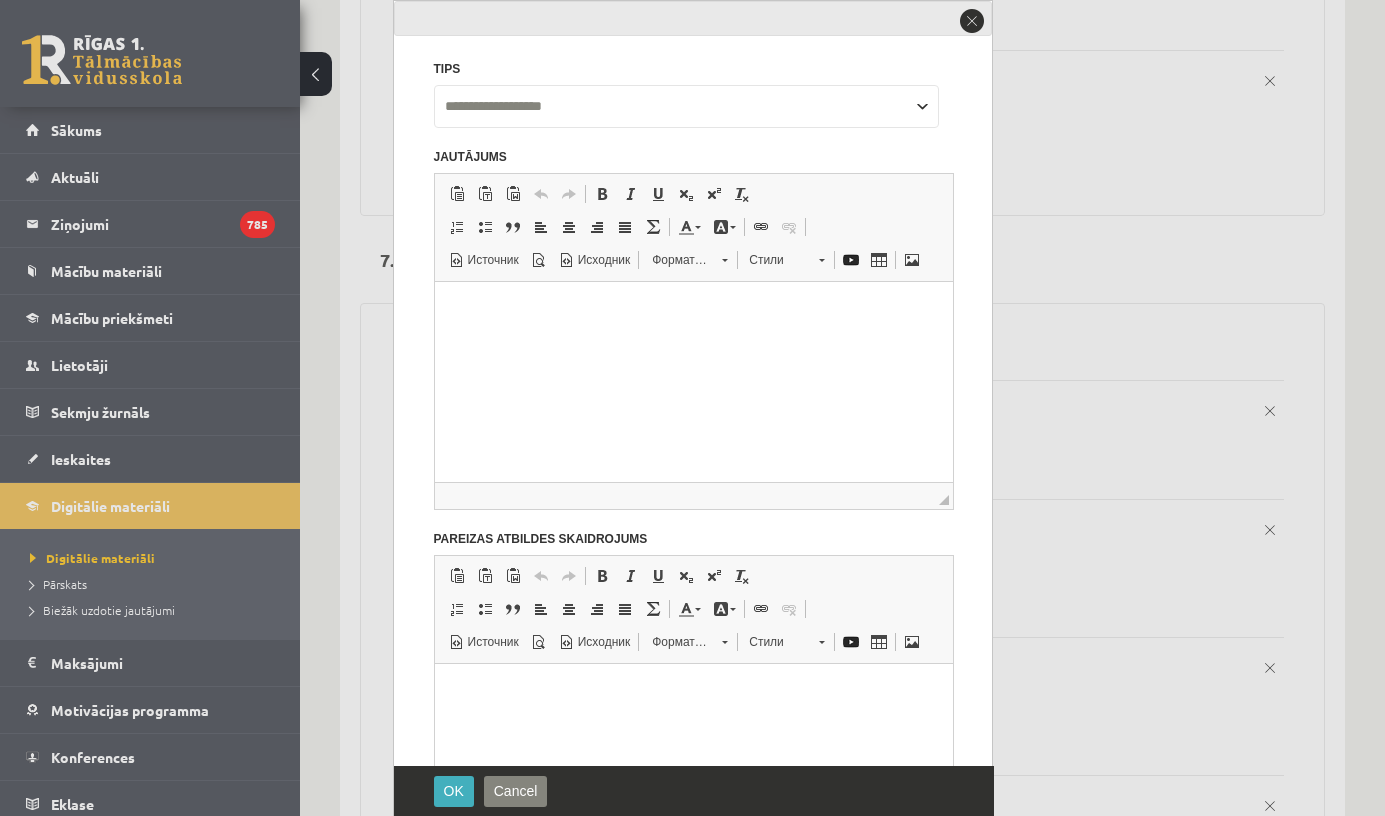 click on "**********" at bounding box center (686, 106) 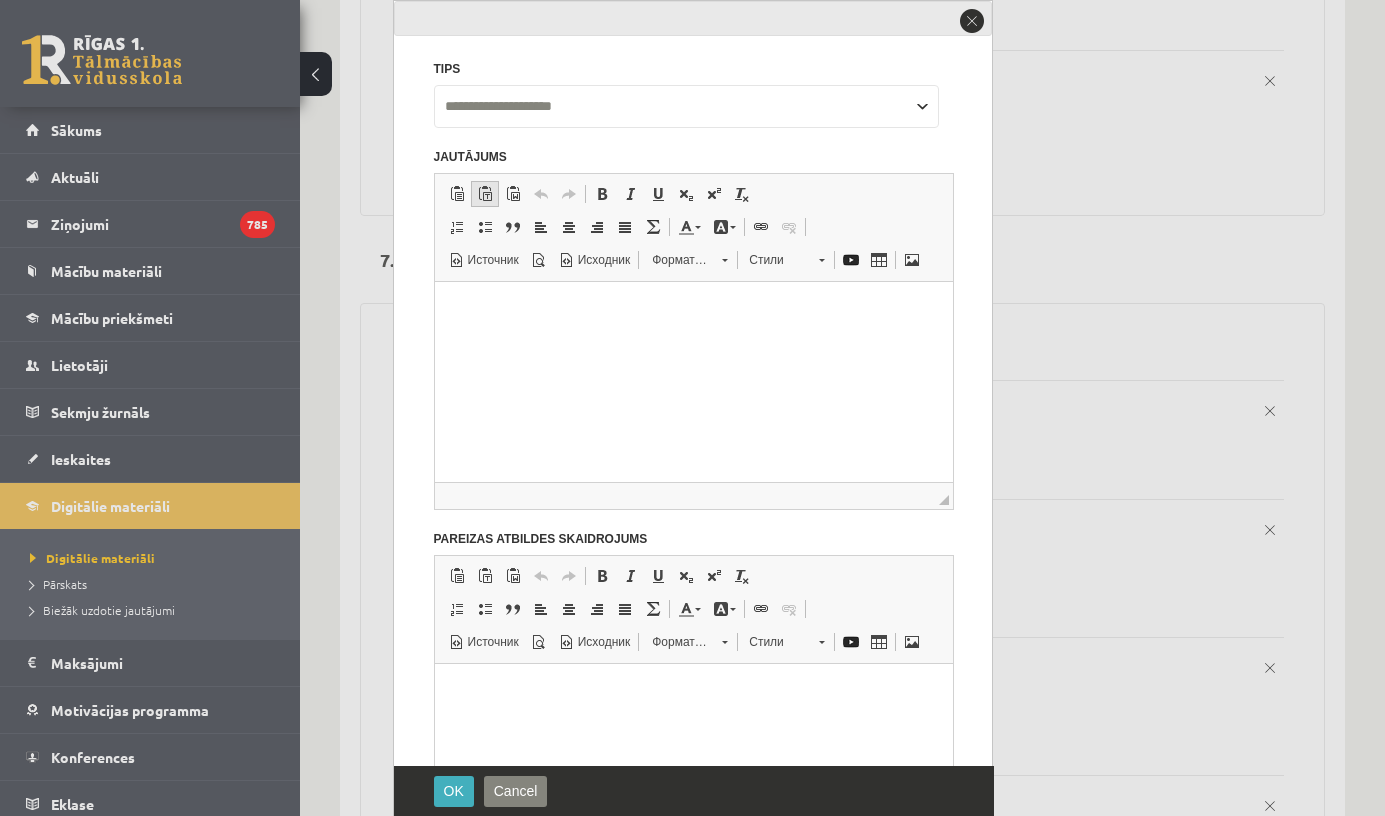 click at bounding box center (485, 194) 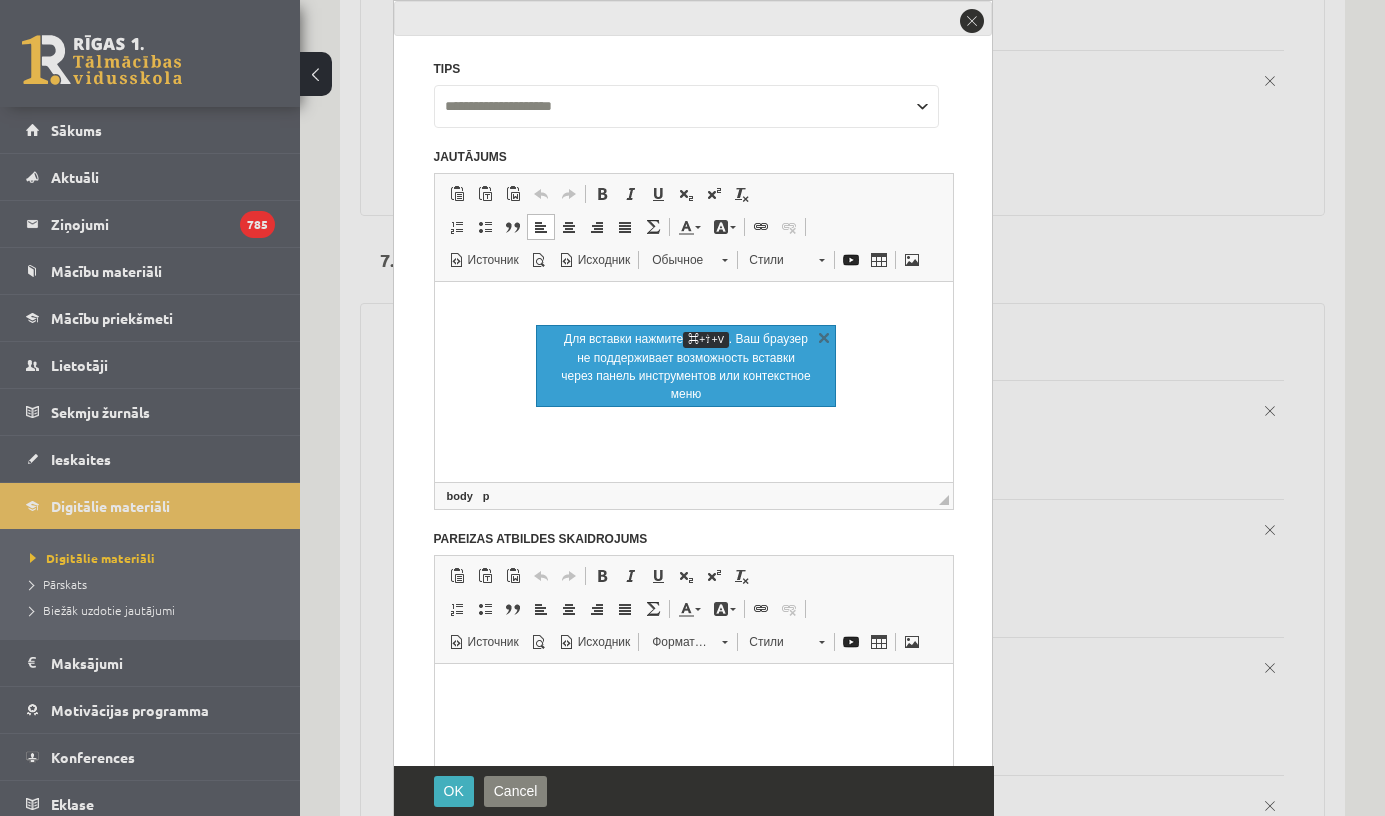 click at bounding box center [693, 306] 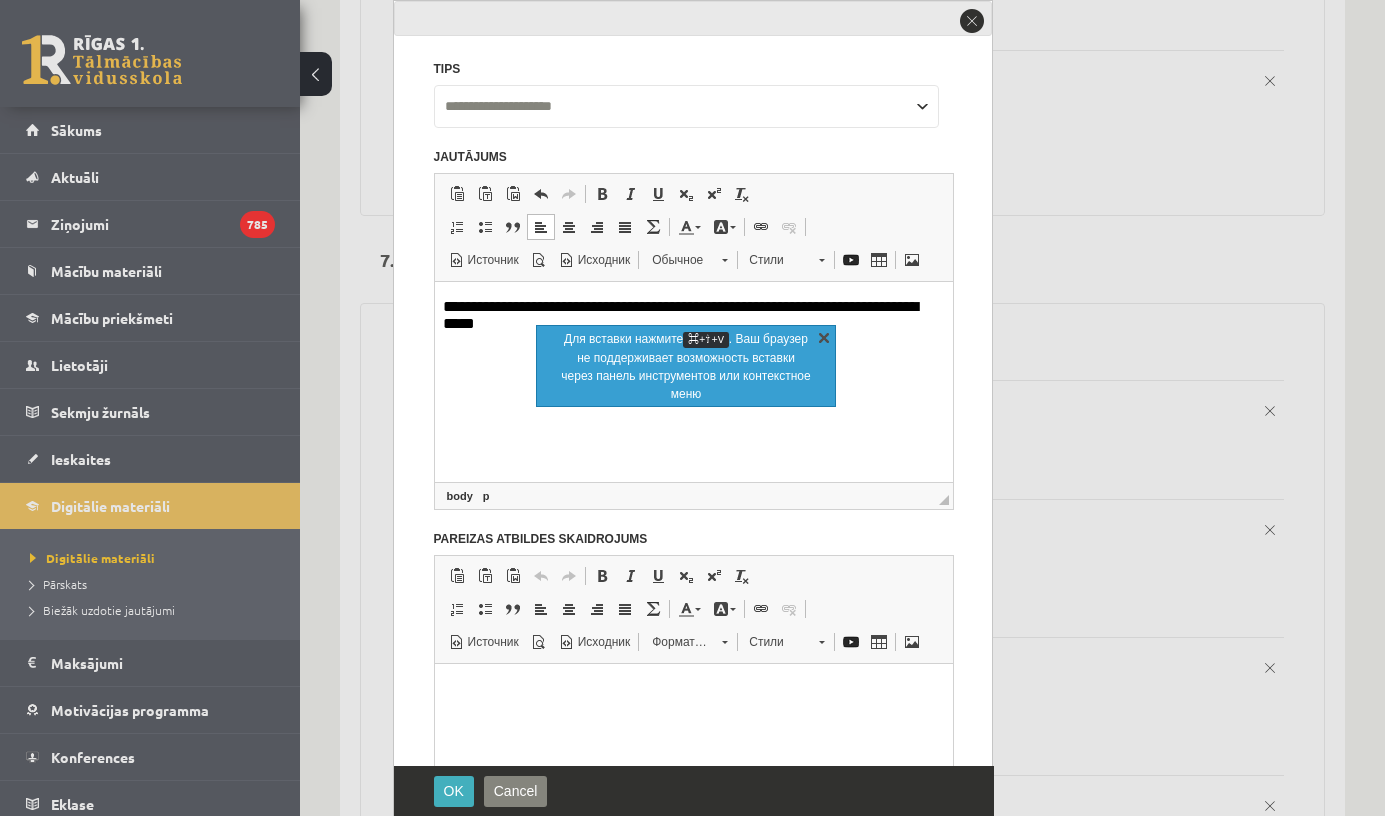 drag, startPoint x: 825, startPoint y: 337, endPoint x: 183, endPoint y: 115, distance: 679.2996 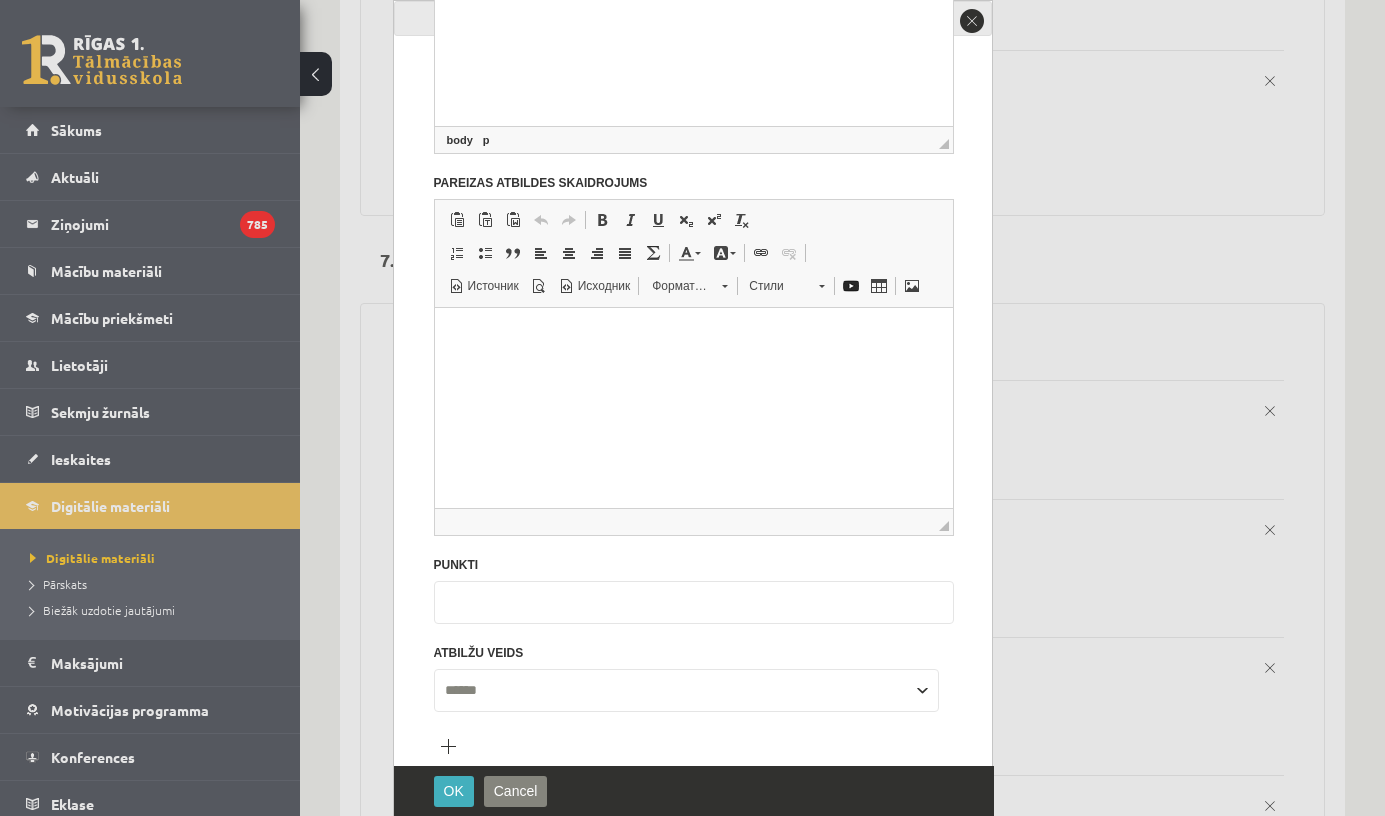 scroll, scrollTop: 374, scrollLeft: 0, axis: vertical 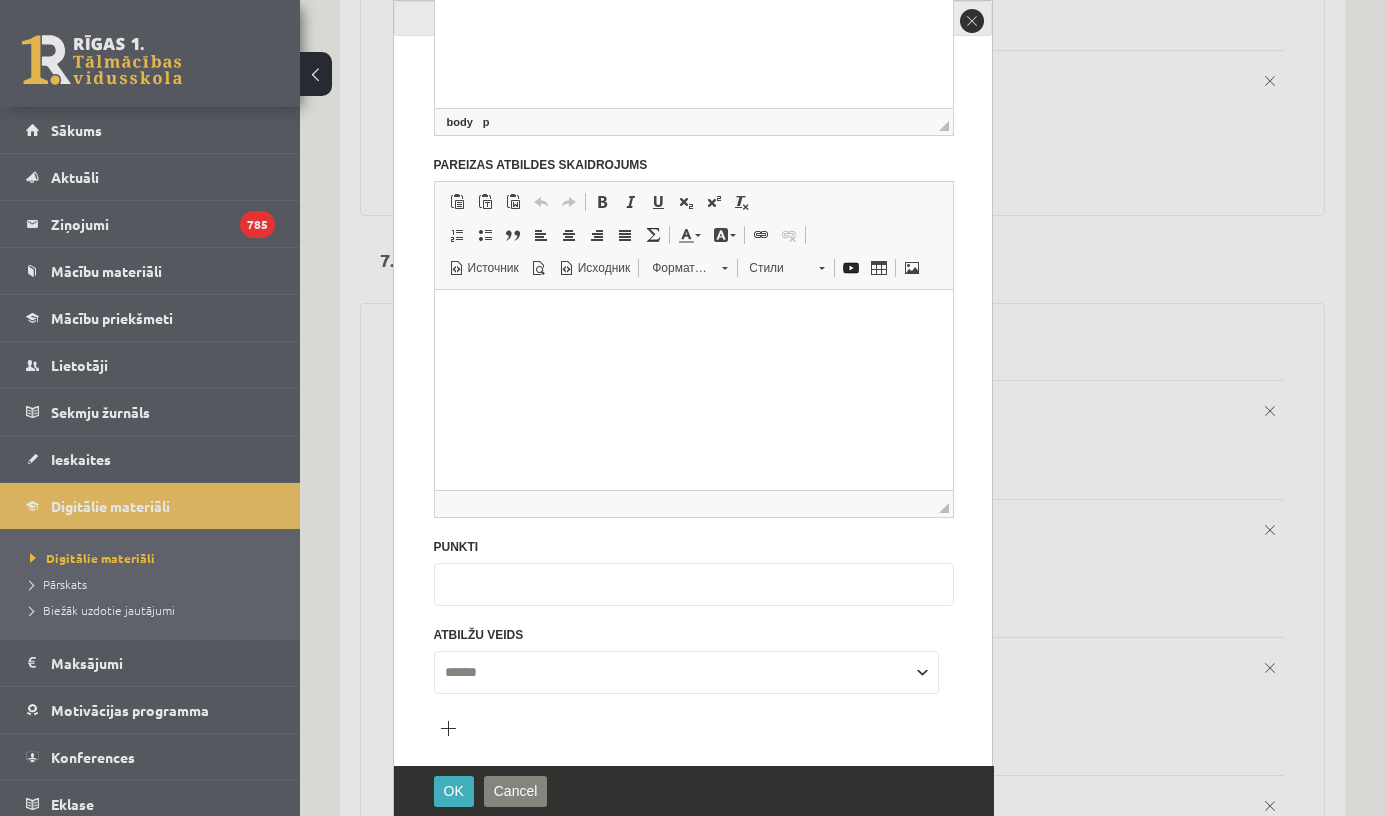 drag, startPoint x: 470, startPoint y: 654, endPoint x: 403, endPoint y: 645, distance: 67.601776 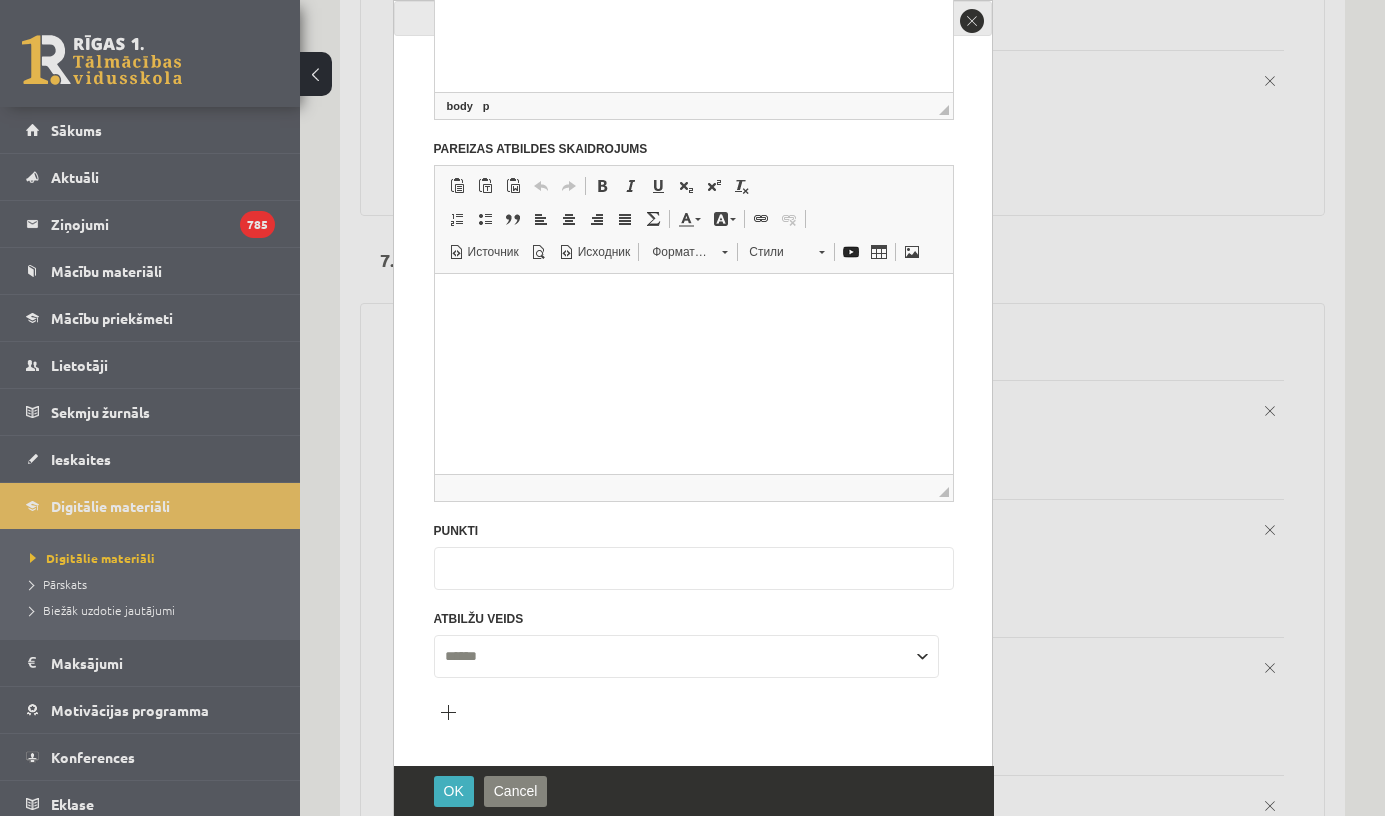 type on "*" 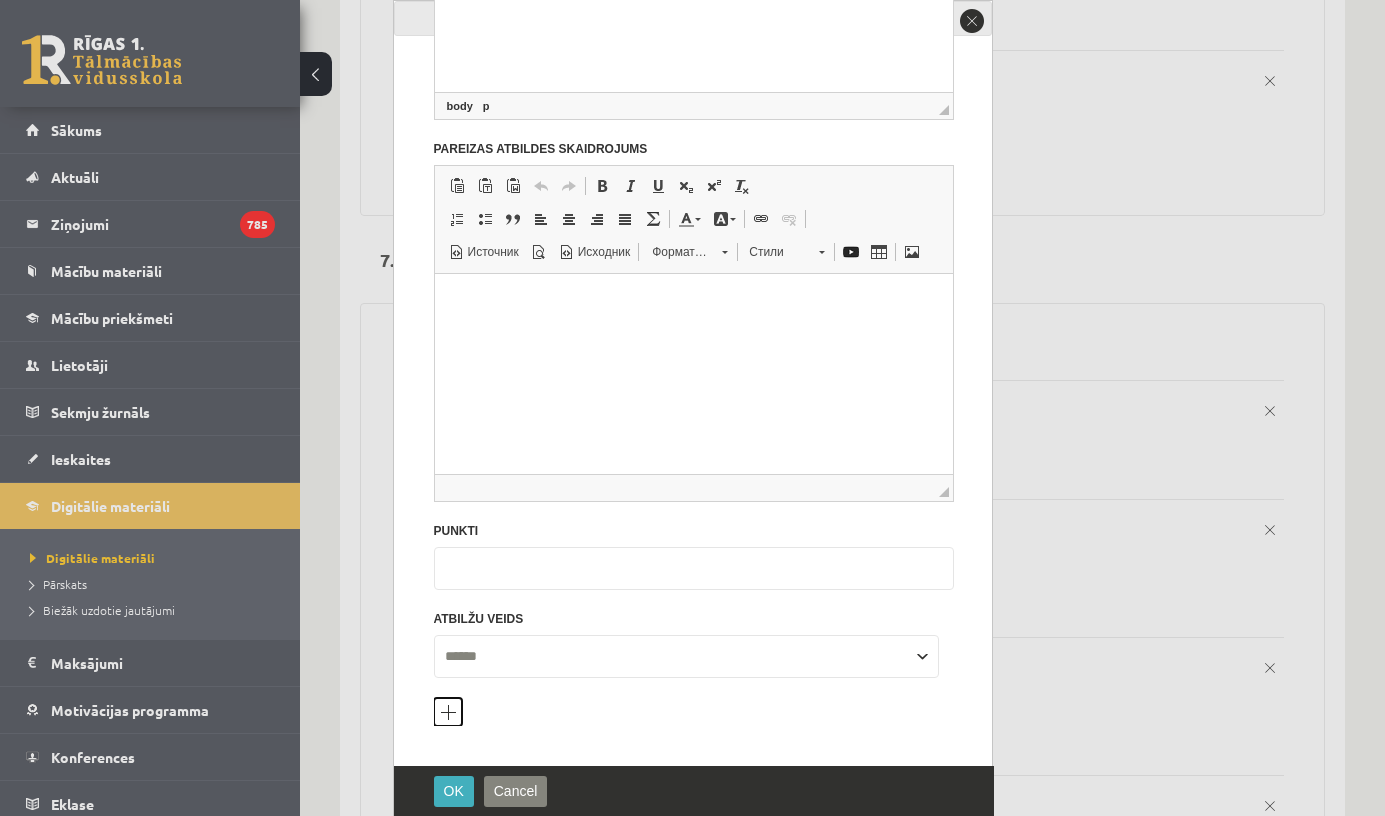 click on "Pievienot atbilžu variantu" at bounding box center (448, 712) 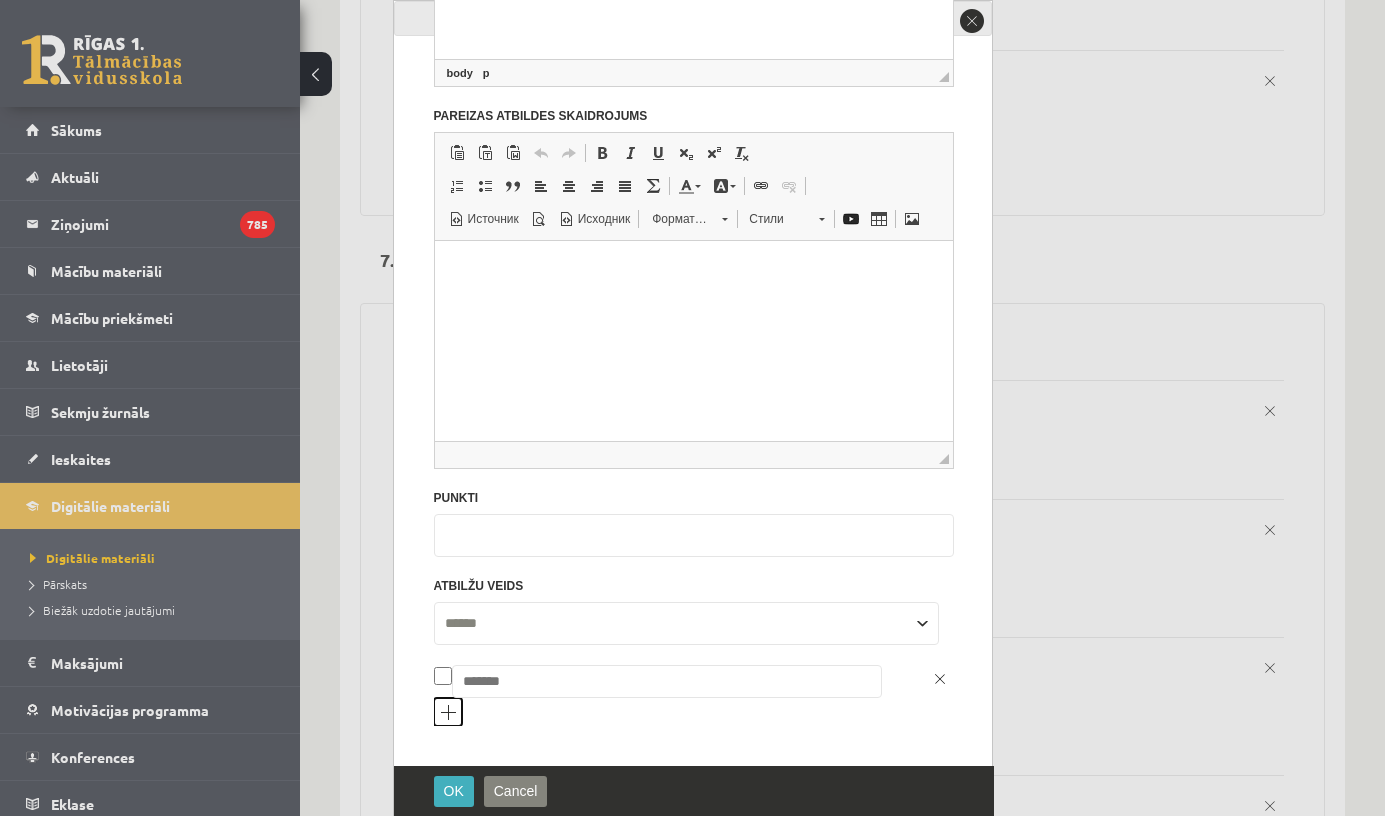 click on "Pievienot atbilžu variantu" at bounding box center (448, 712) 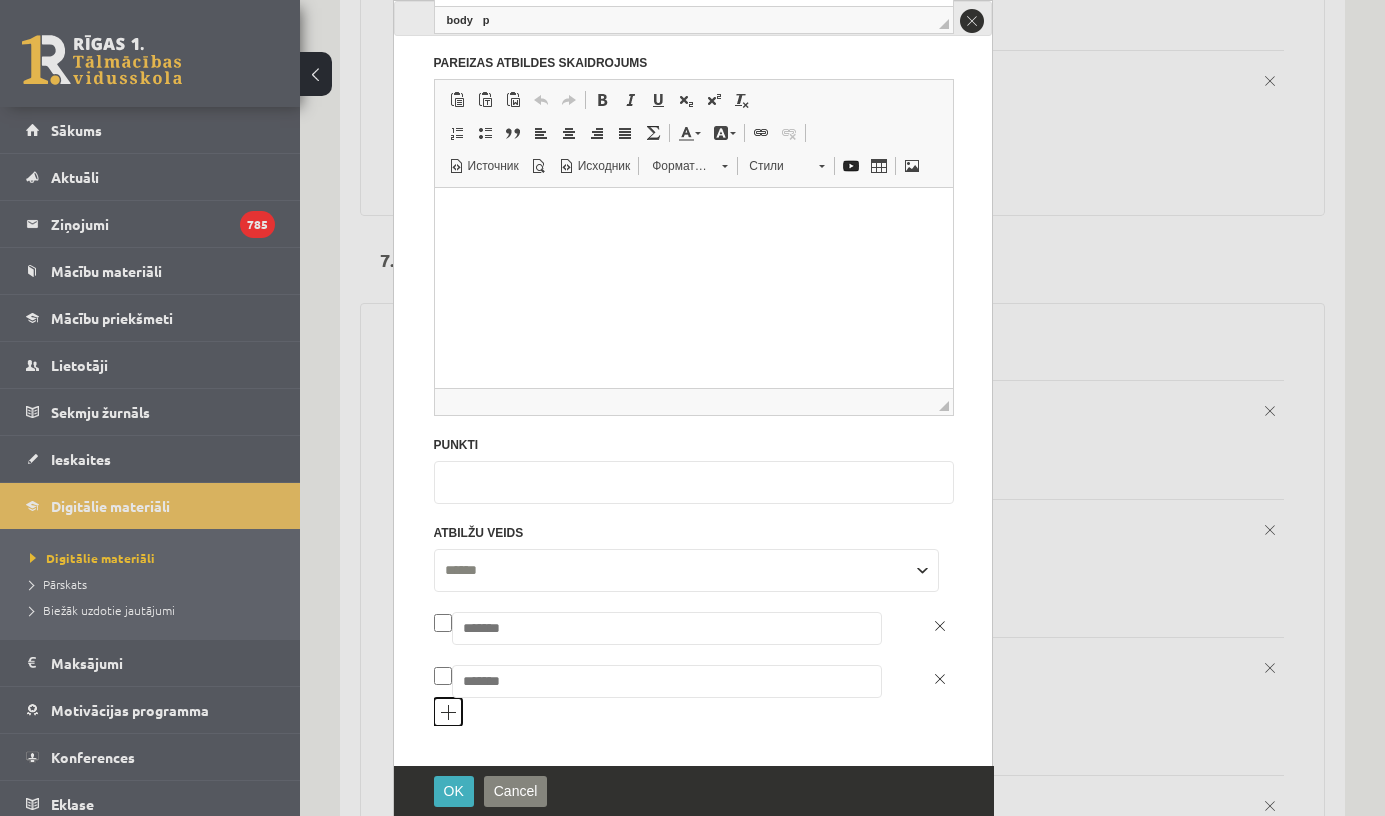 click on "Pievienot atbilžu variantu" at bounding box center (448, 712) 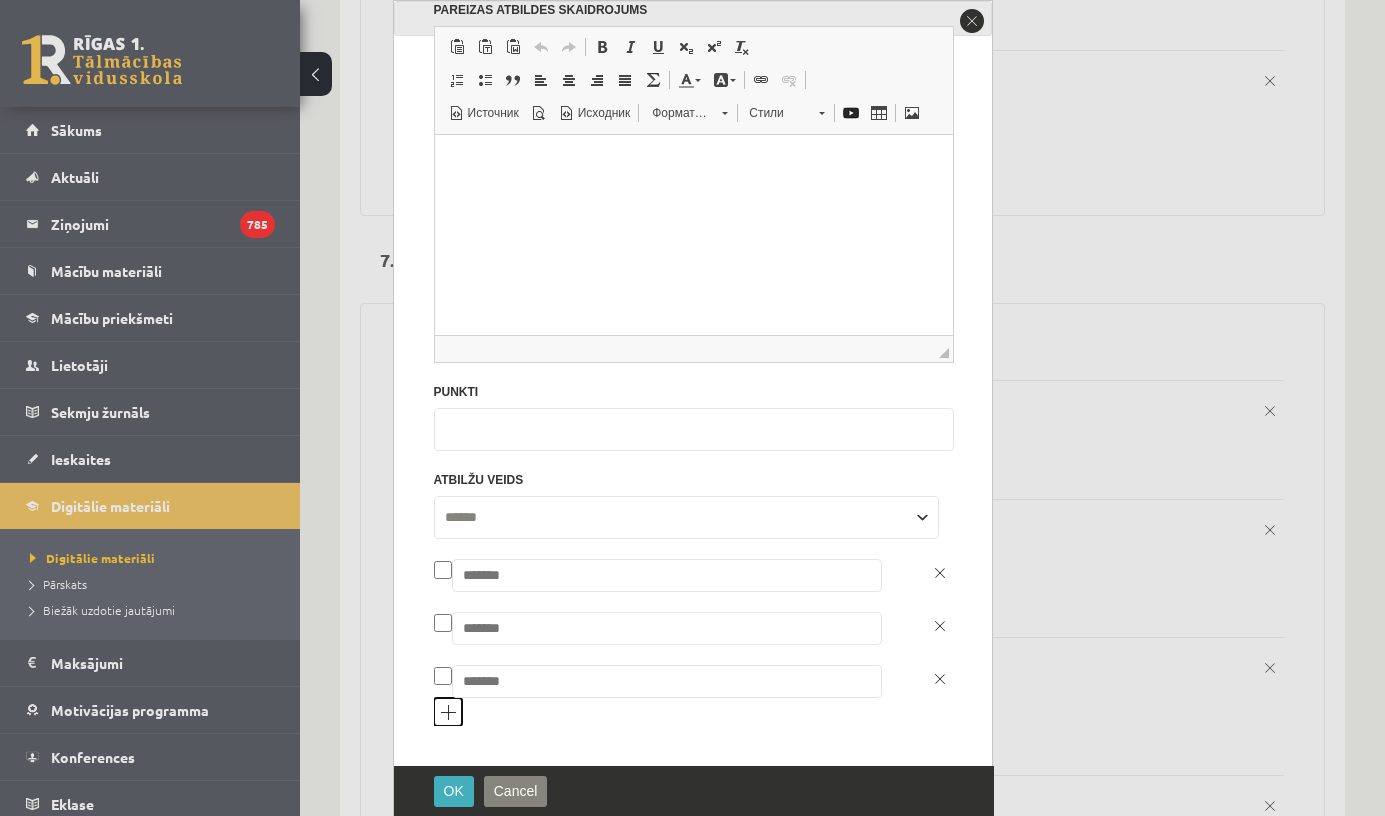 scroll, scrollTop: 595, scrollLeft: 0, axis: vertical 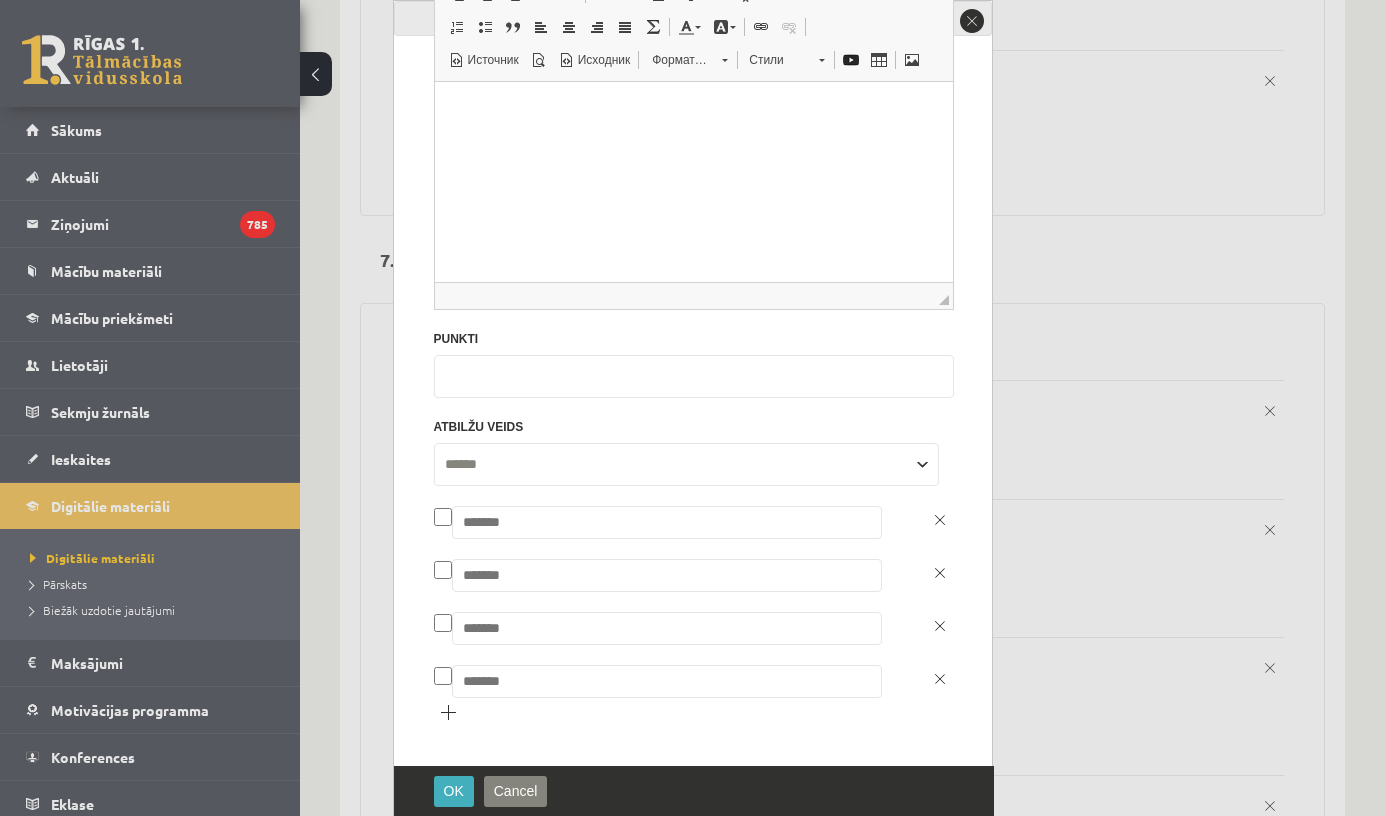 click at bounding box center (667, 522) 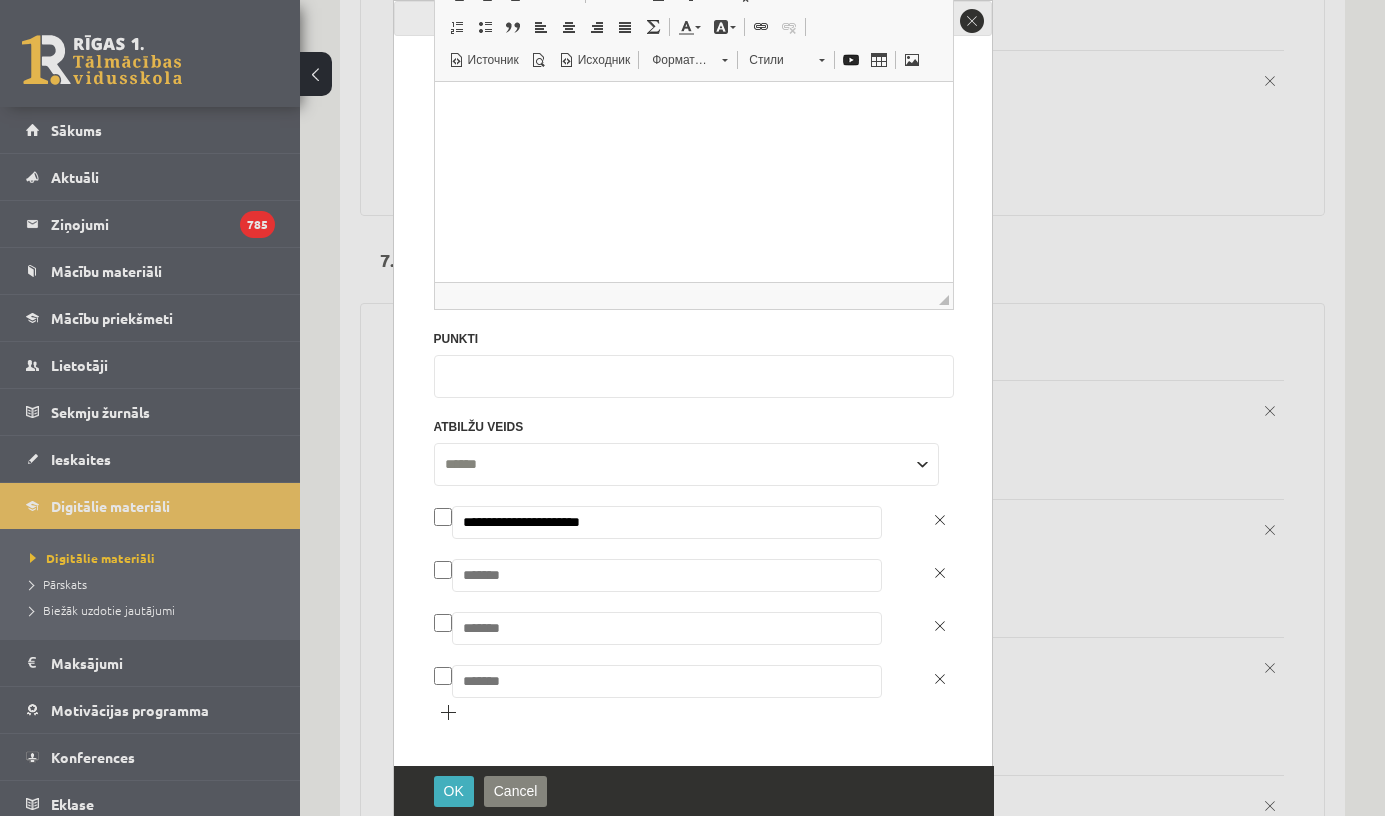 type on "**********" 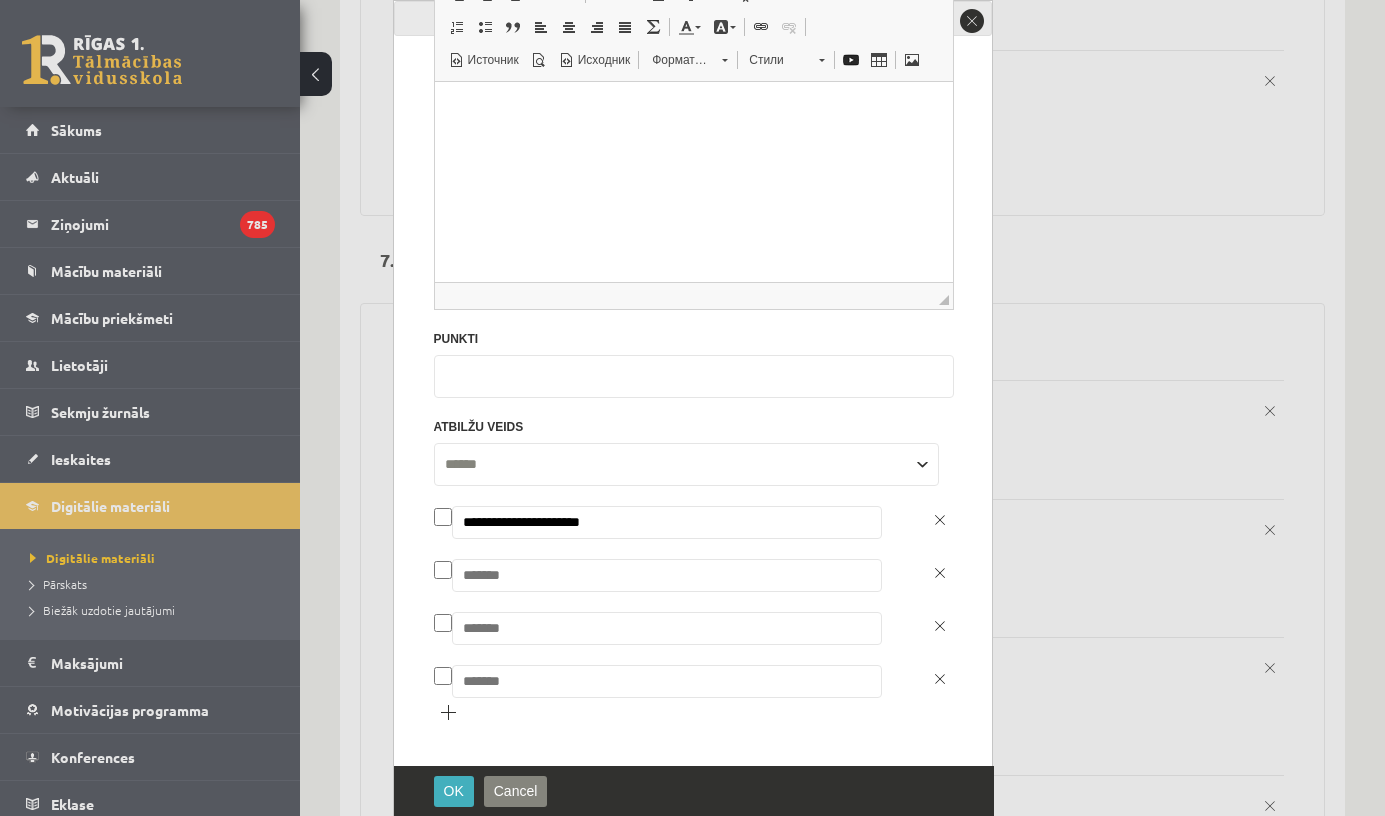click at bounding box center (667, 575) 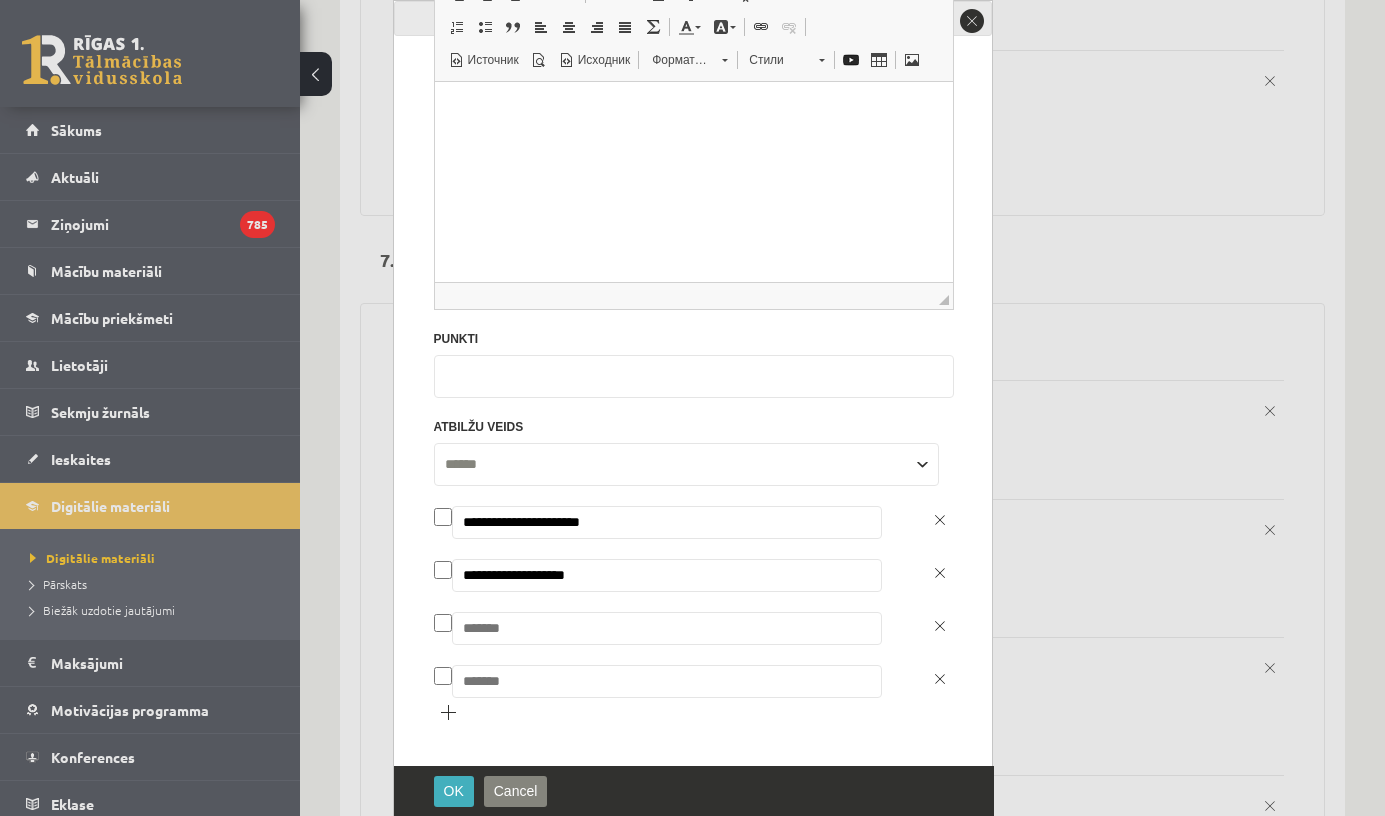 type on "**********" 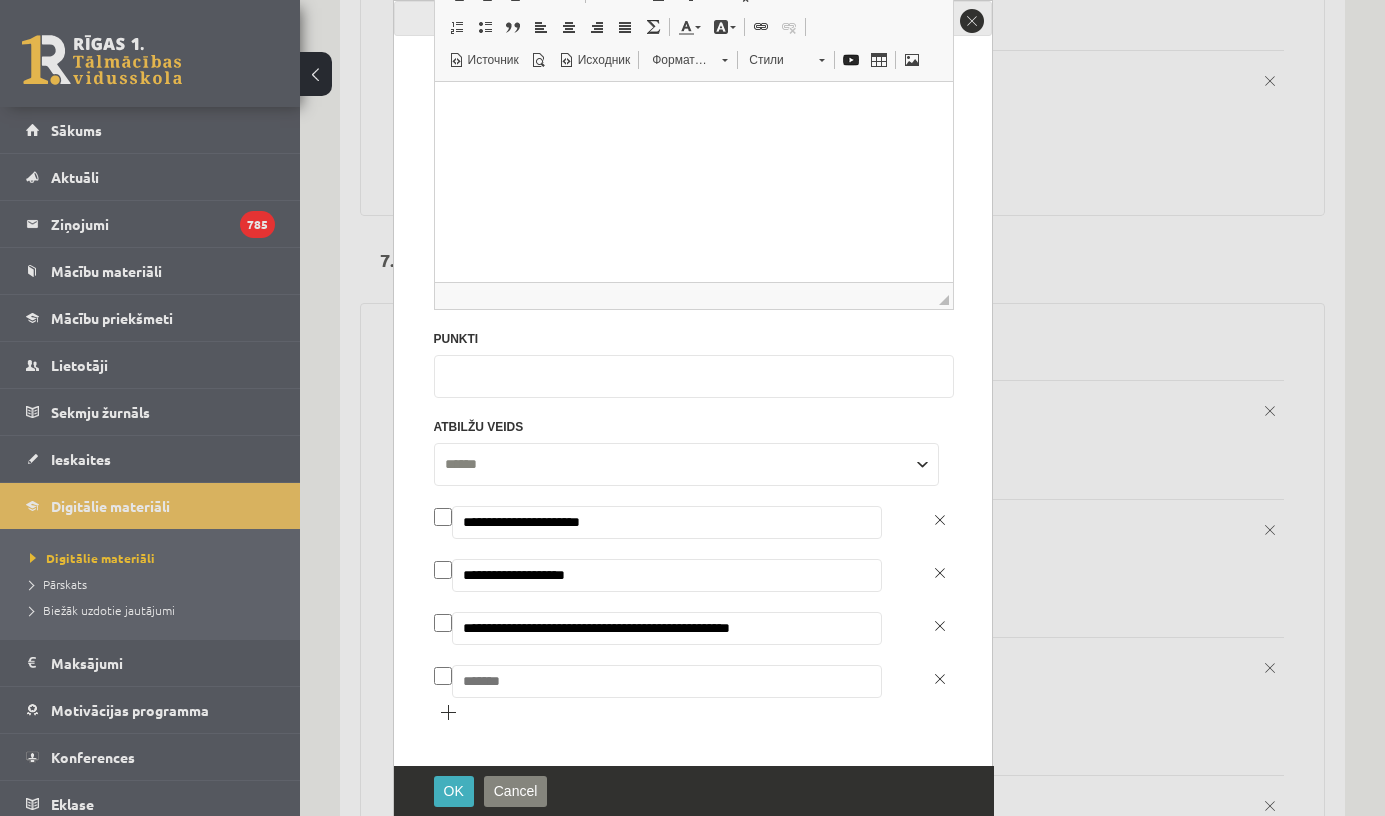 type on "**********" 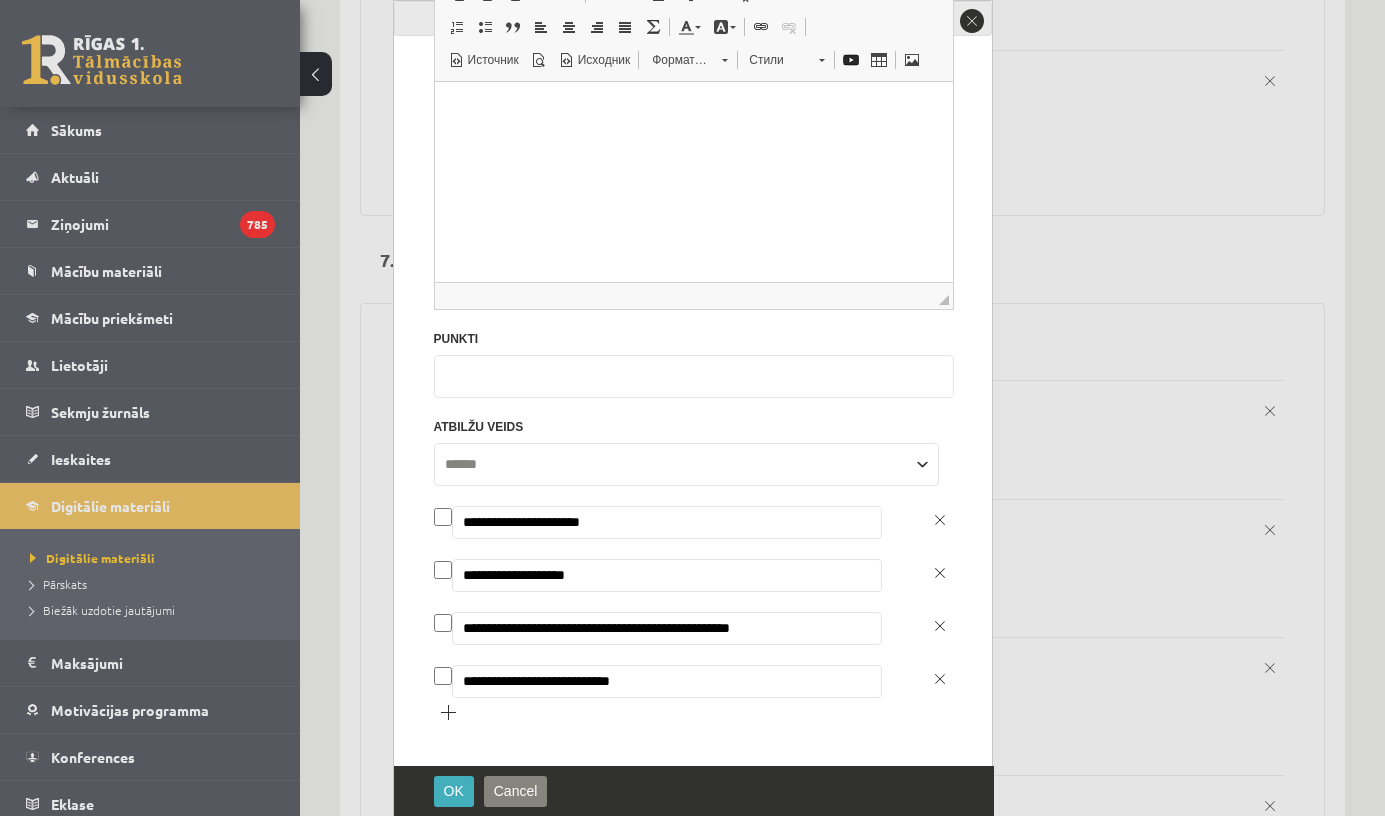 type on "**********" 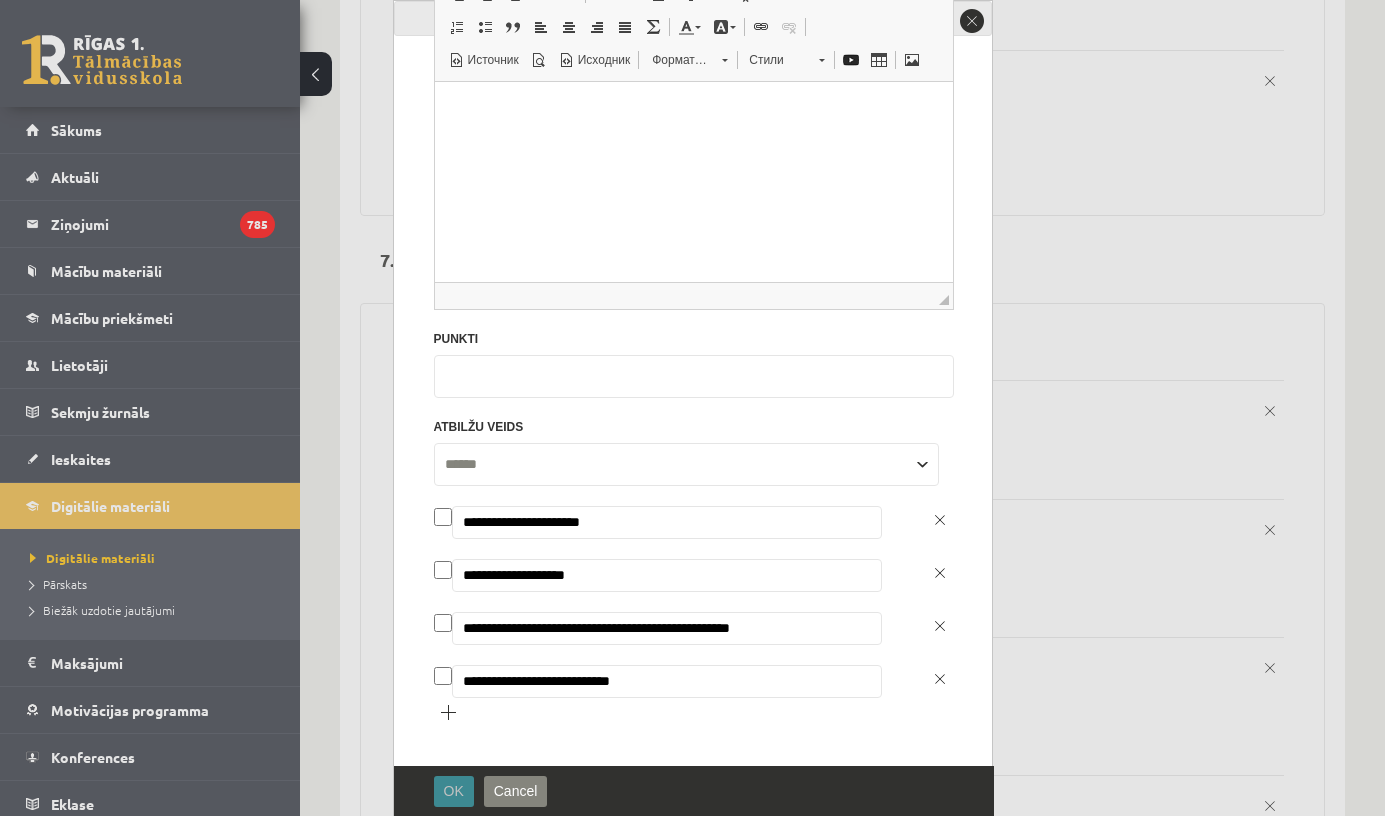 click on "OK" at bounding box center (454, 791) 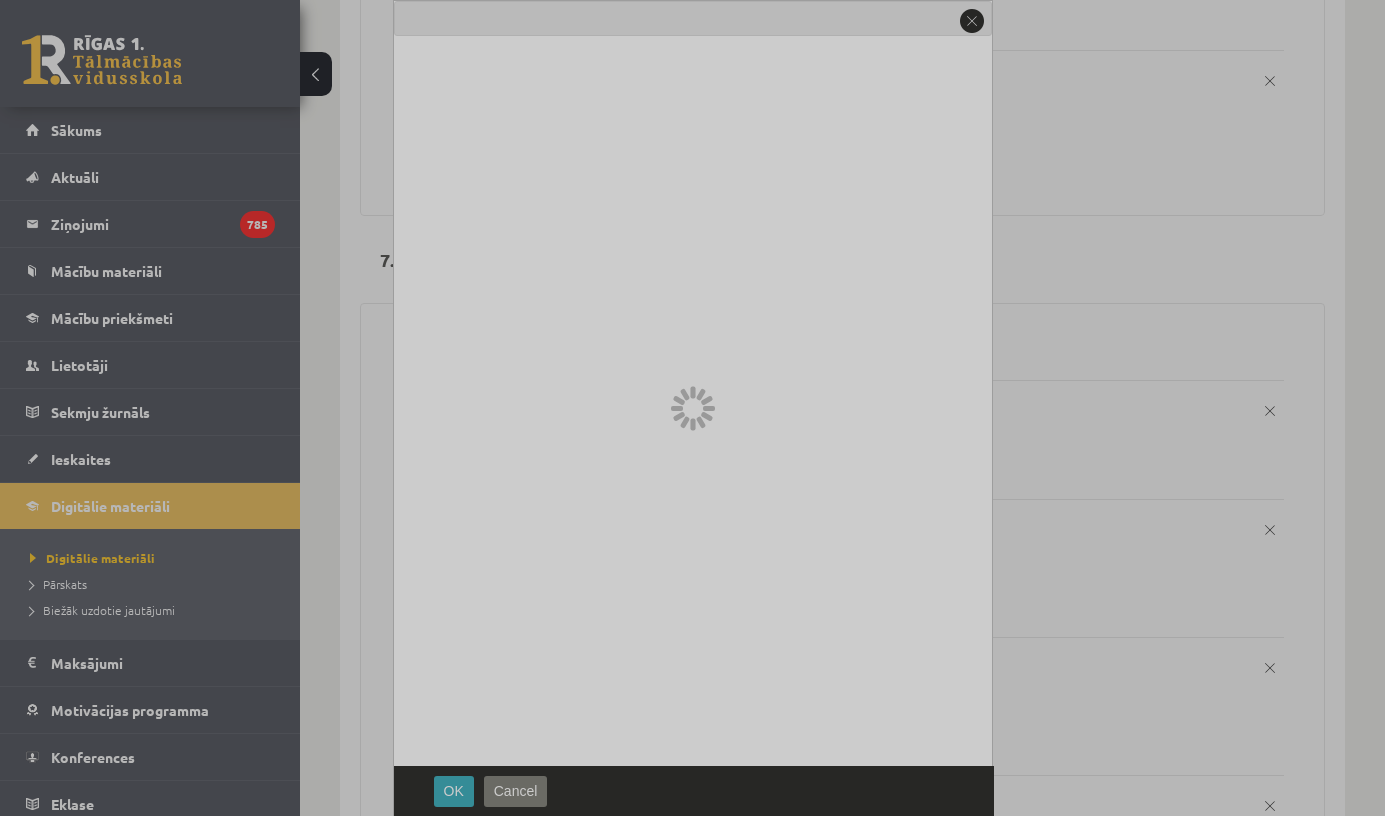 scroll, scrollTop: 0, scrollLeft: 0, axis: both 